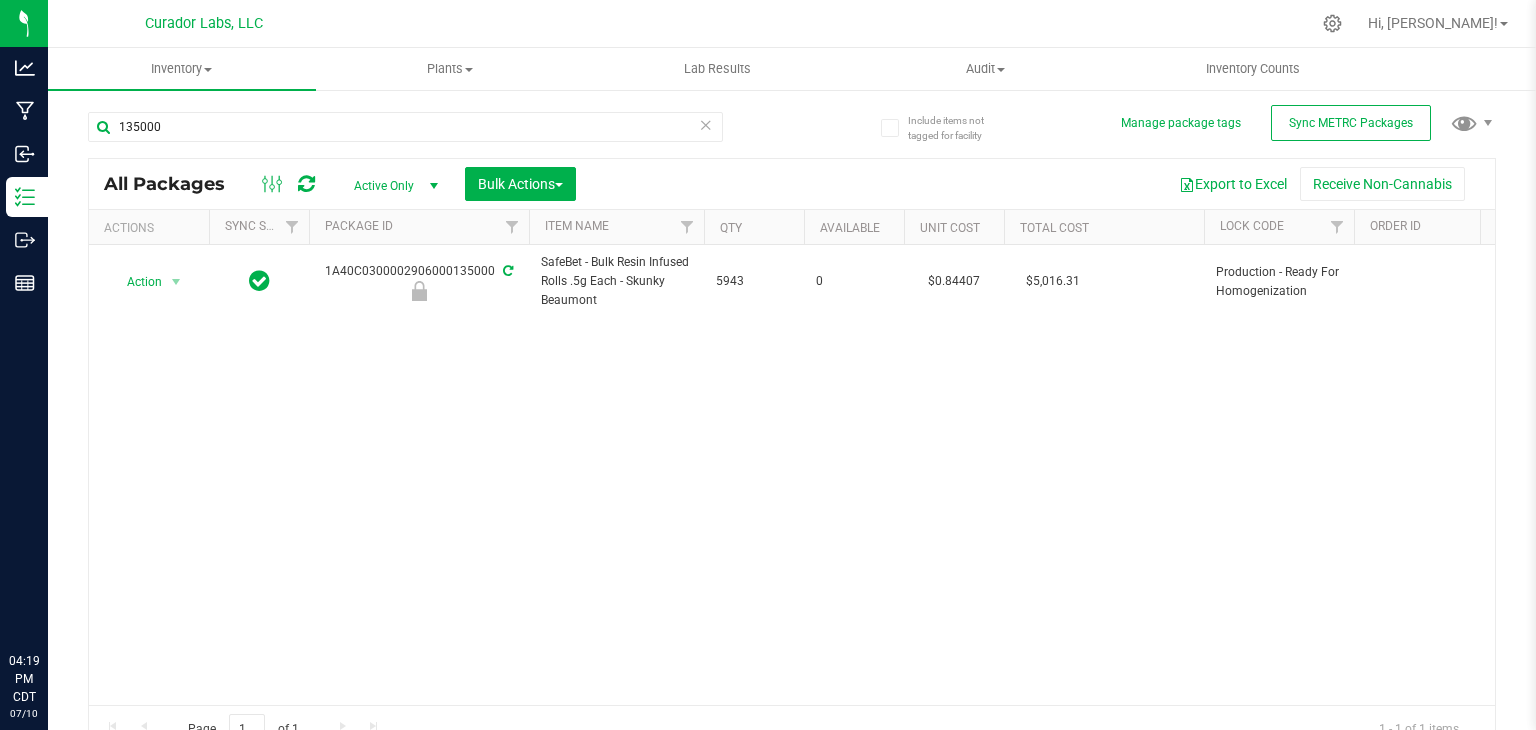 scroll, scrollTop: 0, scrollLeft: 0, axis: both 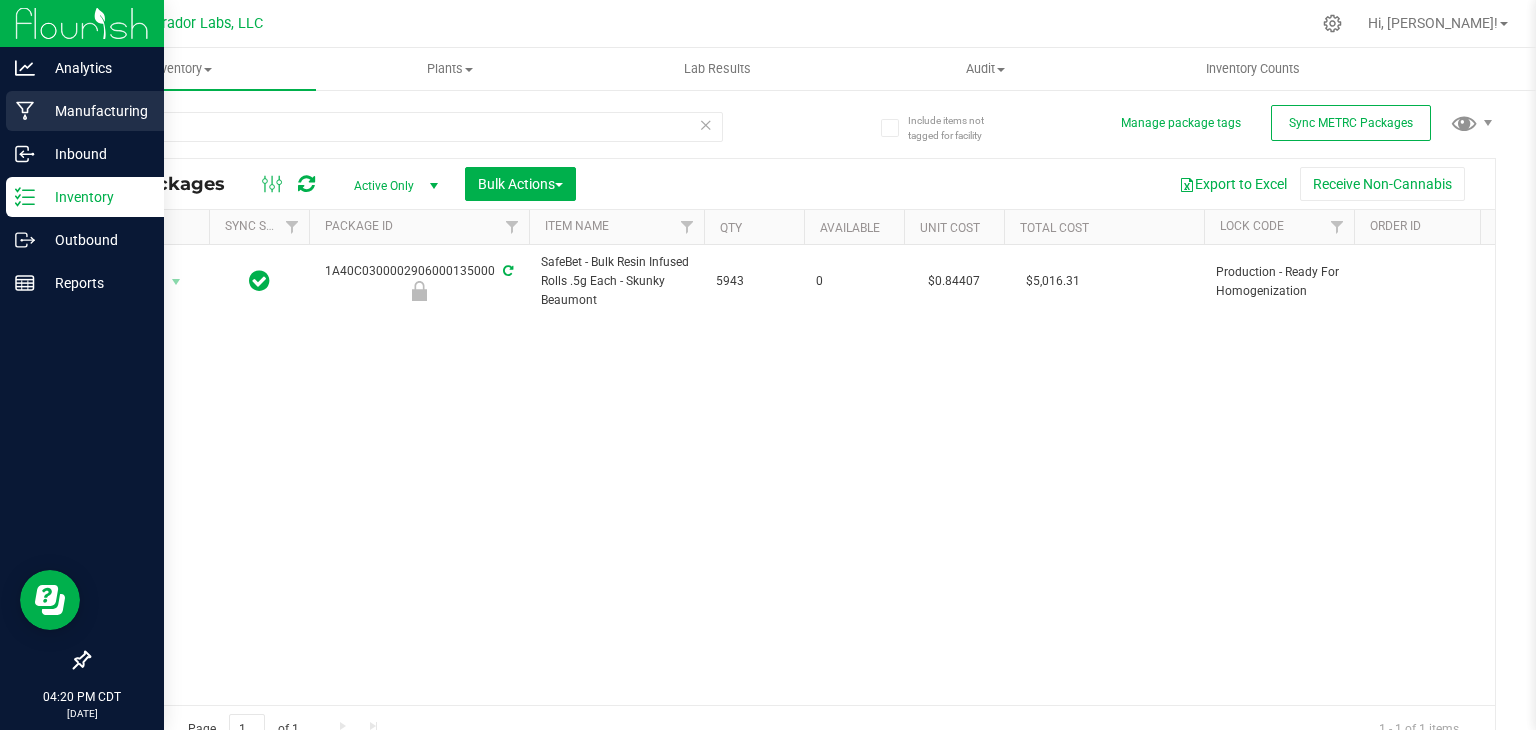 click on "Manufacturing" at bounding box center (85, 111) 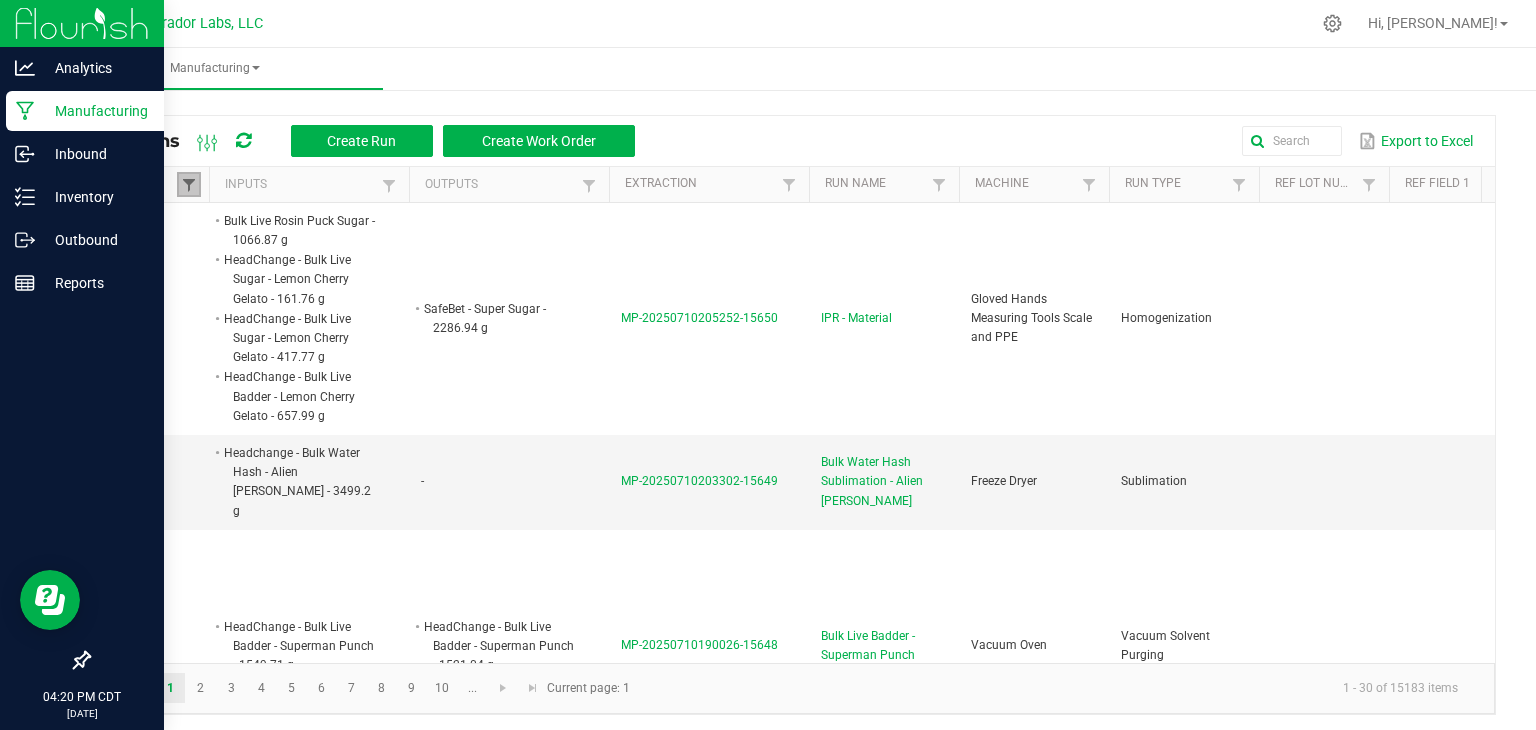 click at bounding box center (189, 185) 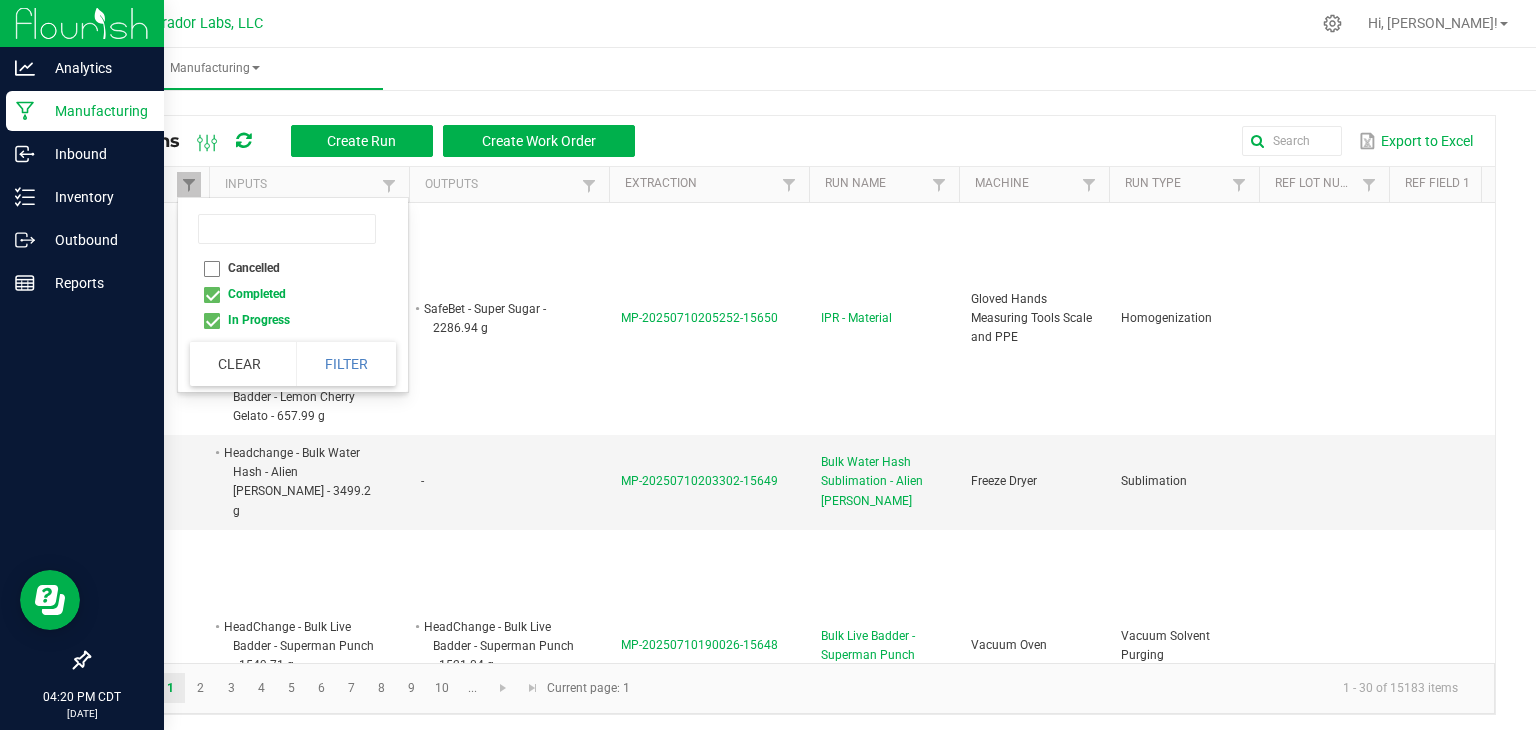 click on "Completed" at bounding box center (287, 294) 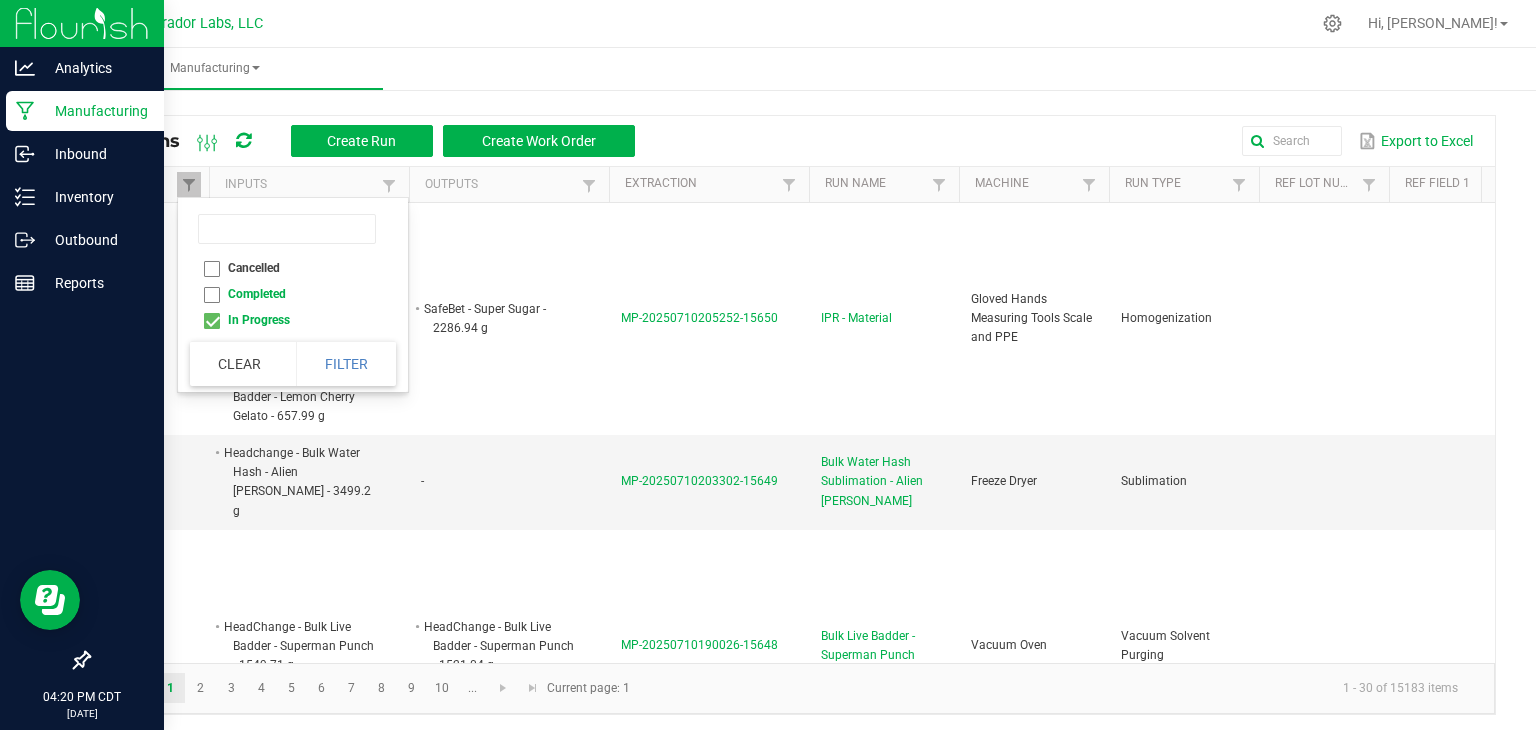 checkbox on "false" 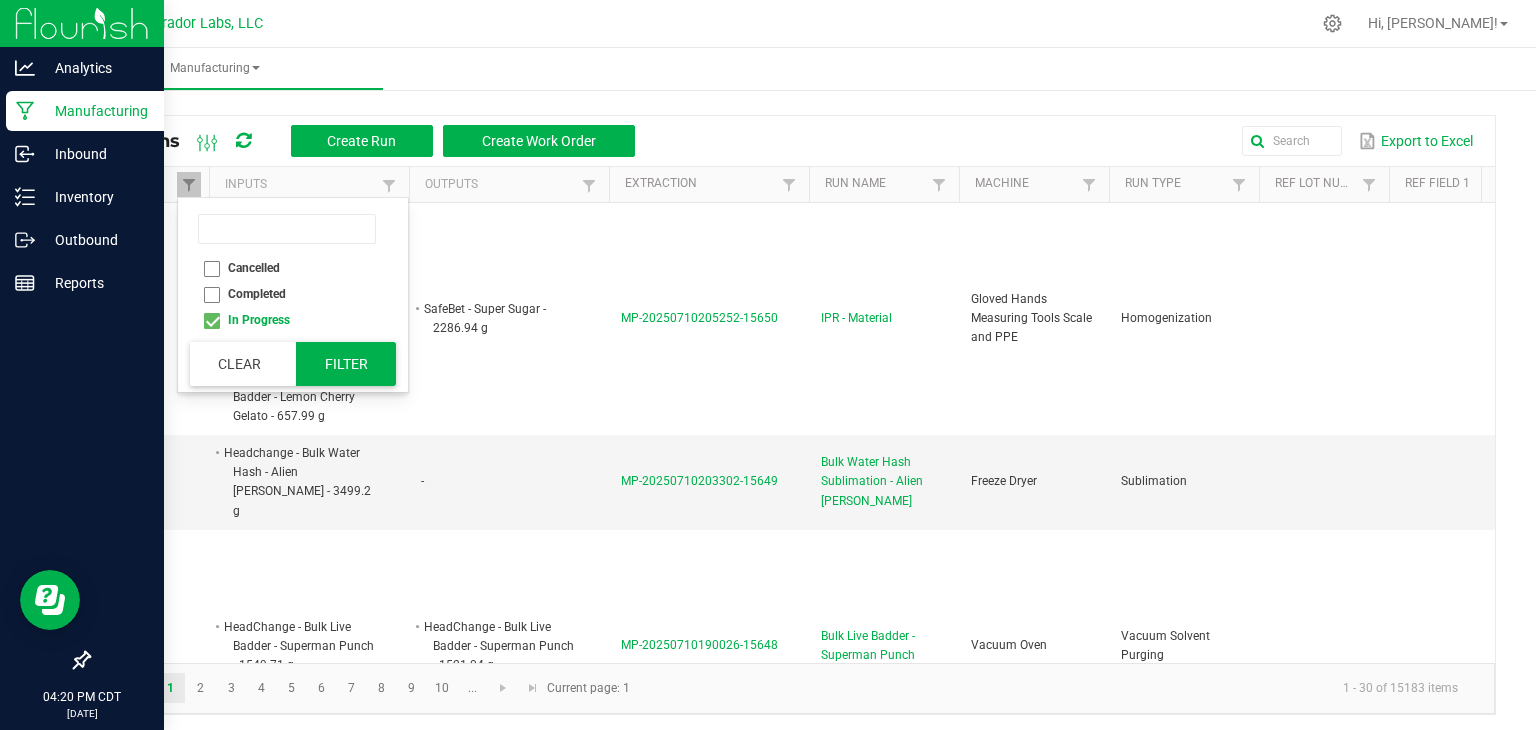 click on "Filter" at bounding box center [346, 364] 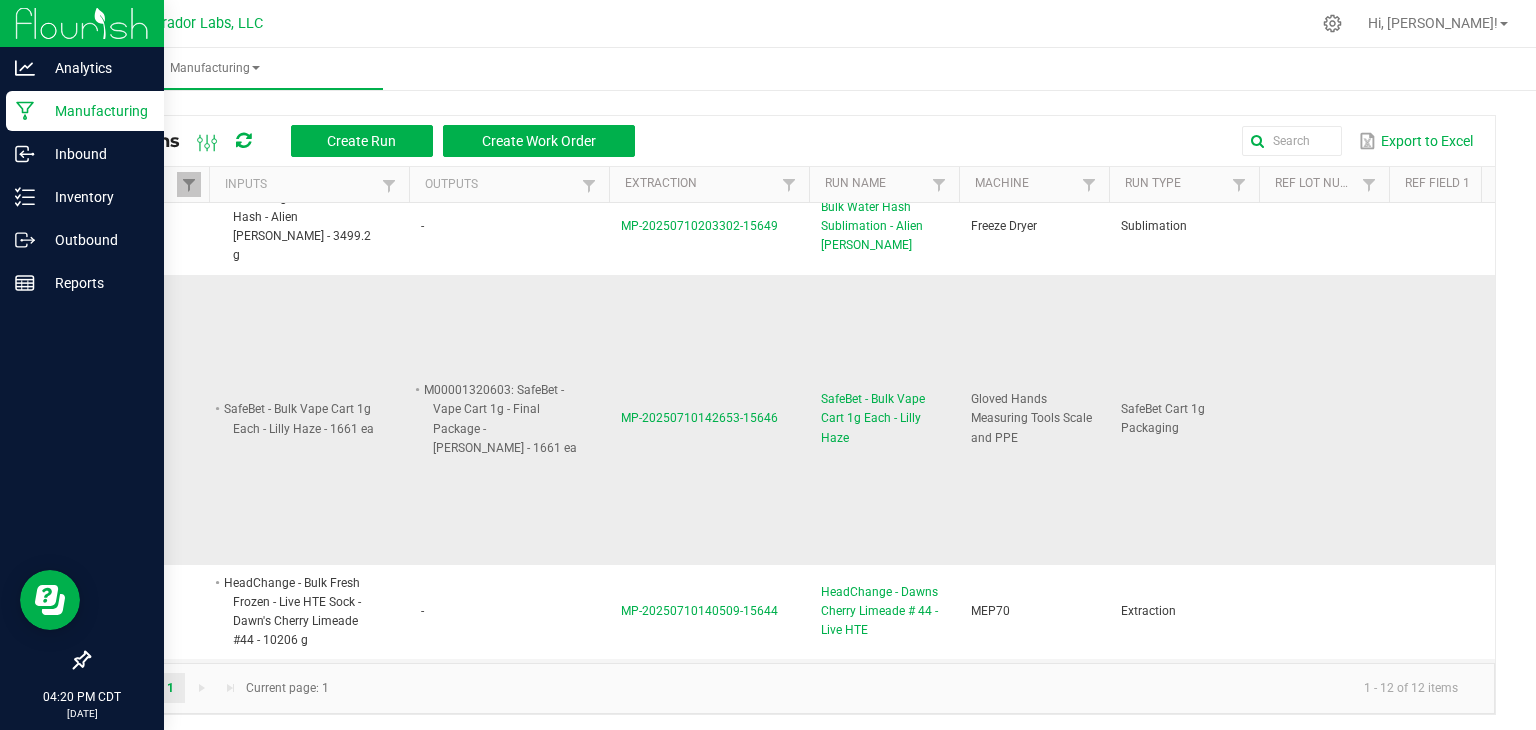 scroll, scrollTop: 0, scrollLeft: 0, axis: both 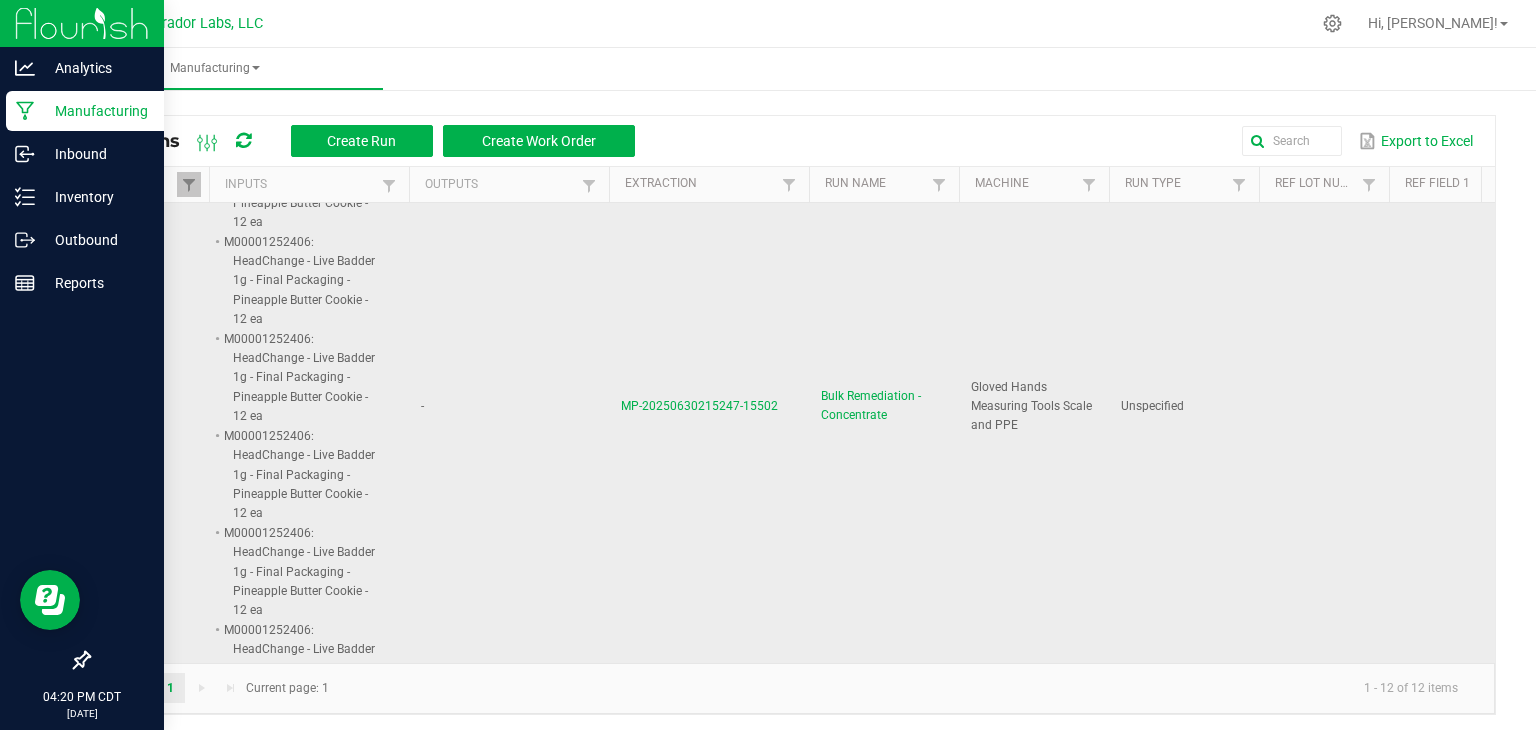 click on "MP-20250630215247-15502" at bounding box center [699, 406] 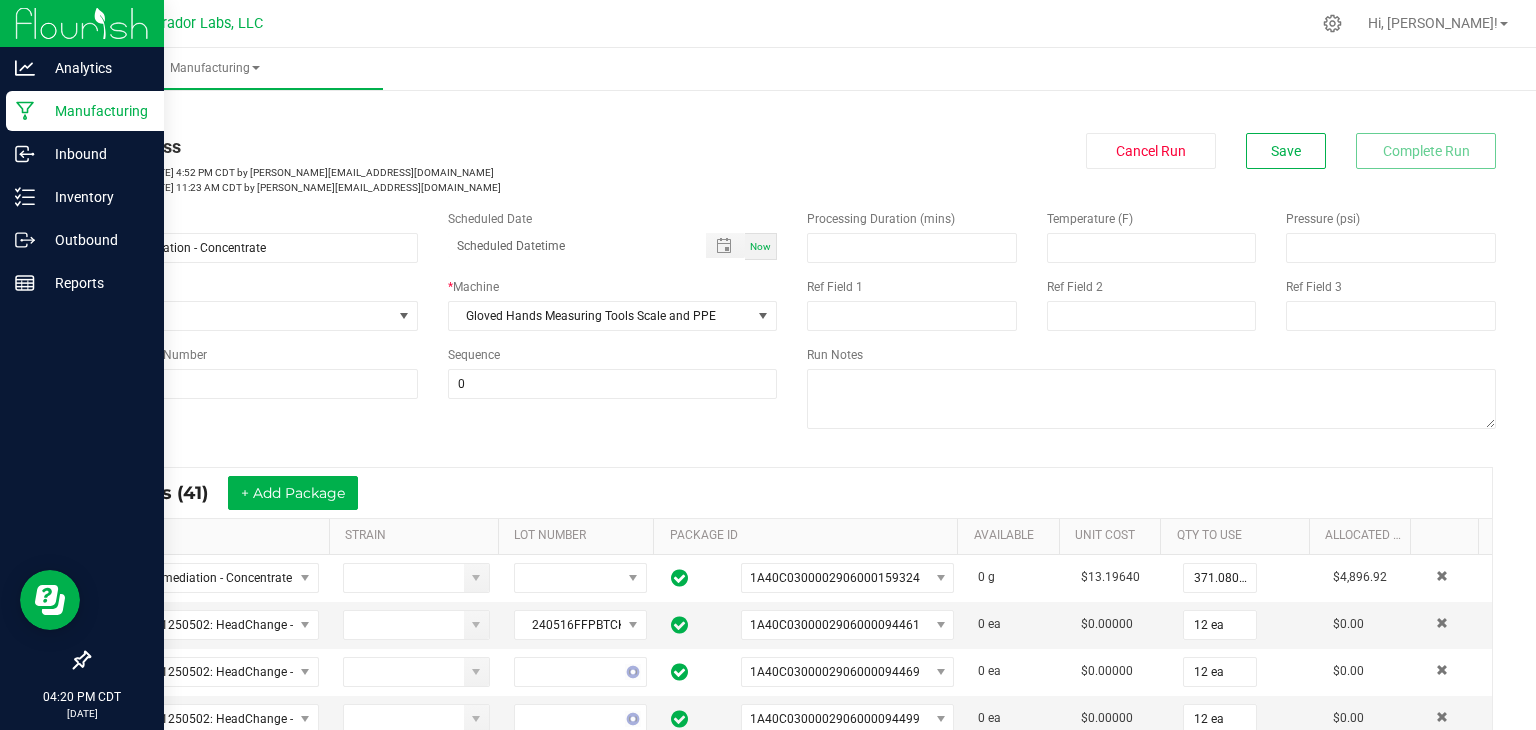type on "06/30/2025 4:52 PM" 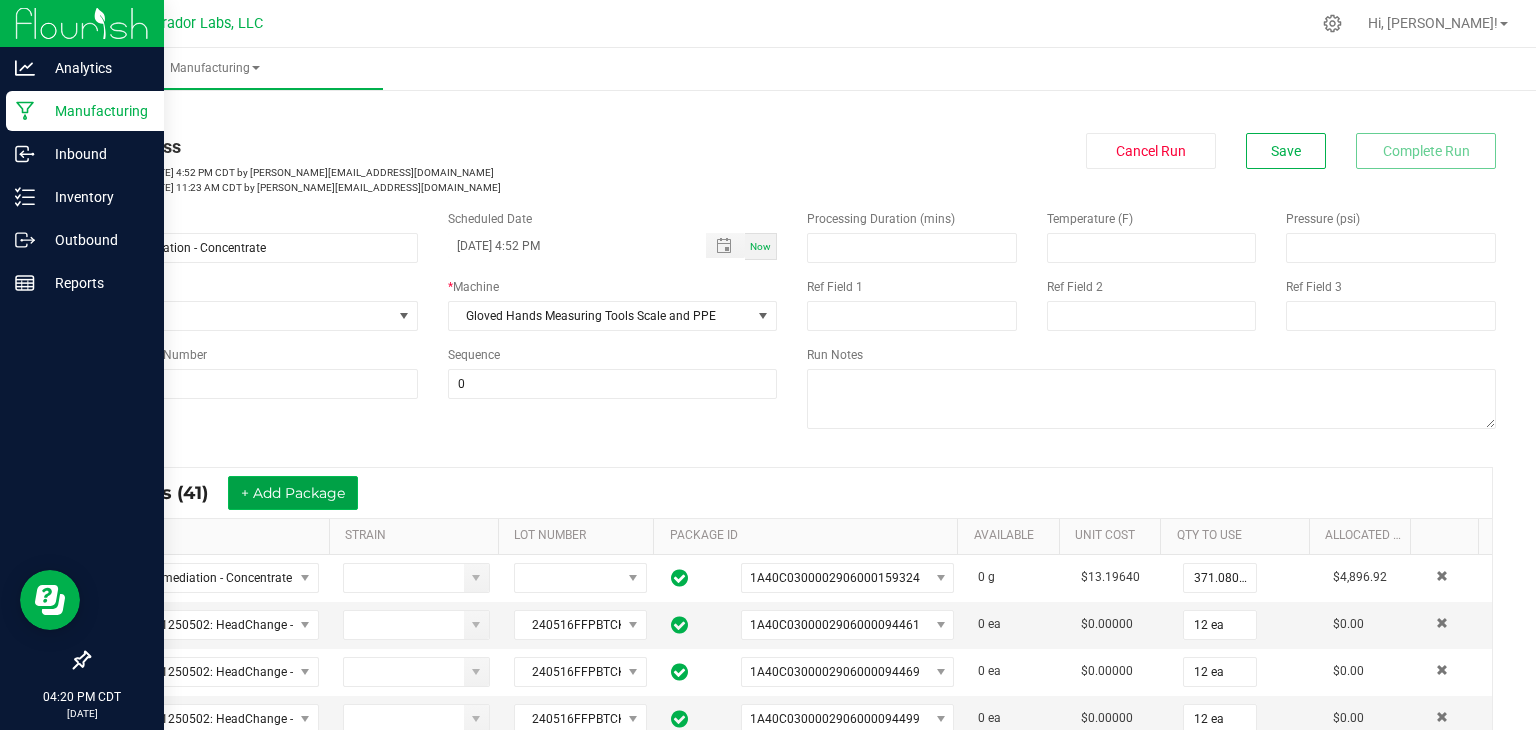 click on "+ Add Package" at bounding box center (293, 493) 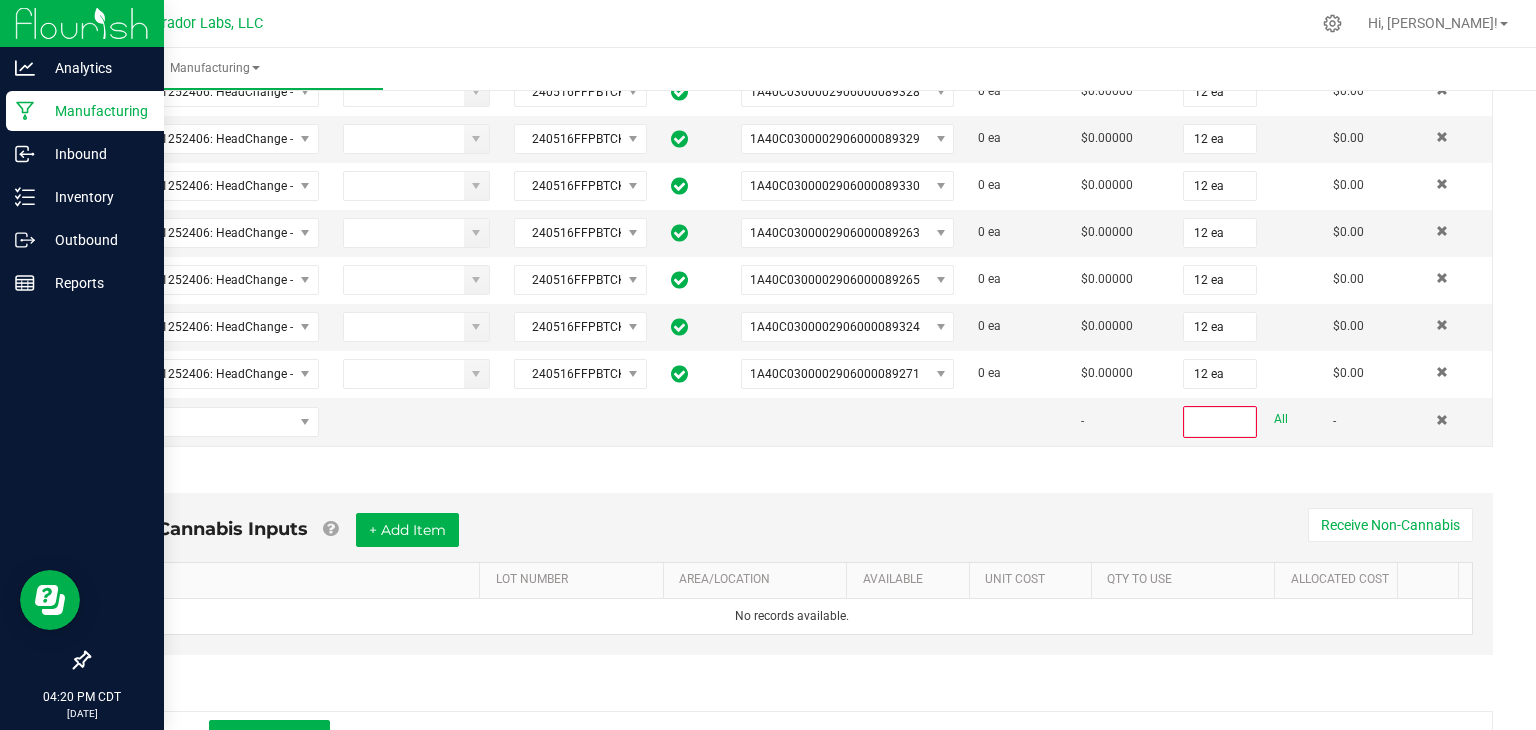 scroll, scrollTop: 2087, scrollLeft: 0, axis: vertical 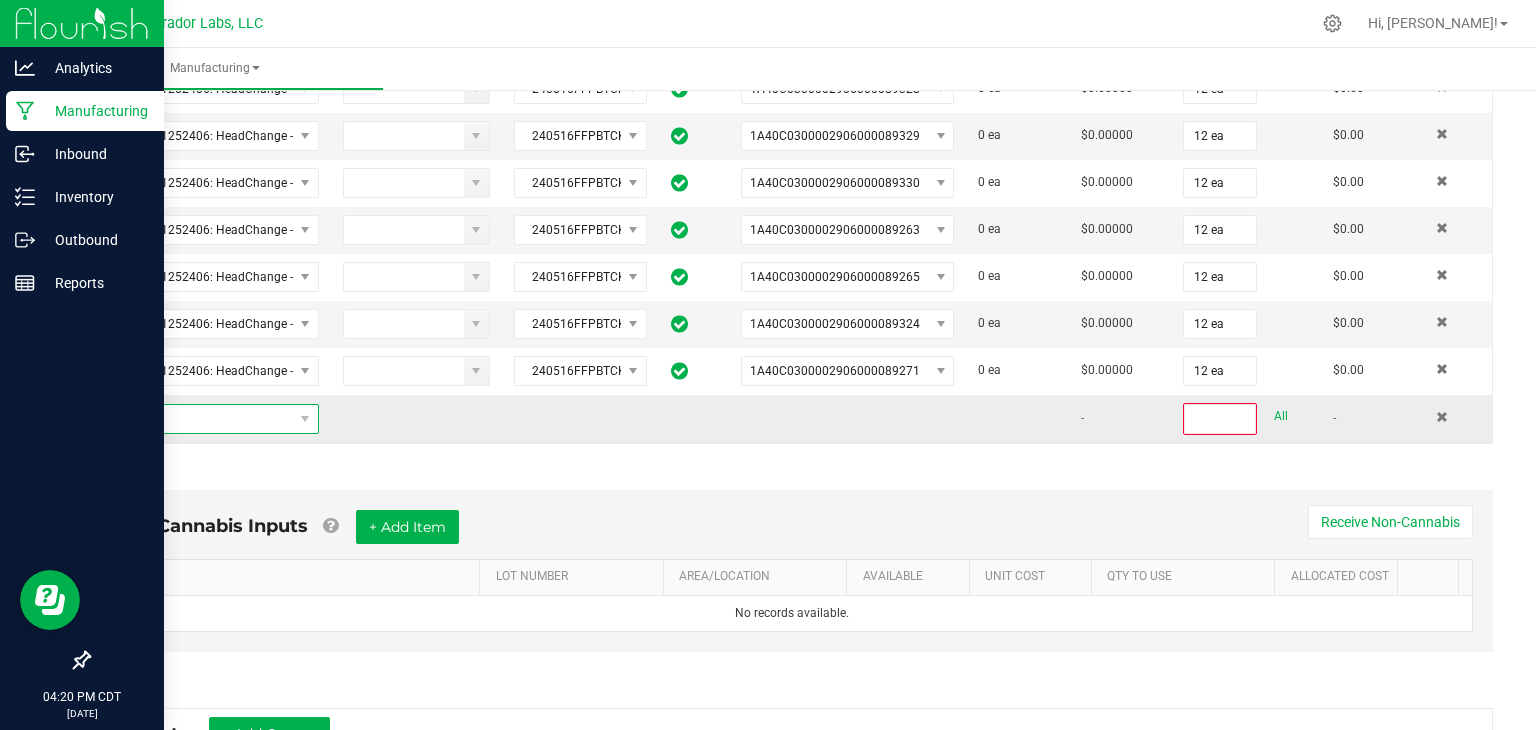 click at bounding box center [199, 419] 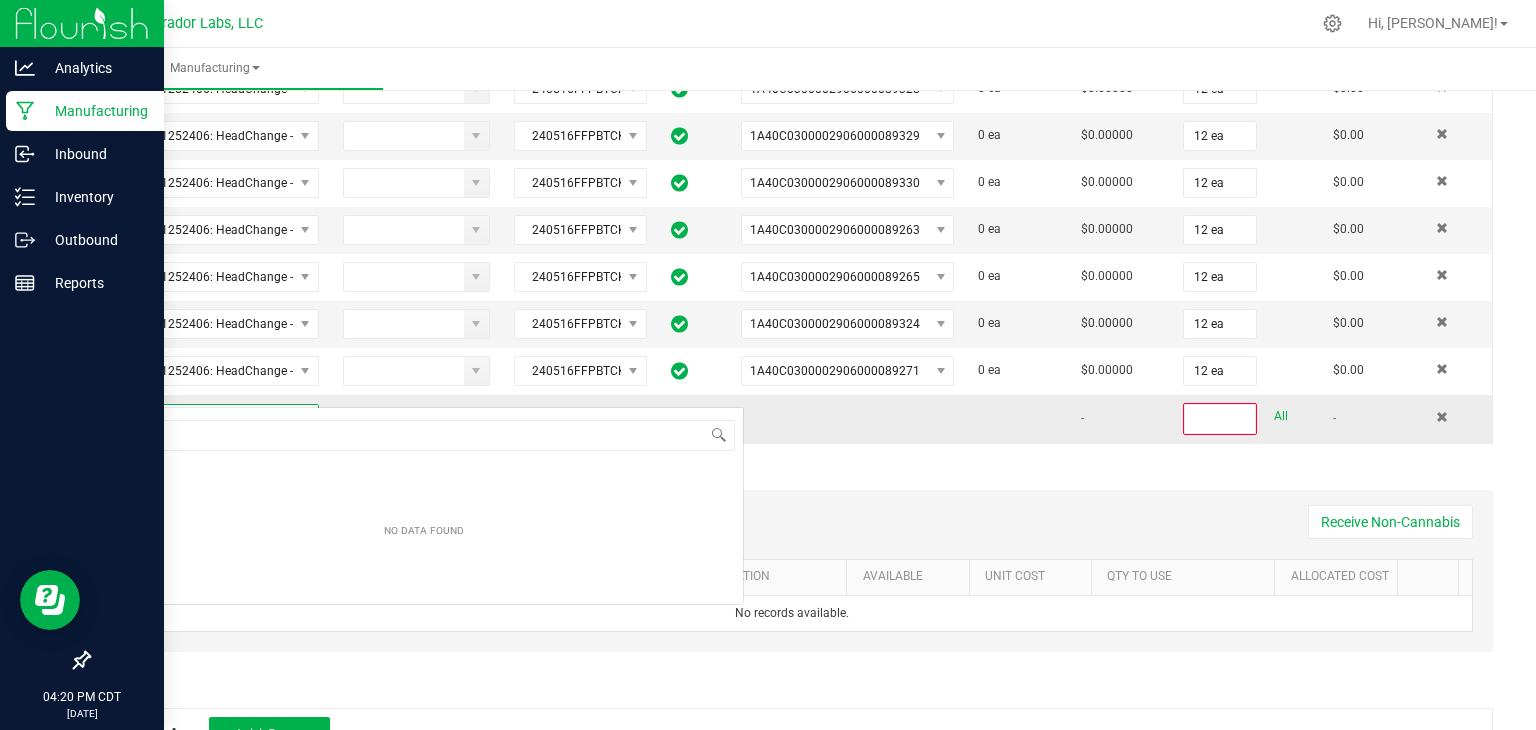 scroll, scrollTop: 99970, scrollLeft: 99790, axis: both 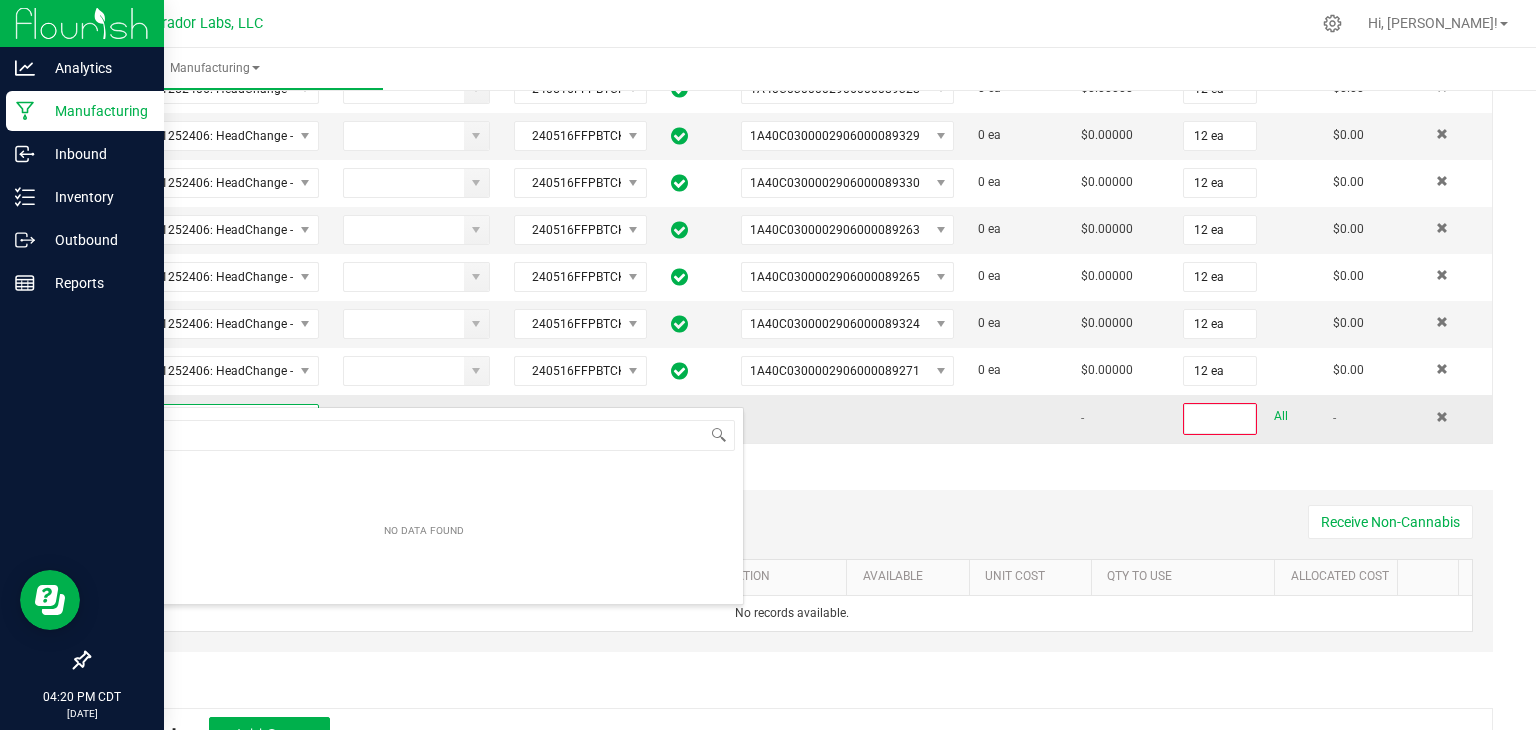type on "M00001252406: HeadChange - Live Badder 1g - Final Packaging - Pineapple Butter Cookie" 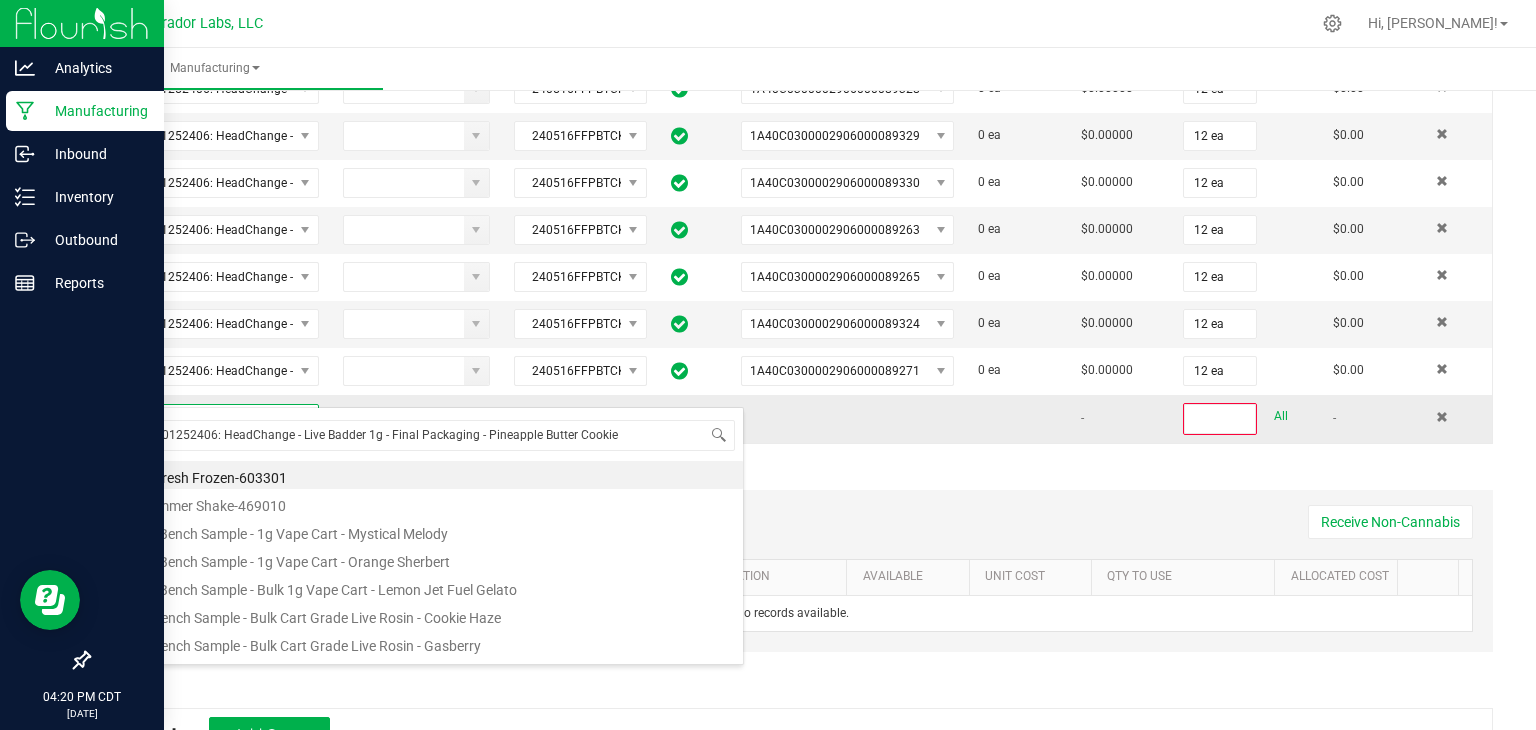 scroll, scrollTop: 29, scrollLeft: 207, axis: both 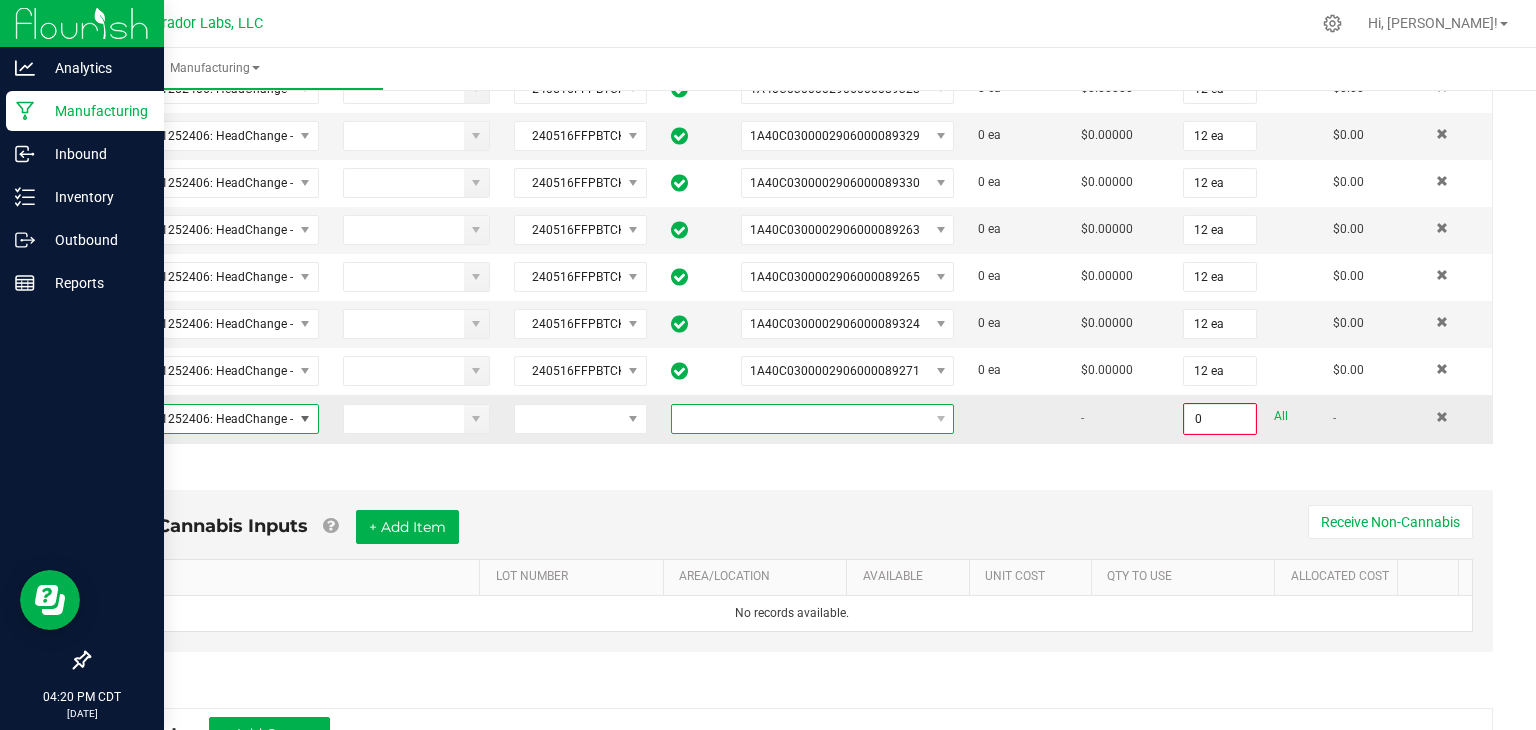 click at bounding box center (800, 419) 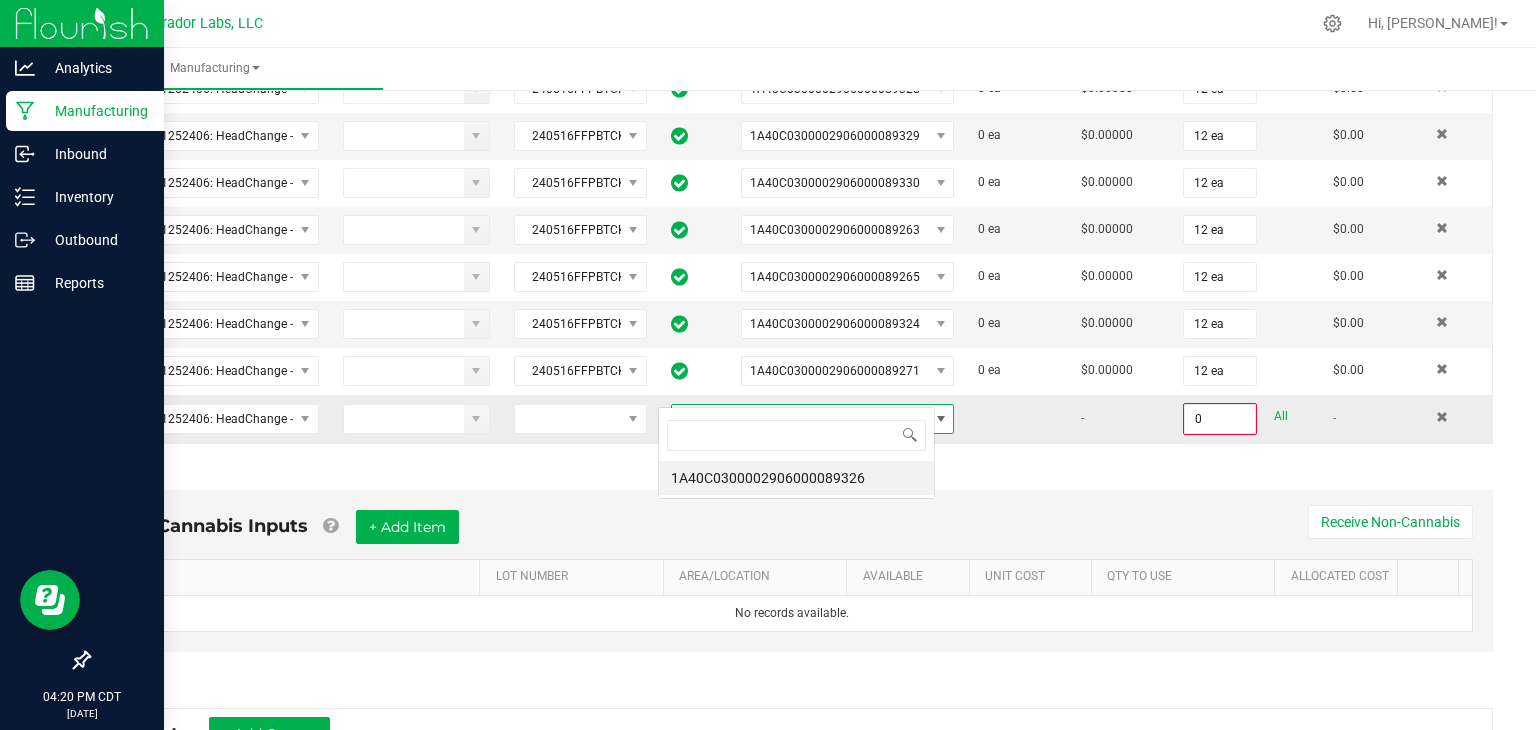scroll, scrollTop: 99970, scrollLeft: 99723, axis: both 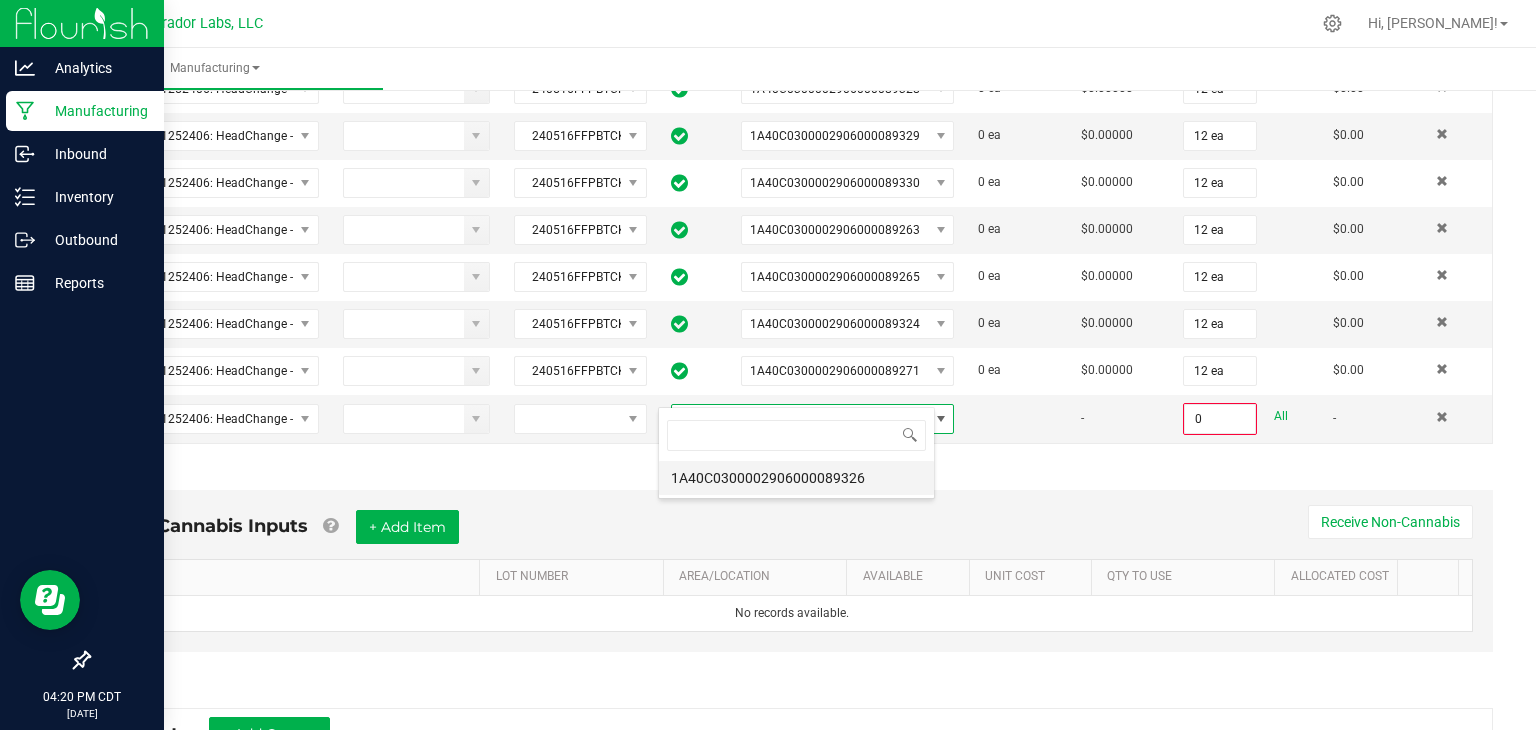 click on "1A40C0300002906000089326" at bounding box center (796, 478) 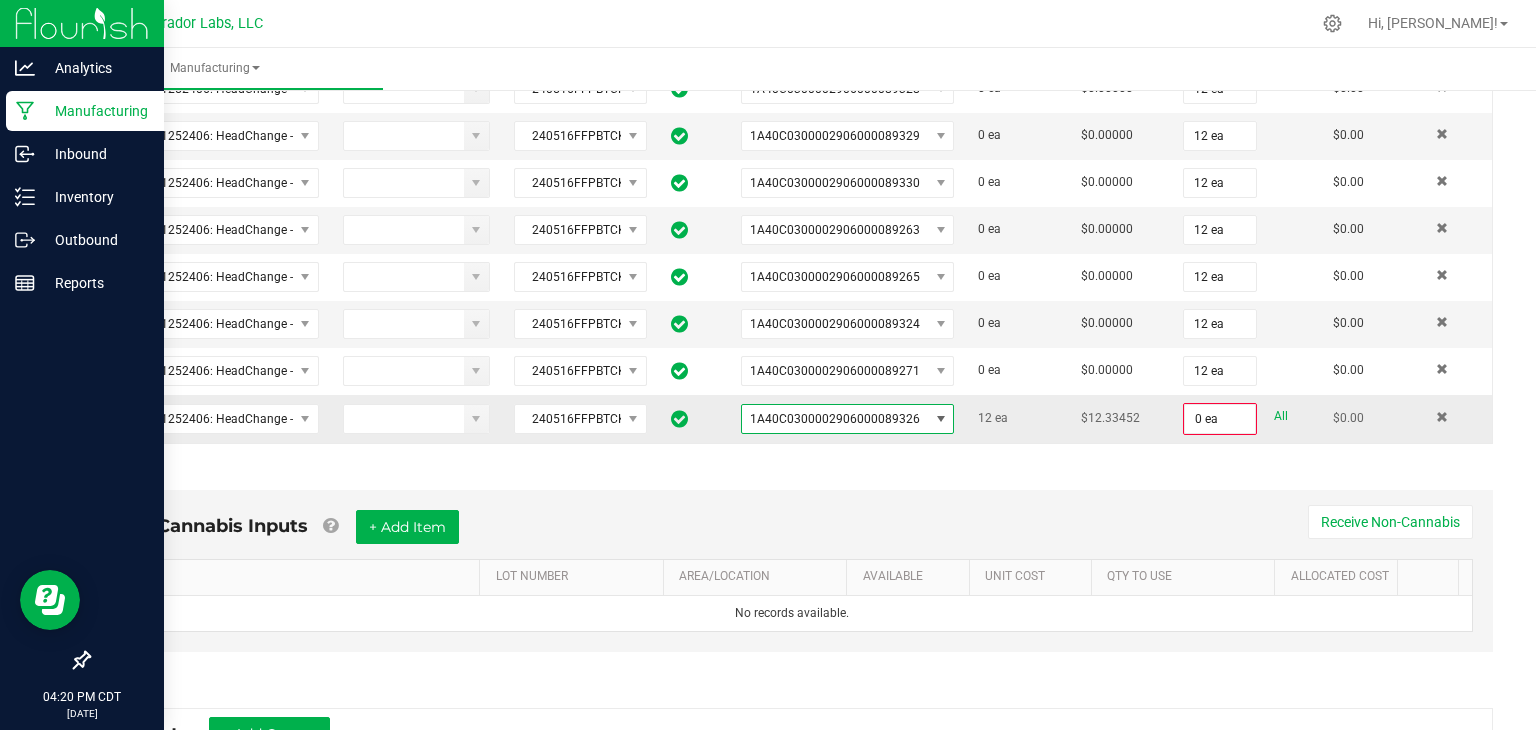 click on "All" at bounding box center [1281, 416] 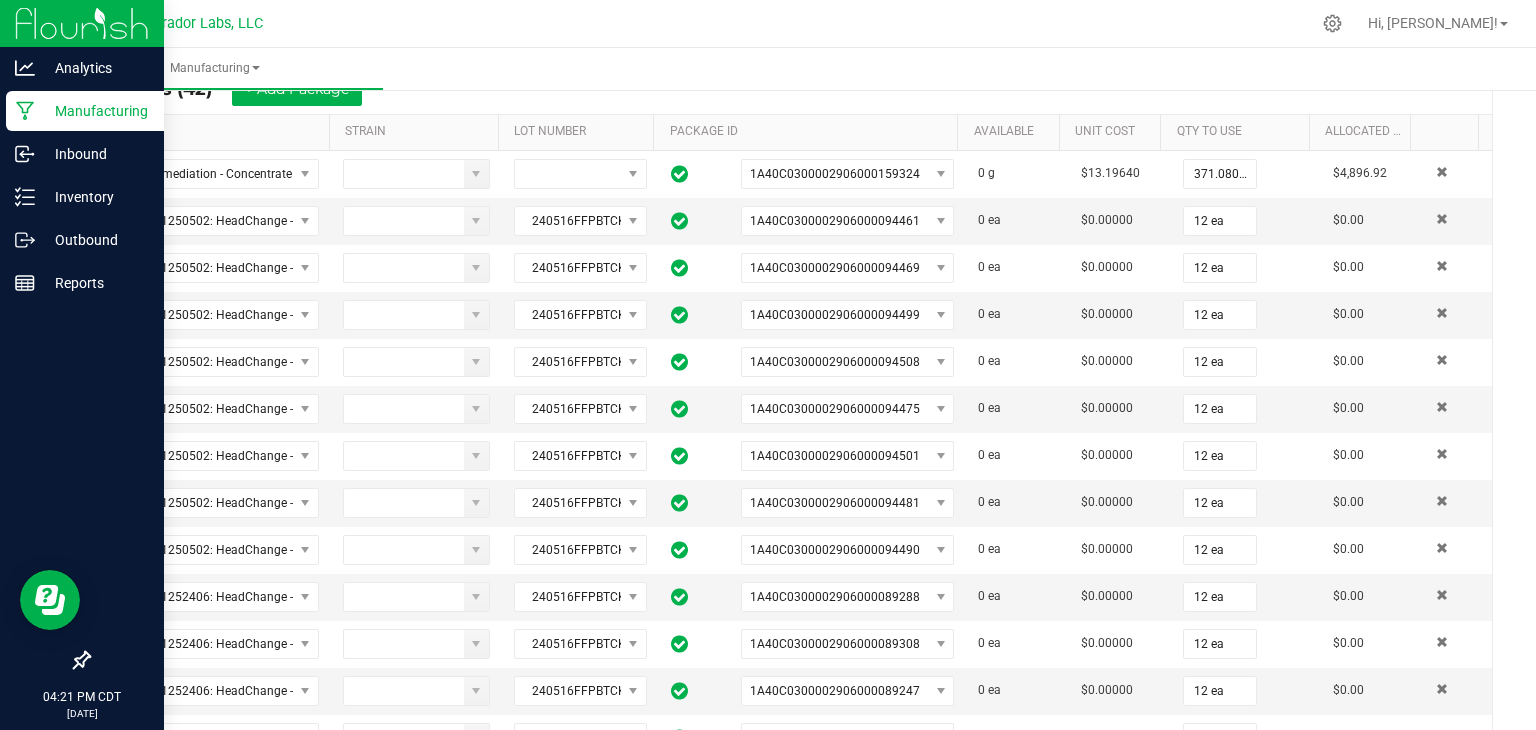 scroll, scrollTop: 366, scrollLeft: 0, axis: vertical 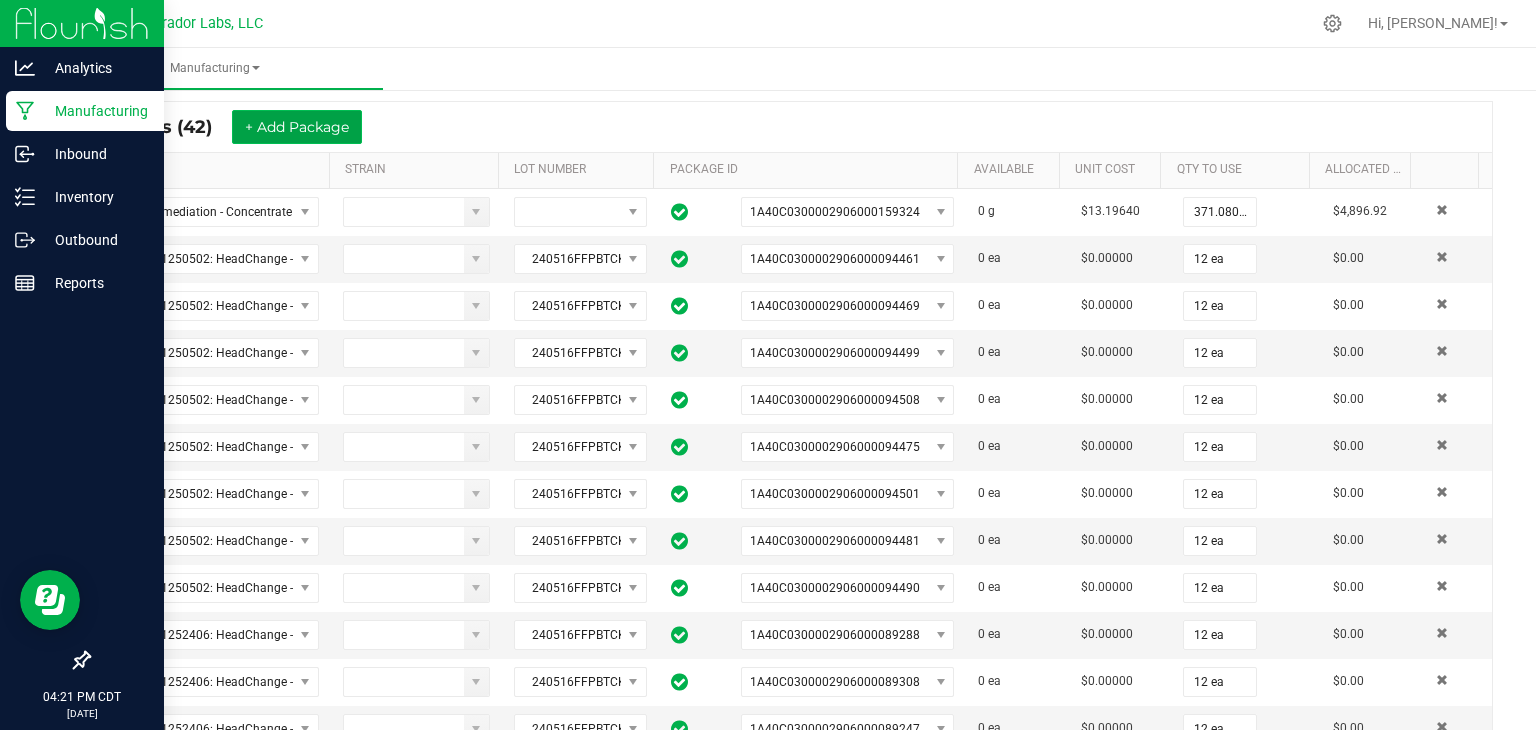 click on "+ Add Package" at bounding box center [297, 127] 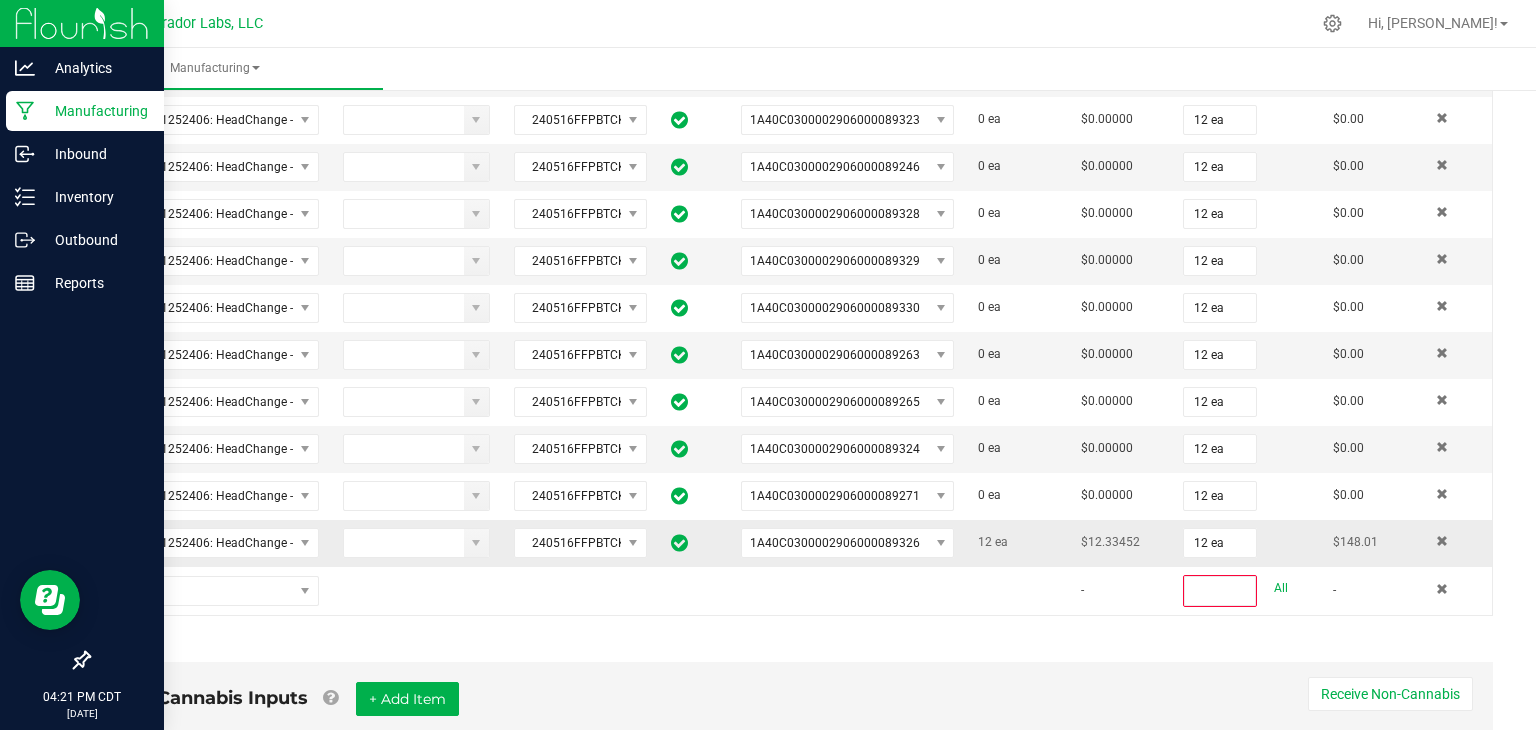 scroll, scrollTop: 2150, scrollLeft: 0, axis: vertical 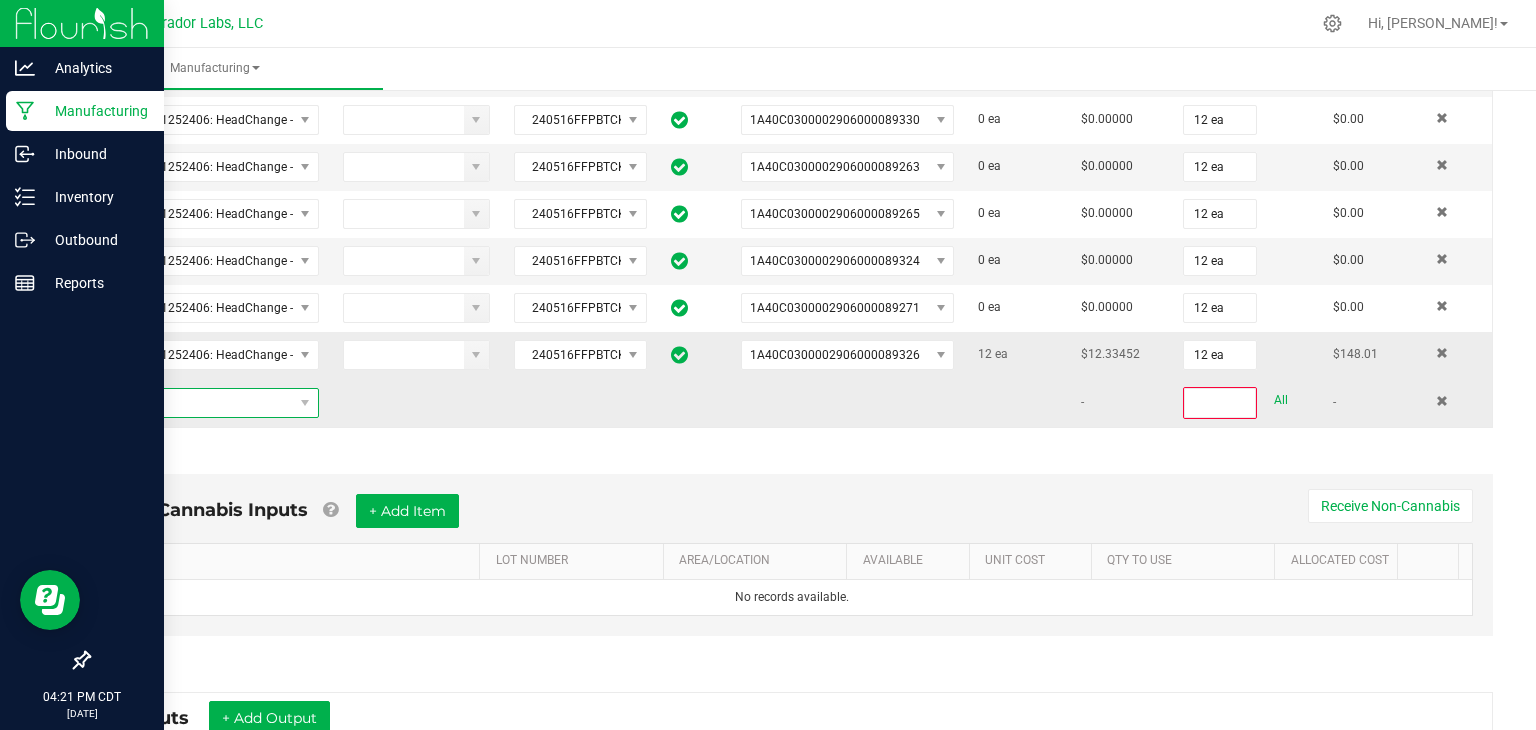click at bounding box center [199, 403] 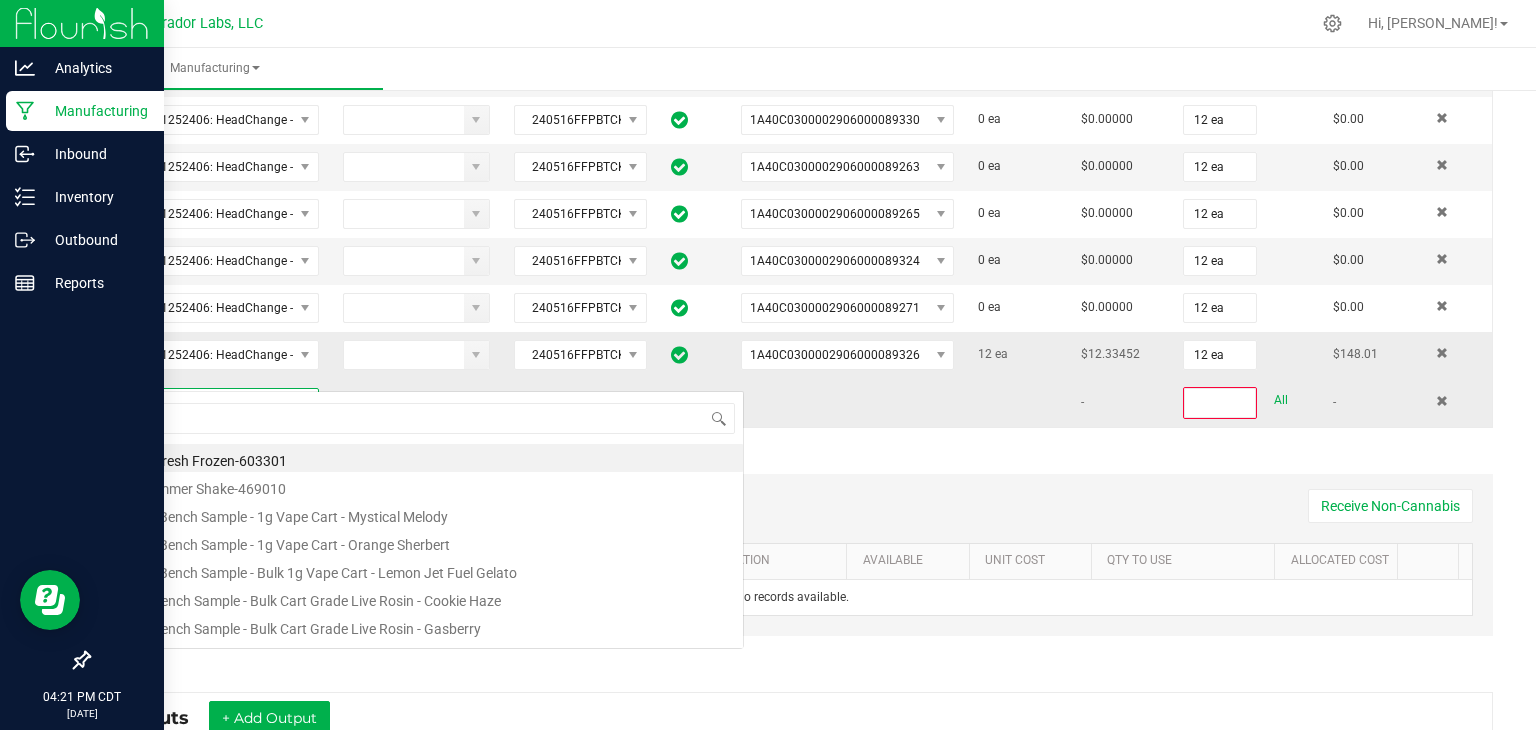 scroll, scrollTop: 99970, scrollLeft: 99790, axis: both 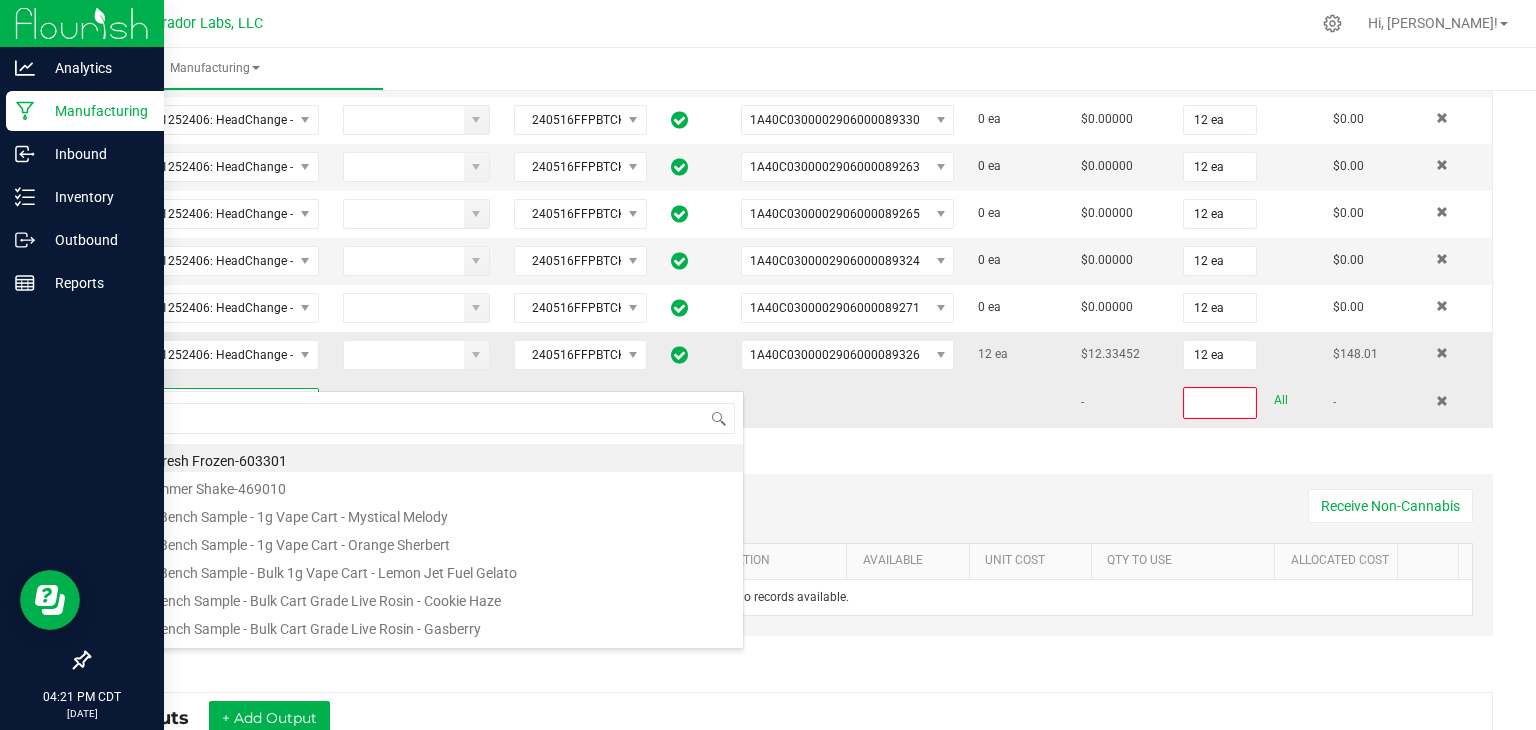 type on "M00001252406: HeadChange - Live Badder 1g - Final Packaging - Pineapple Butter Cookie" 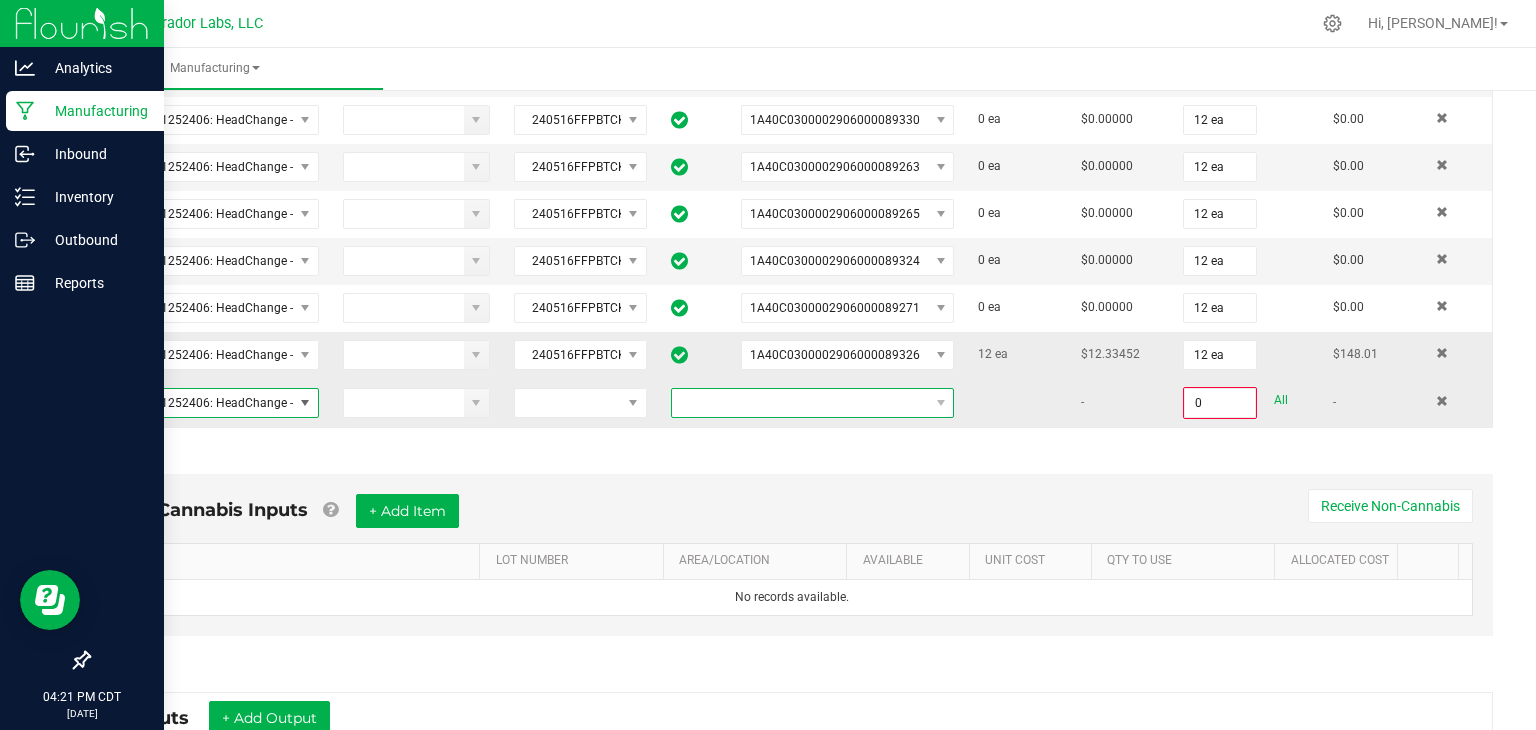 click at bounding box center [800, 403] 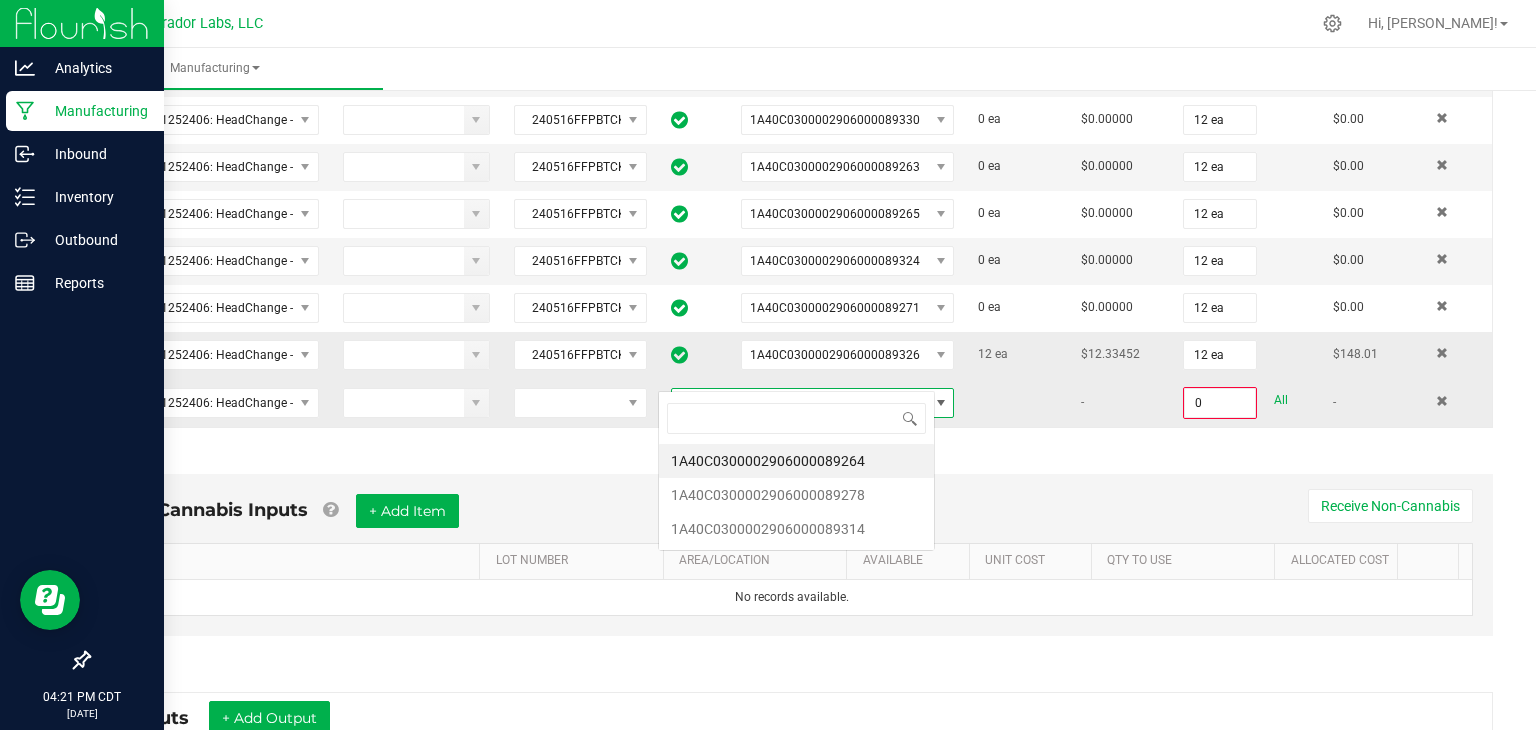 scroll, scrollTop: 99970, scrollLeft: 99723, axis: both 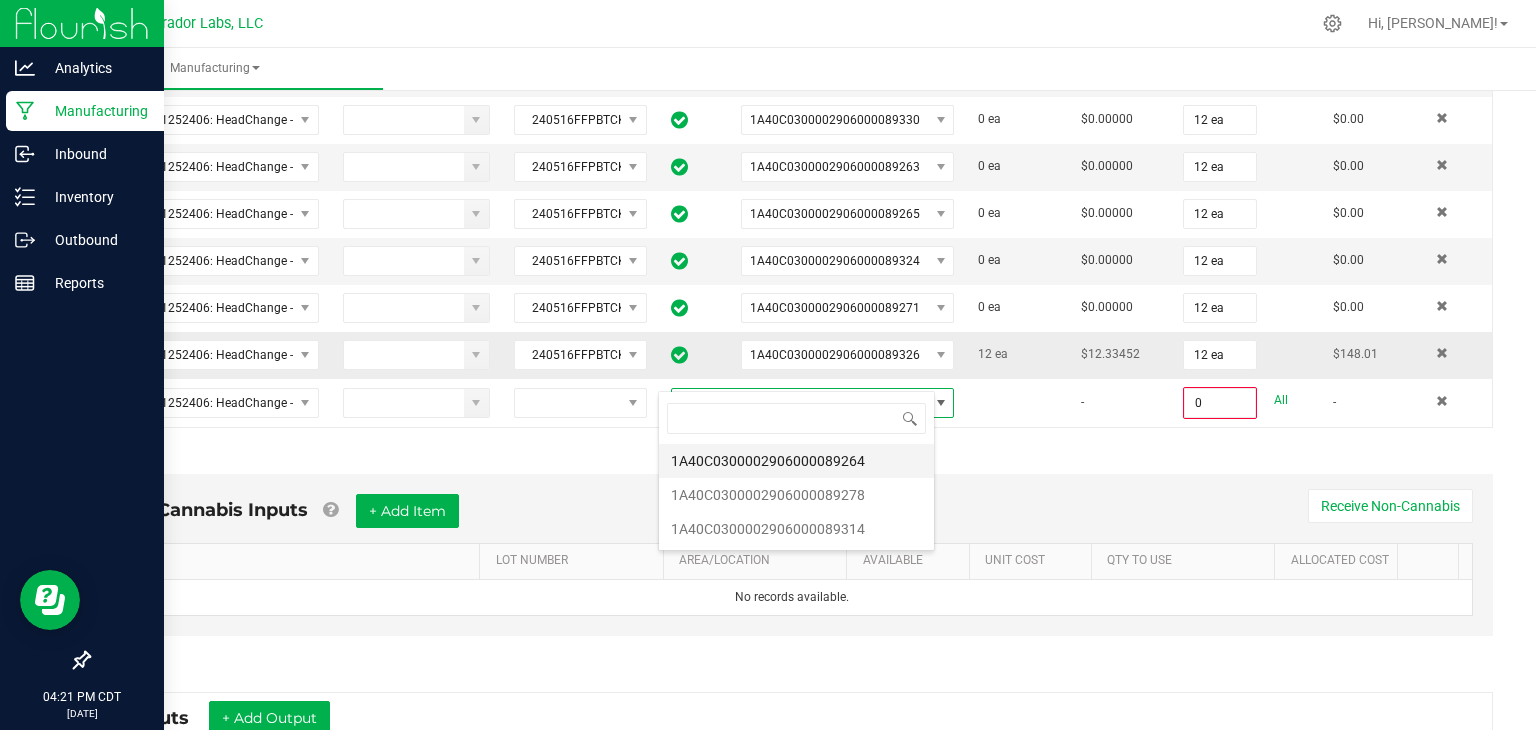 click on "1A40C0300002906000089264" at bounding box center (796, 461) 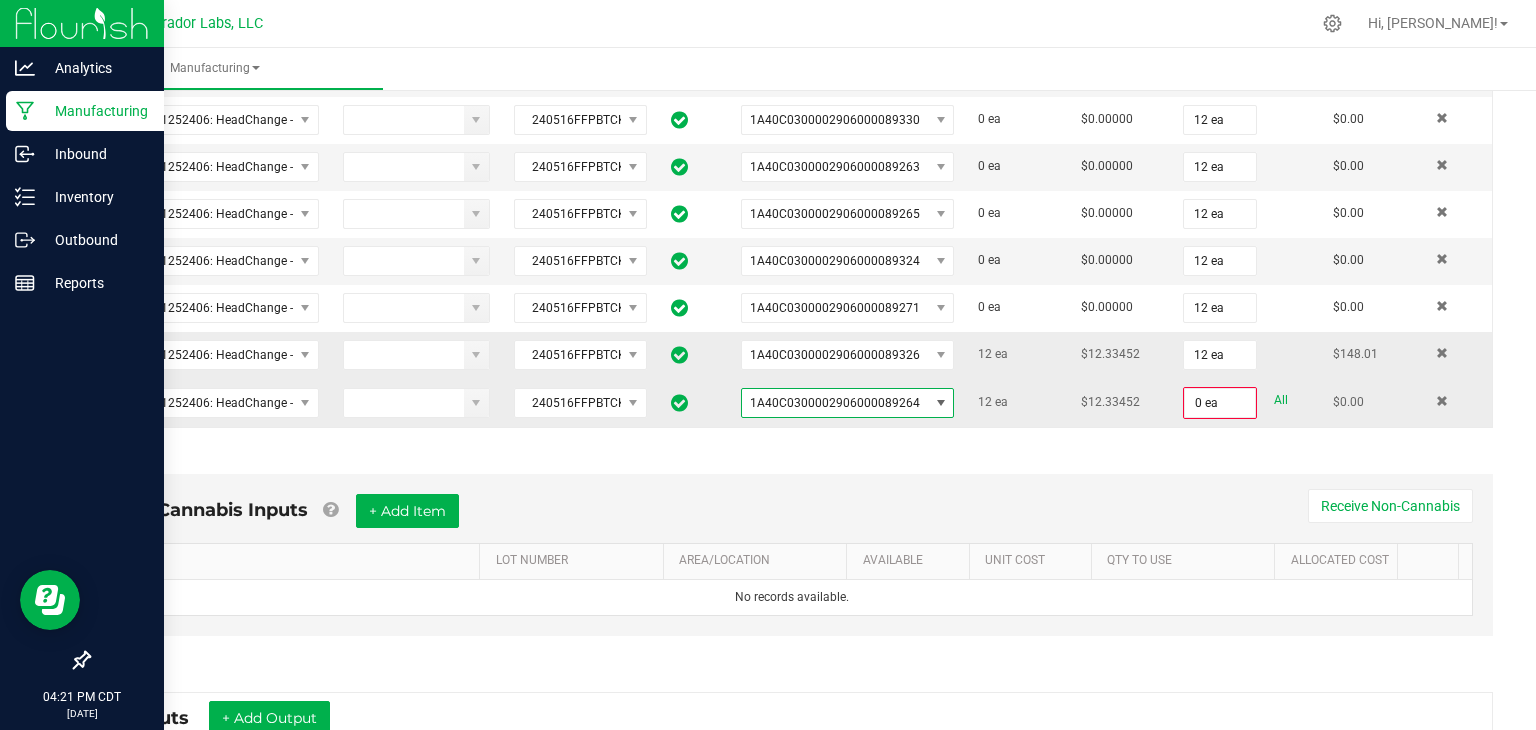 click on "All" at bounding box center [1281, 400] 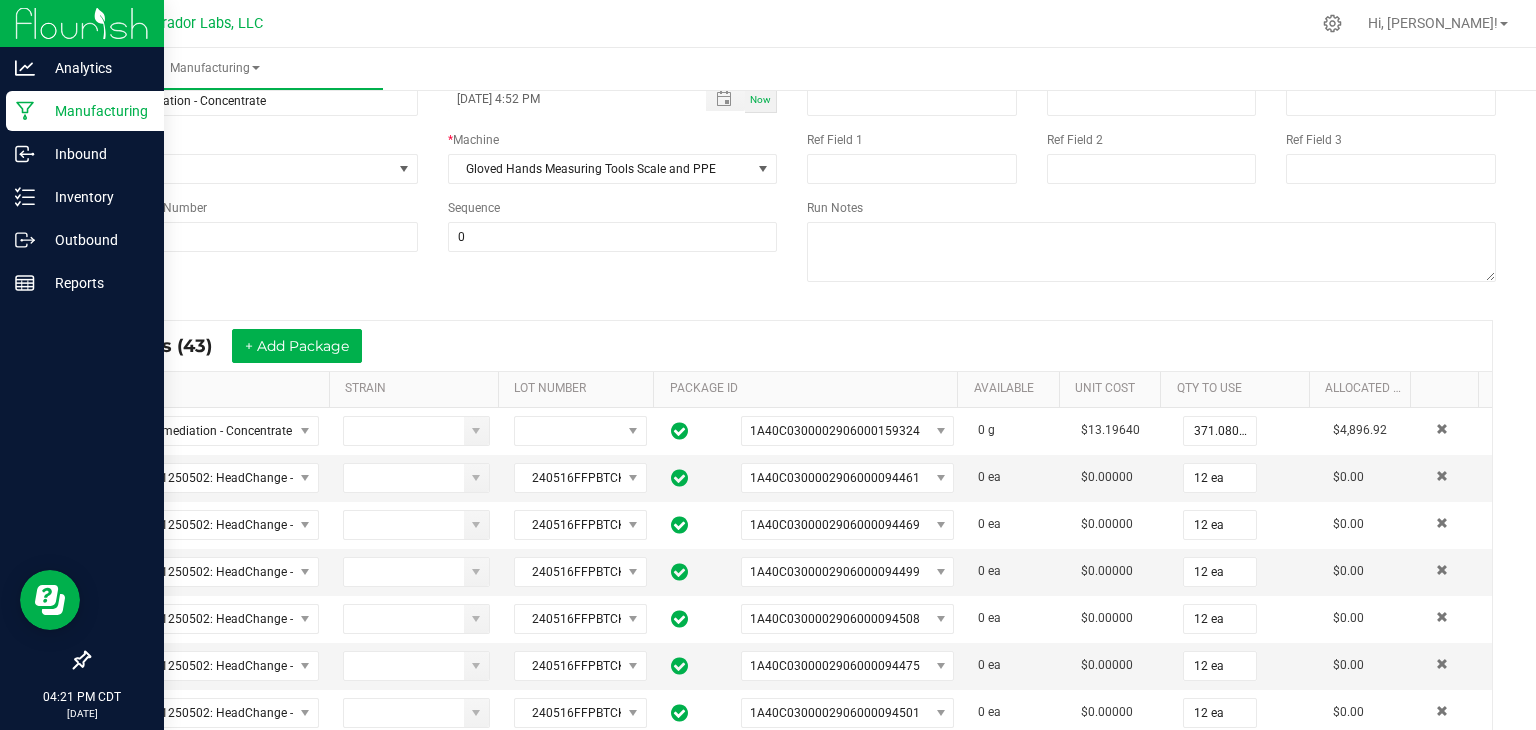 scroll, scrollTop: 140, scrollLeft: 0, axis: vertical 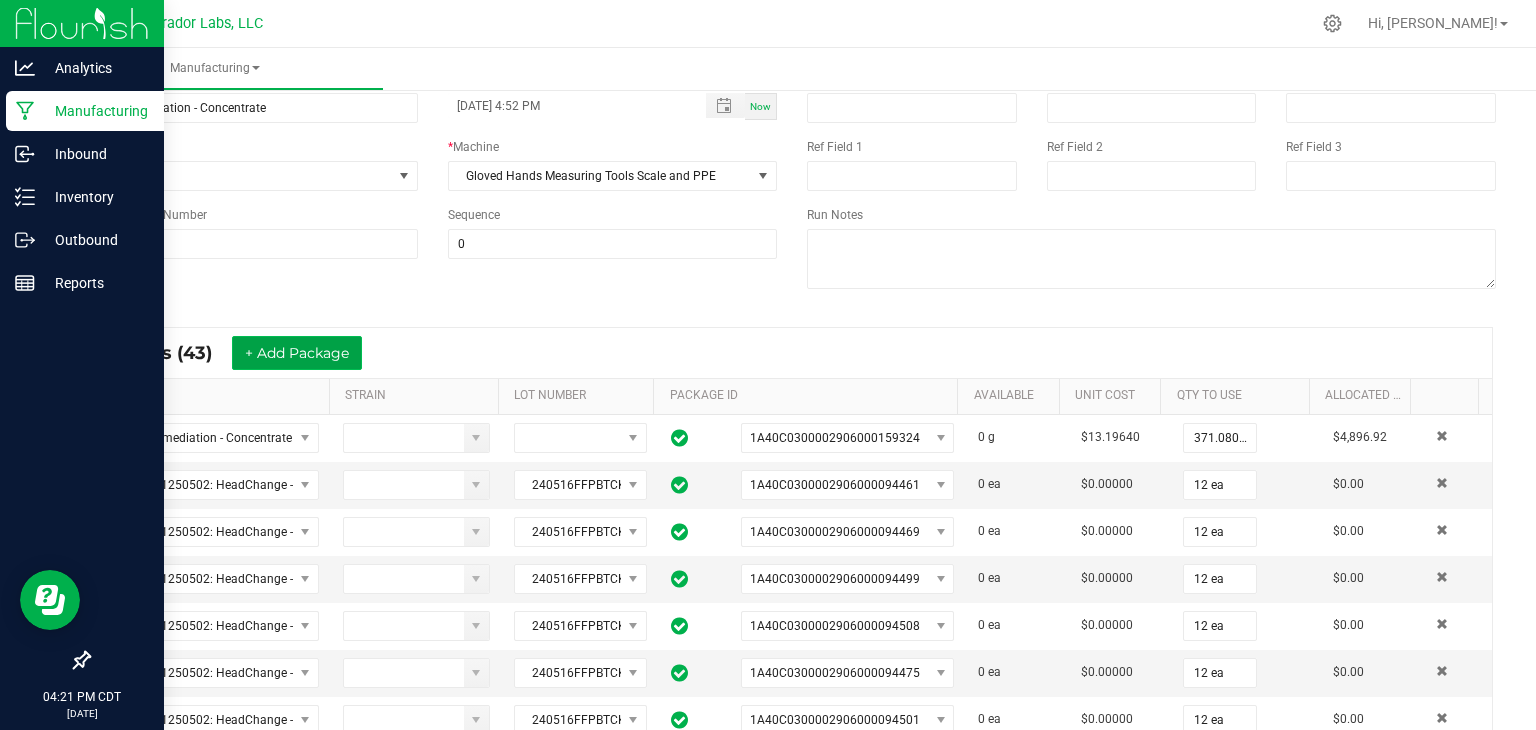 click on "+ Add Package" at bounding box center [297, 353] 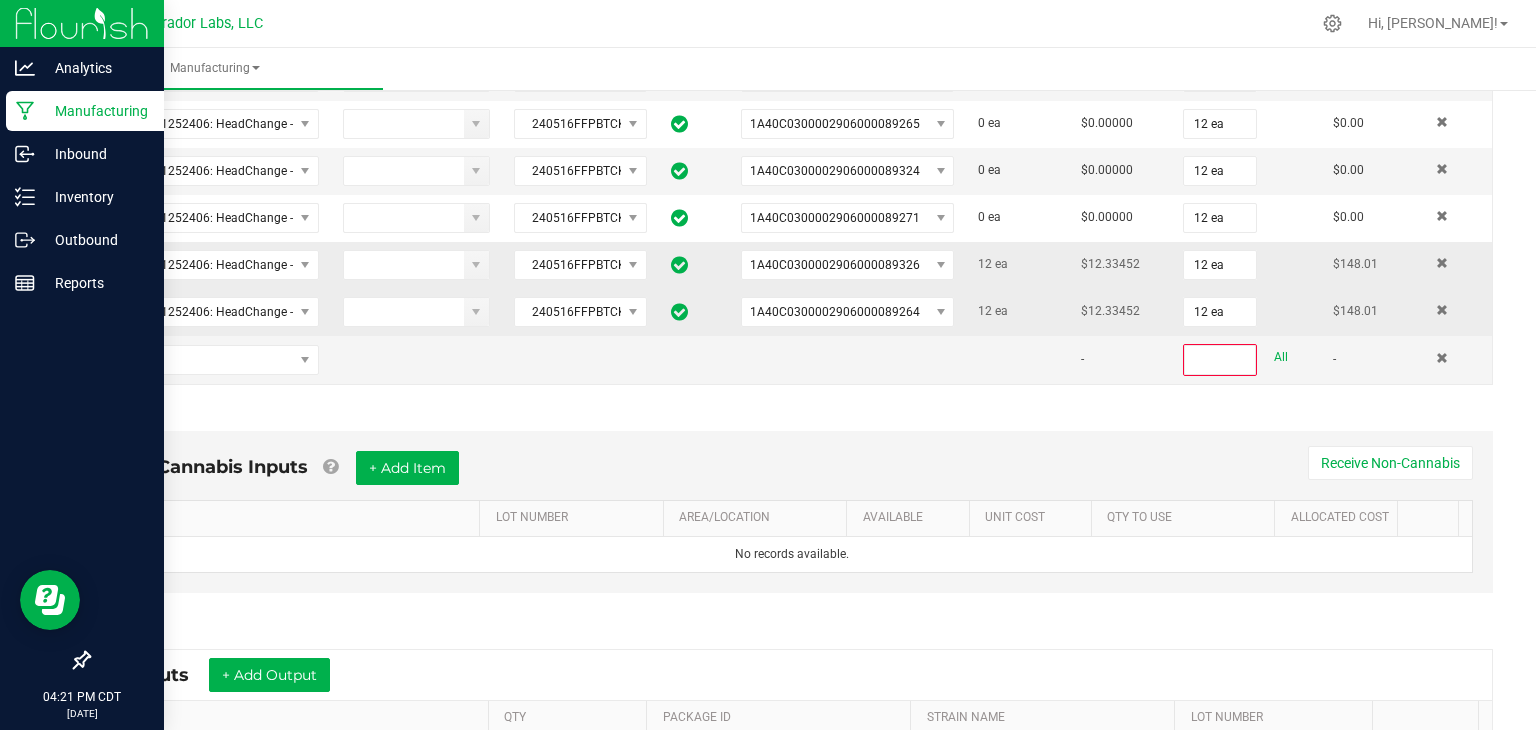 scroll, scrollTop: 2240, scrollLeft: 0, axis: vertical 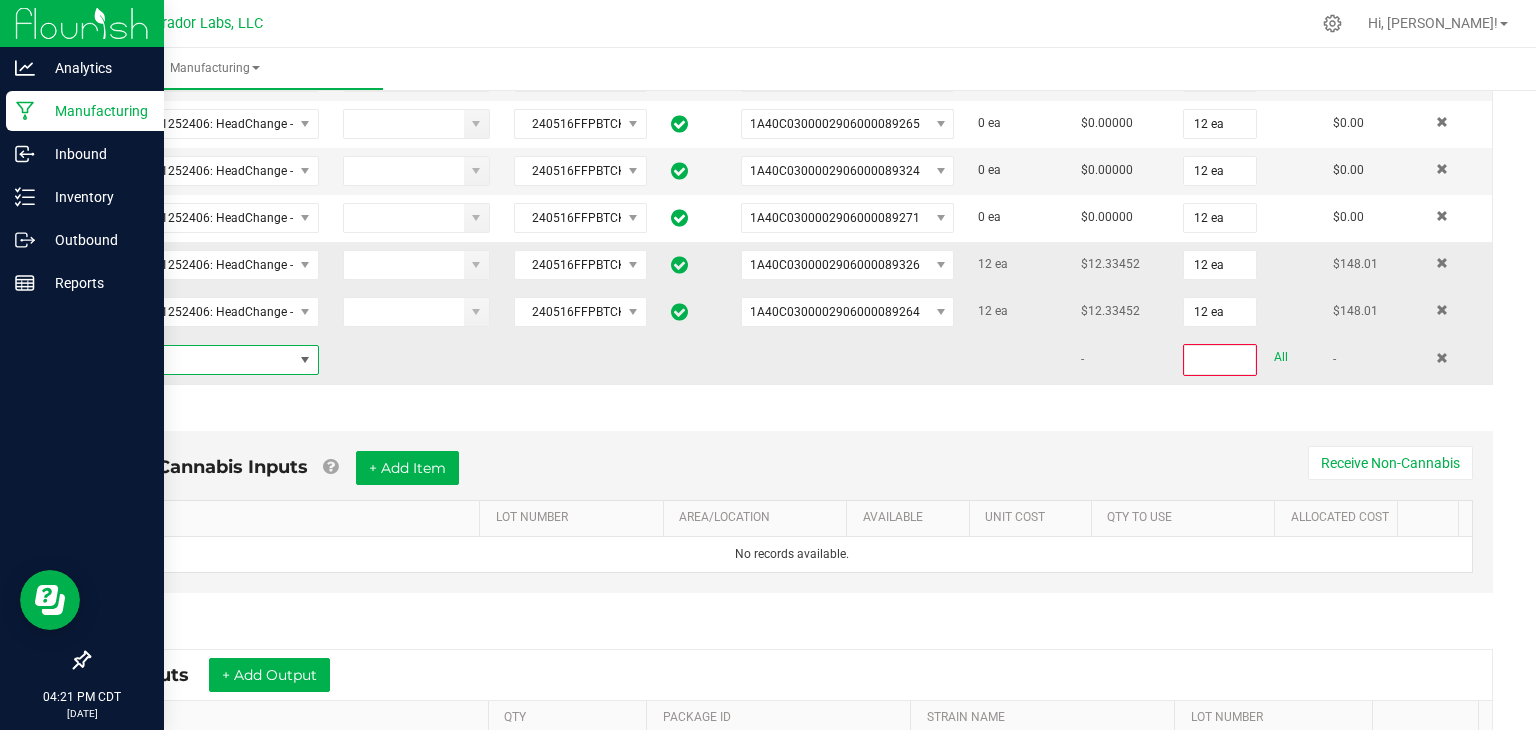 click at bounding box center [199, 360] 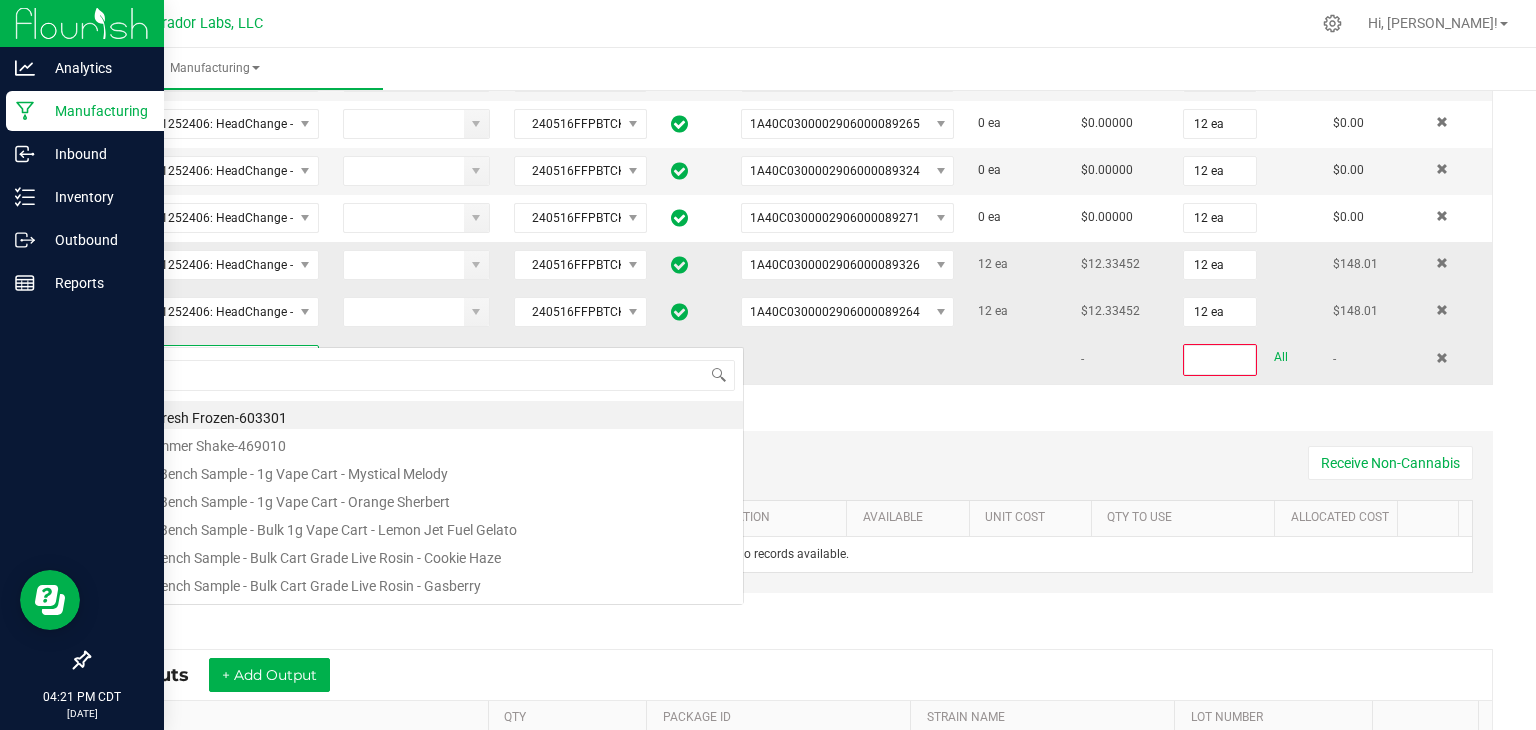 scroll, scrollTop: 99970, scrollLeft: 99790, axis: both 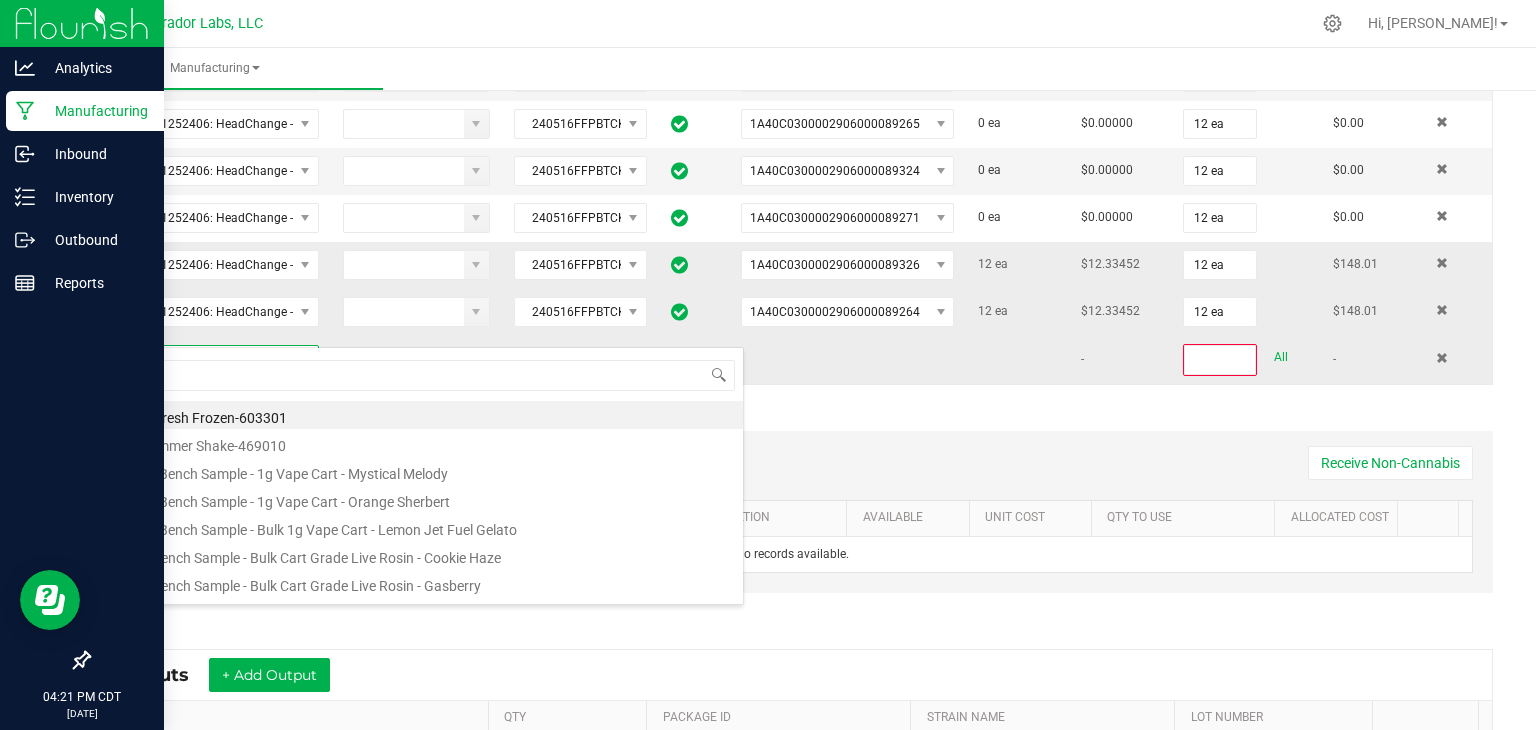type on "M00001252406: HeadChange - Live Badder 1g - Final Packaging - Pineapple Butter Cookie" 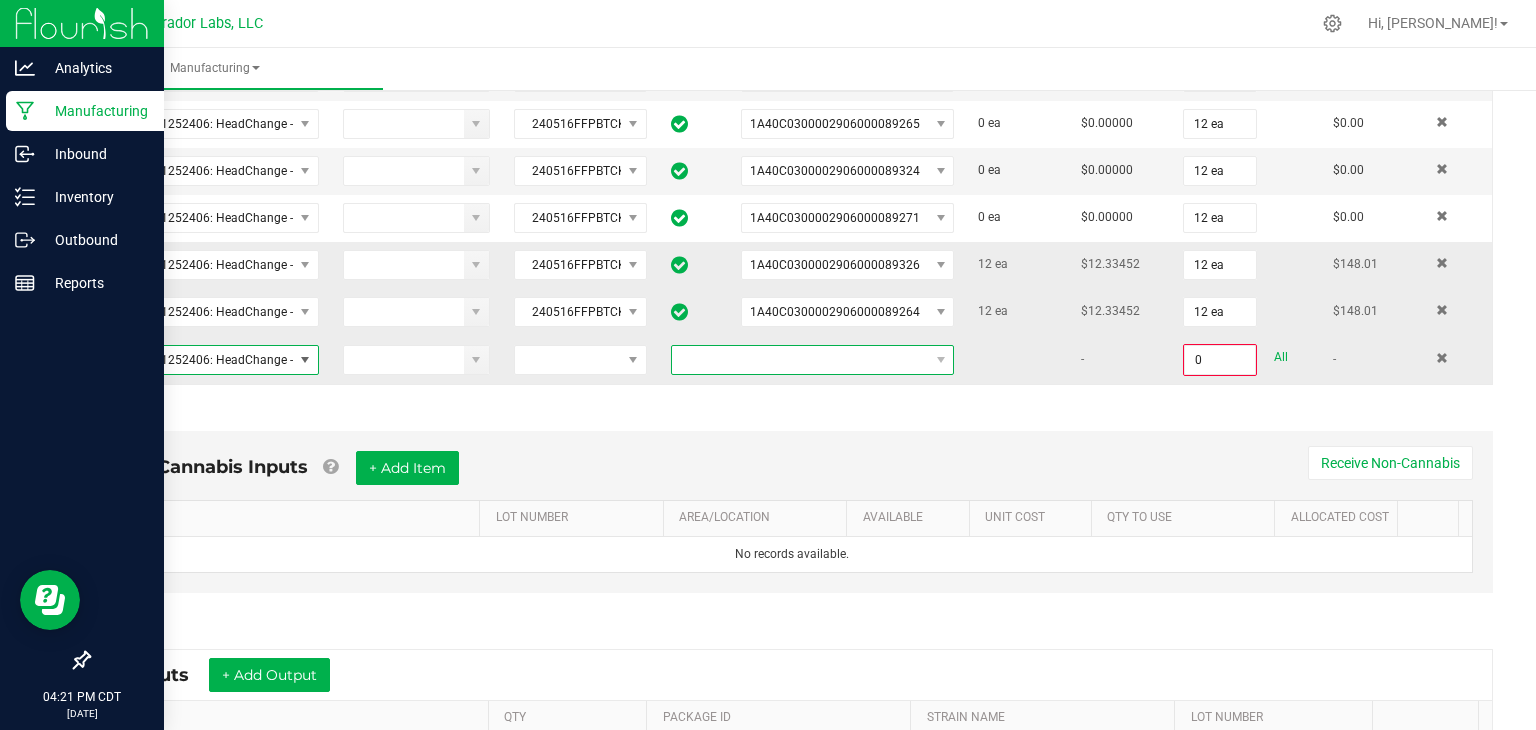 click at bounding box center (800, 360) 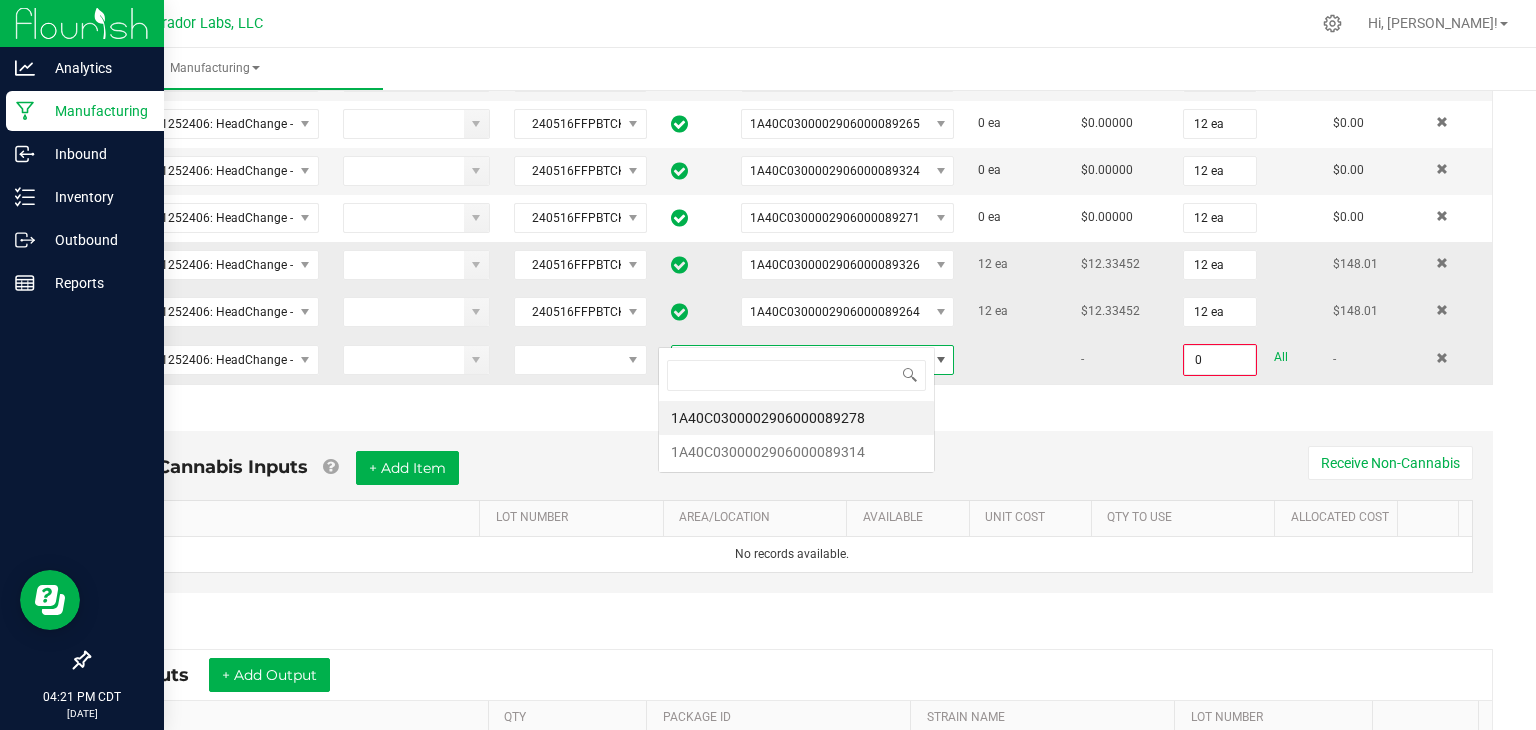 scroll, scrollTop: 99970, scrollLeft: 99723, axis: both 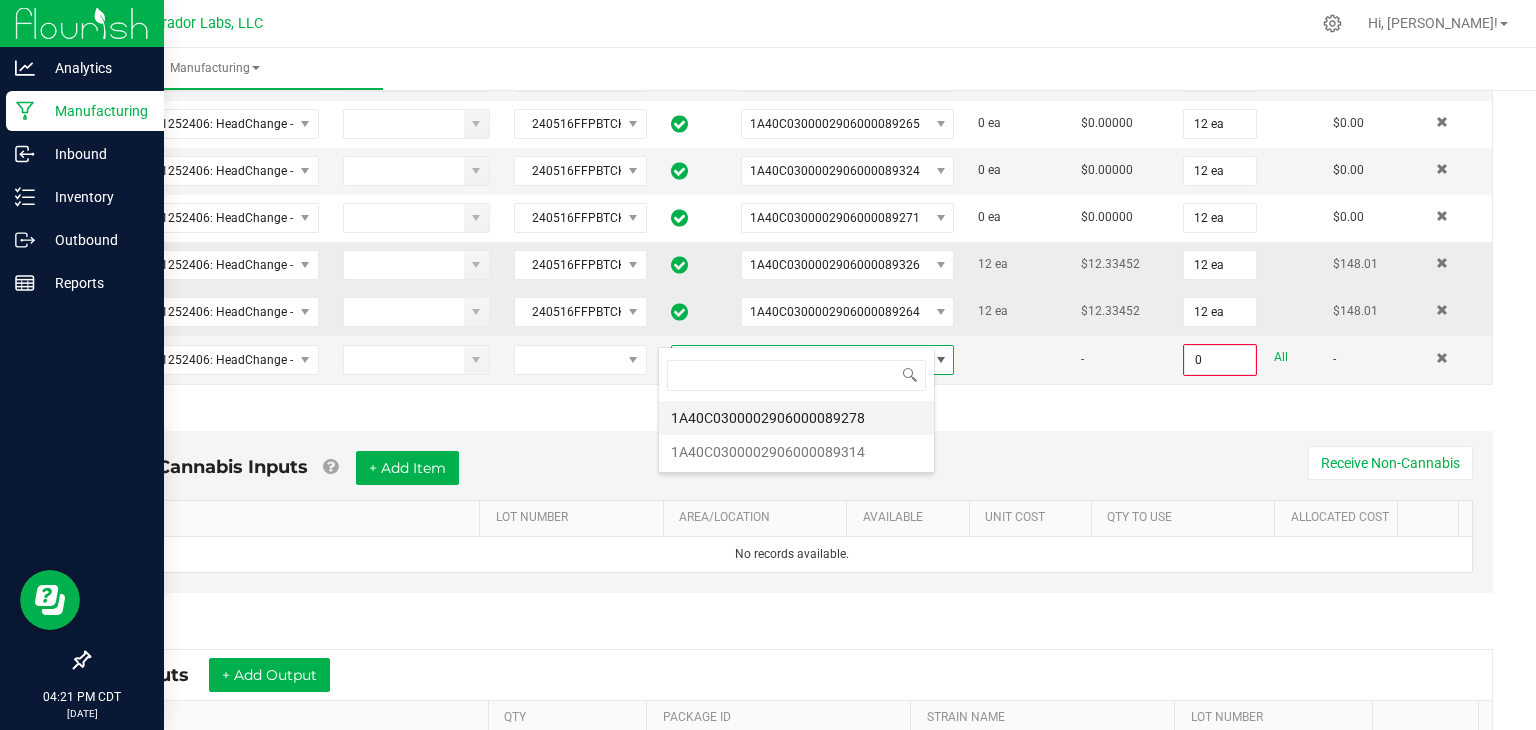 click on "1A40C0300002906000089278" at bounding box center [796, 418] 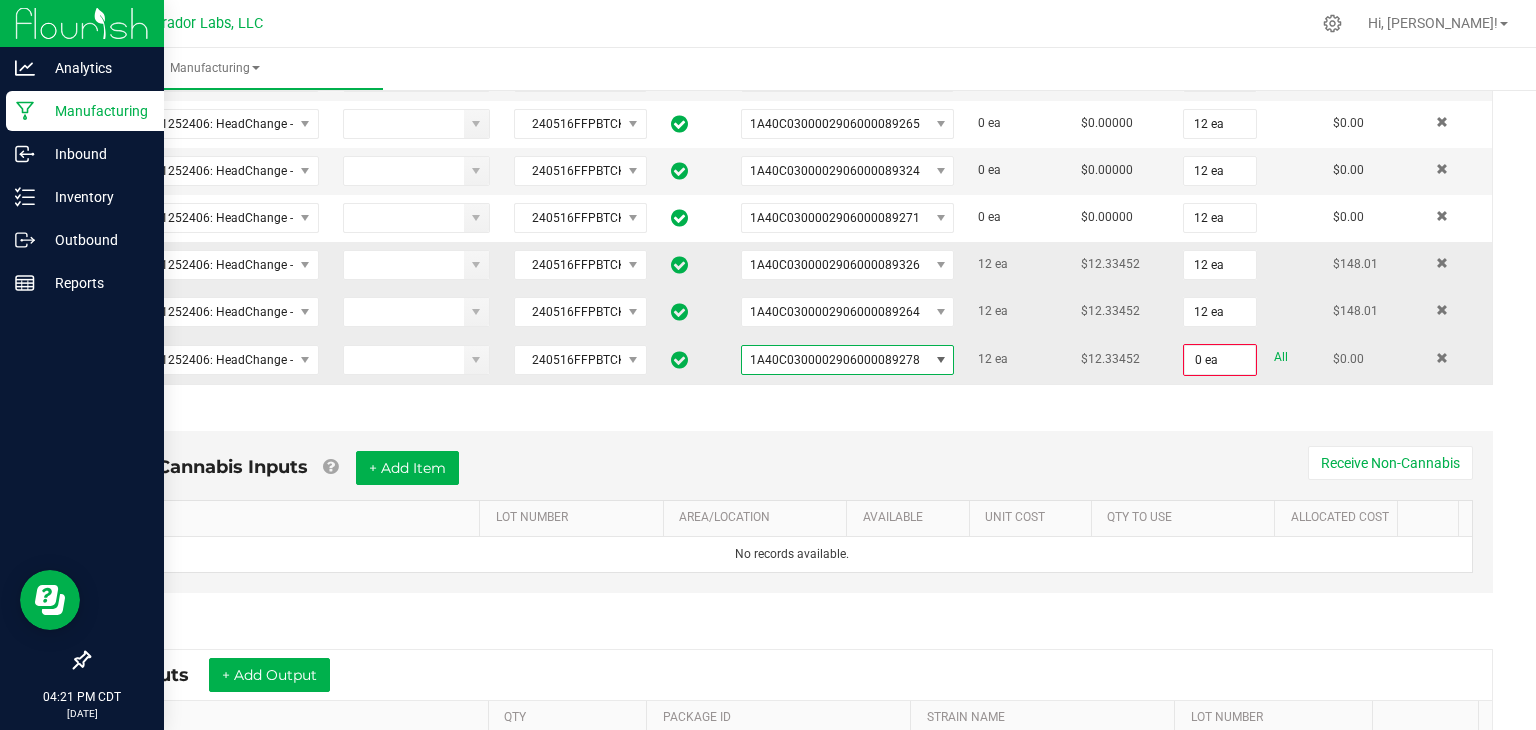 click on "All" at bounding box center (1281, 357) 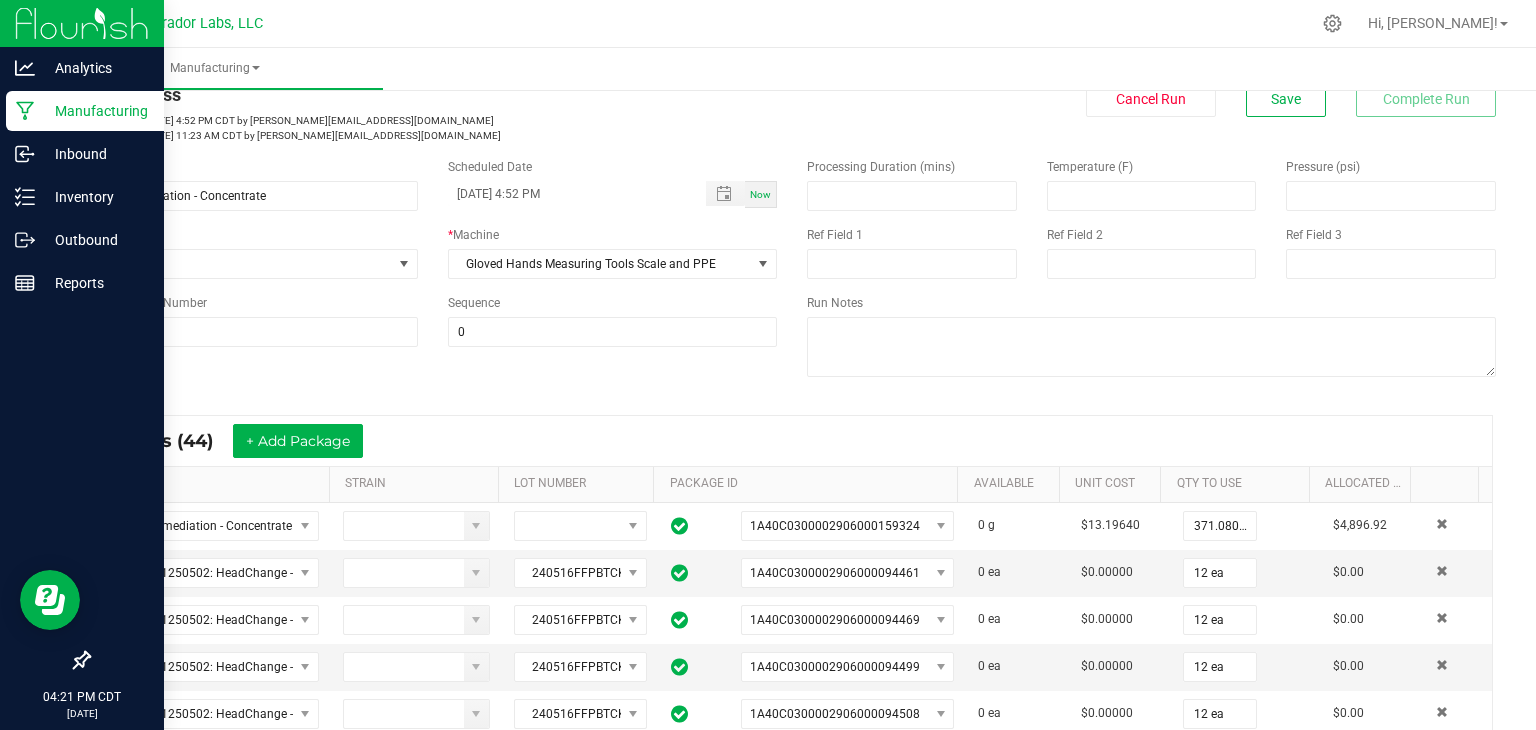 scroll, scrollTop: 52, scrollLeft: 0, axis: vertical 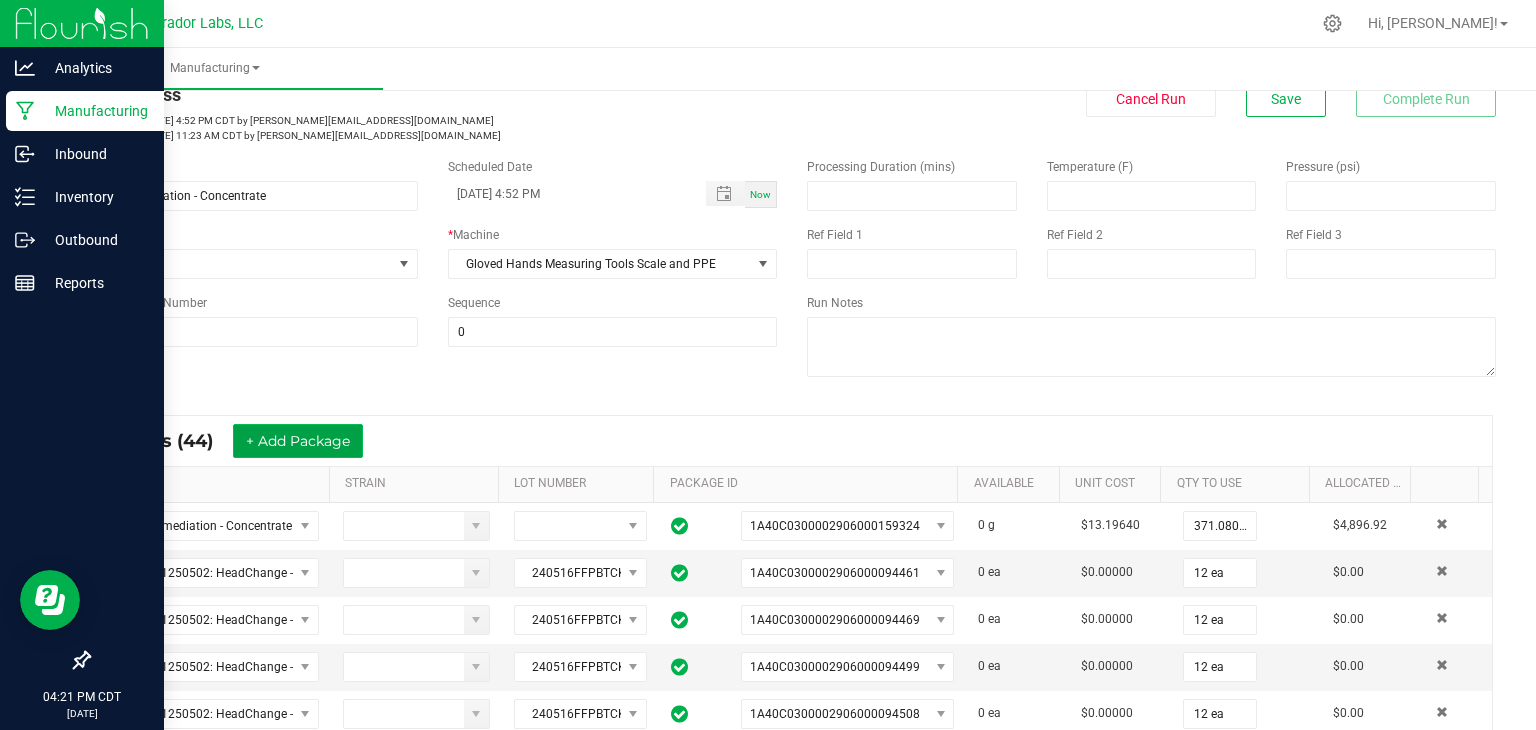 click on "+ Add Package" at bounding box center [298, 441] 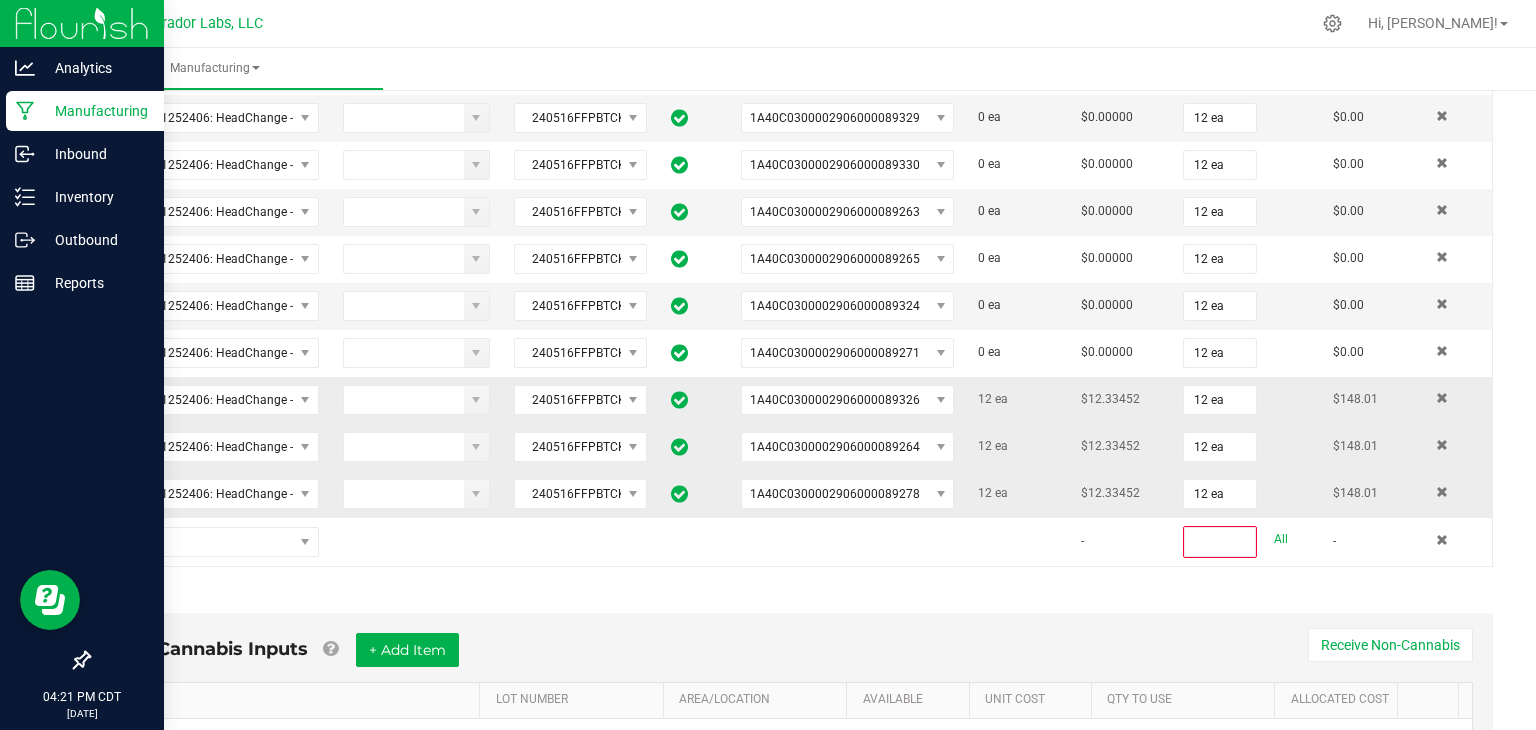 scroll, scrollTop: 2112, scrollLeft: 0, axis: vertical 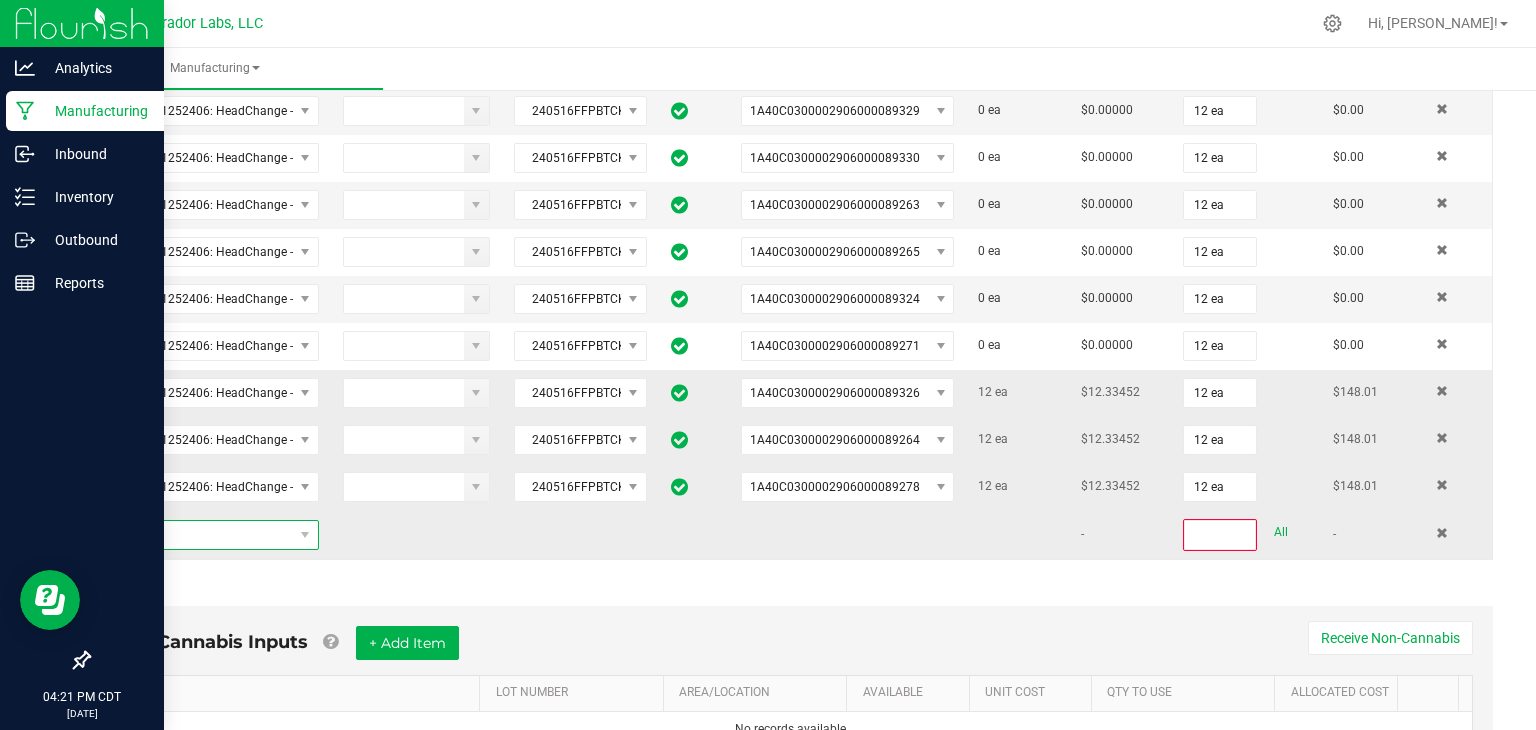 click at bounding box center [199, 535] 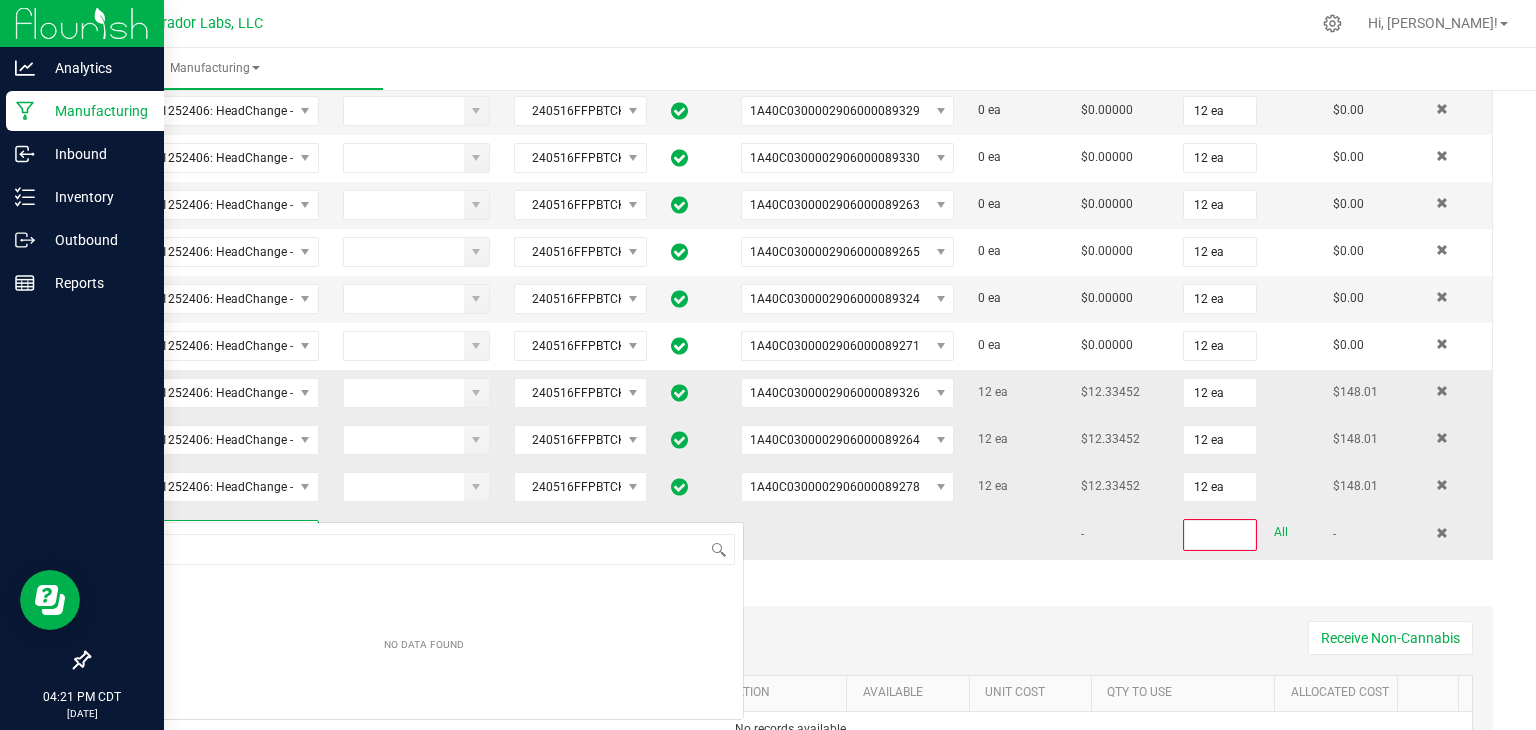 scroll, scrollTop: 99970, scrollLeft: 99790, axis: both 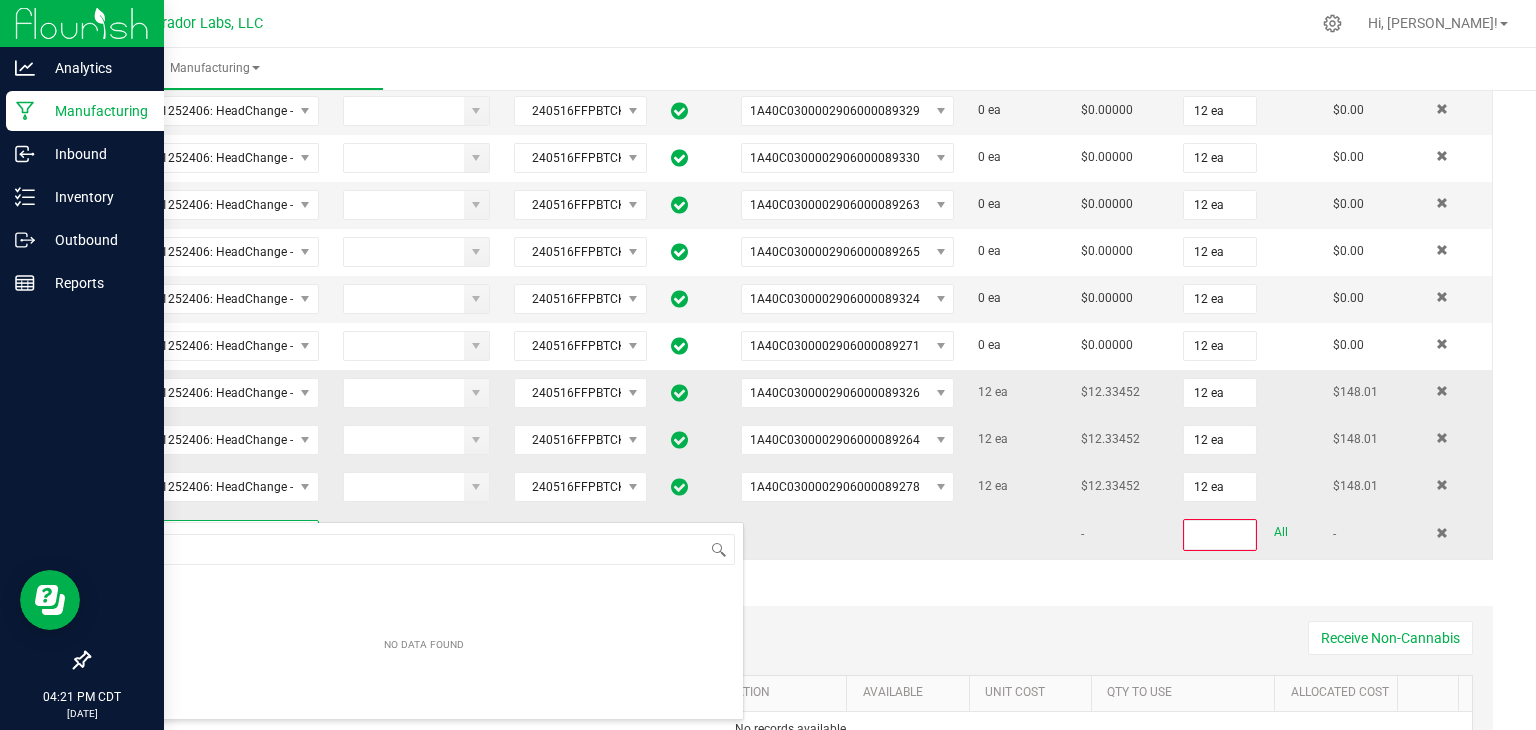 type on "M00001252406: HeadChange - Live Badder 1g - Final Packaging - Pineapple Butter Cookie" 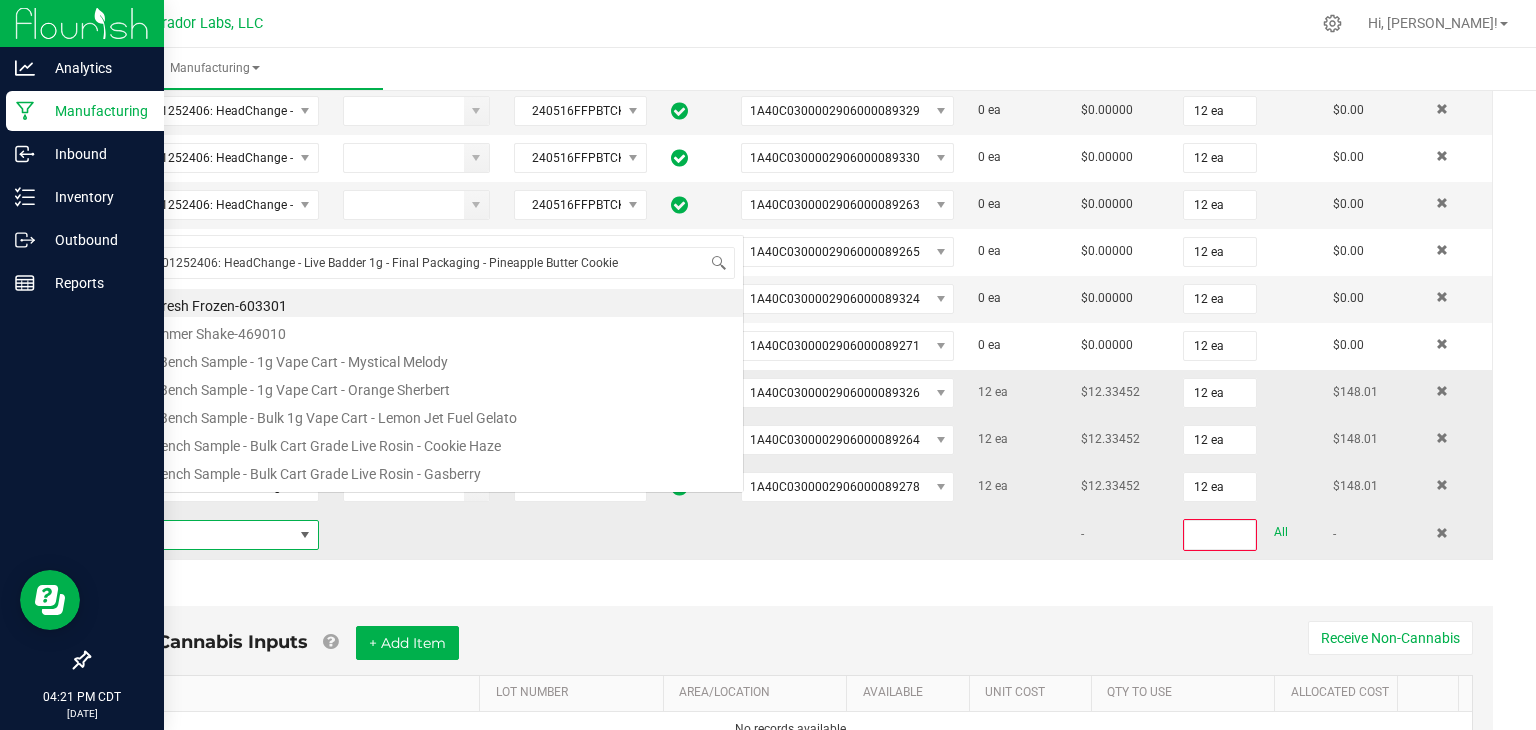 scroll, scrollTop: 29, scrollLeft: 207, axis: both 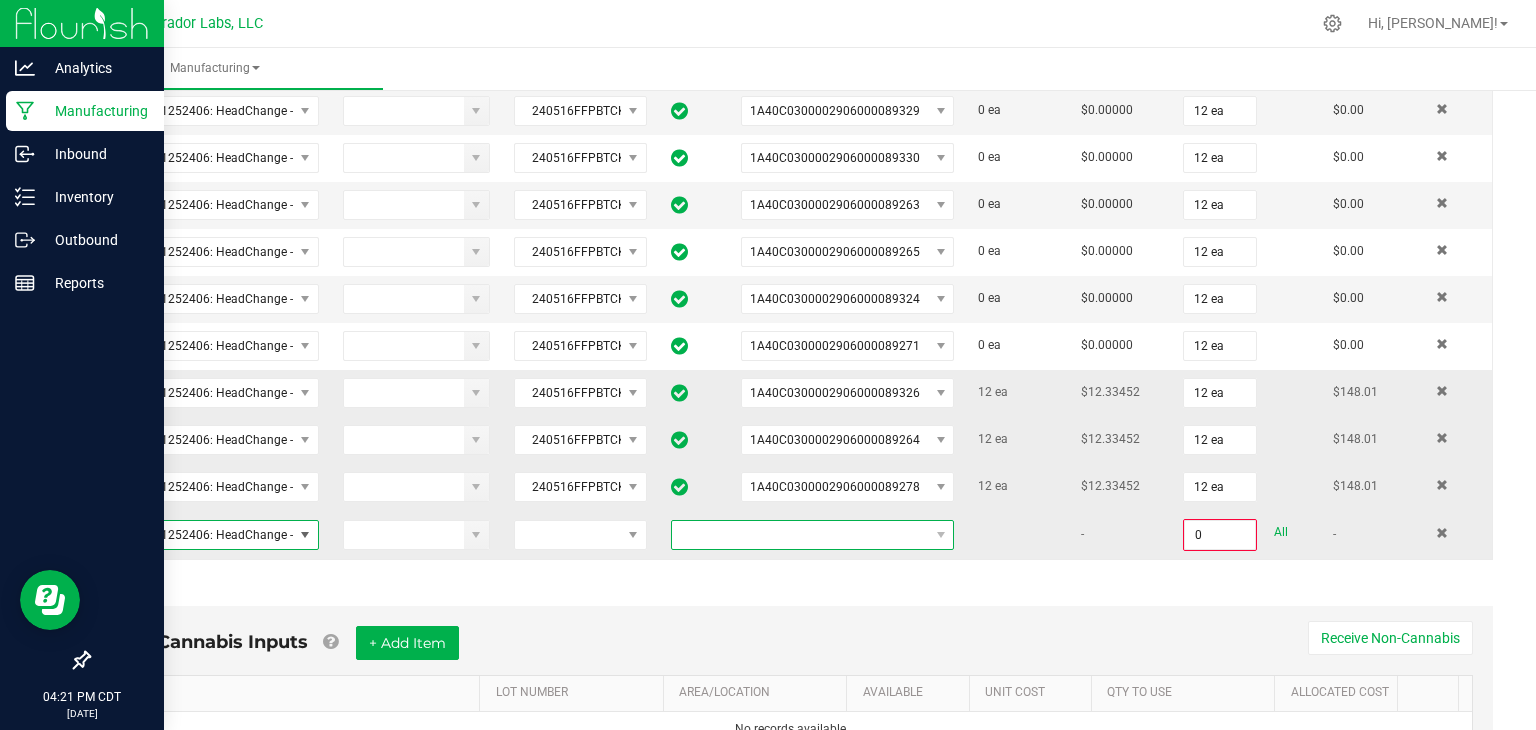 click at bounding box center (800, 535) 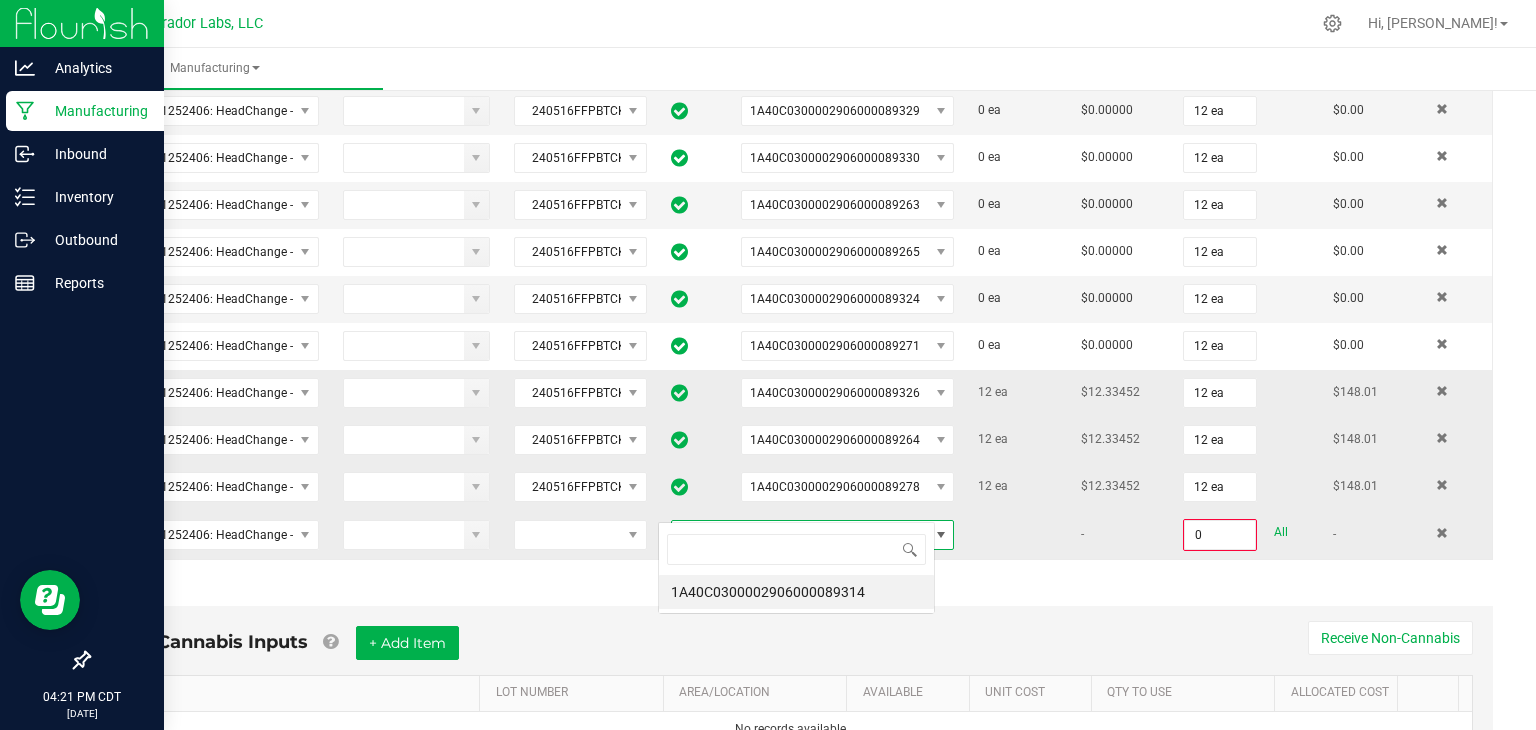 scroll, scrollTop: 99970, scrollLeft: 99723, axis: both 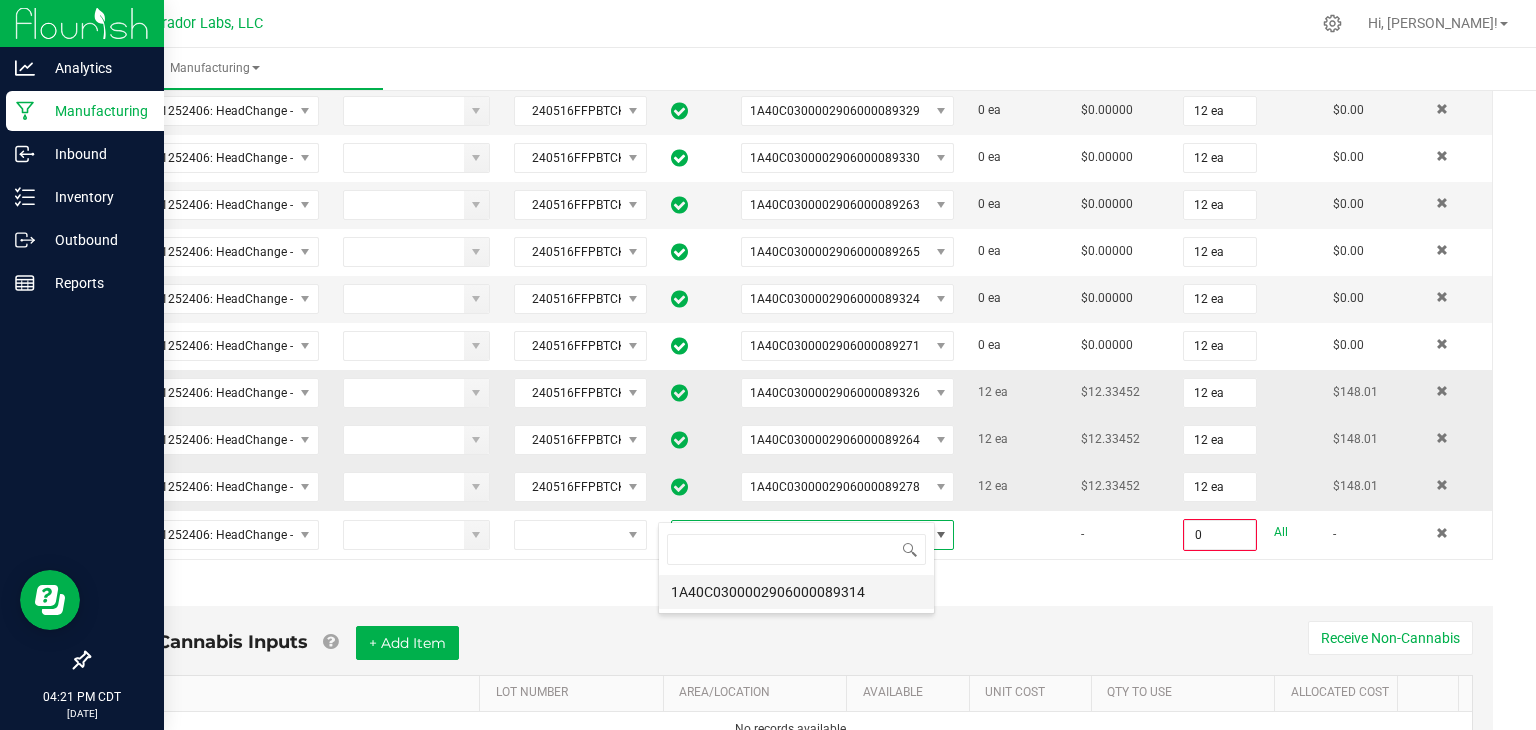 click on "1A40C0300002906000089314" at bounding box center [796, 592] 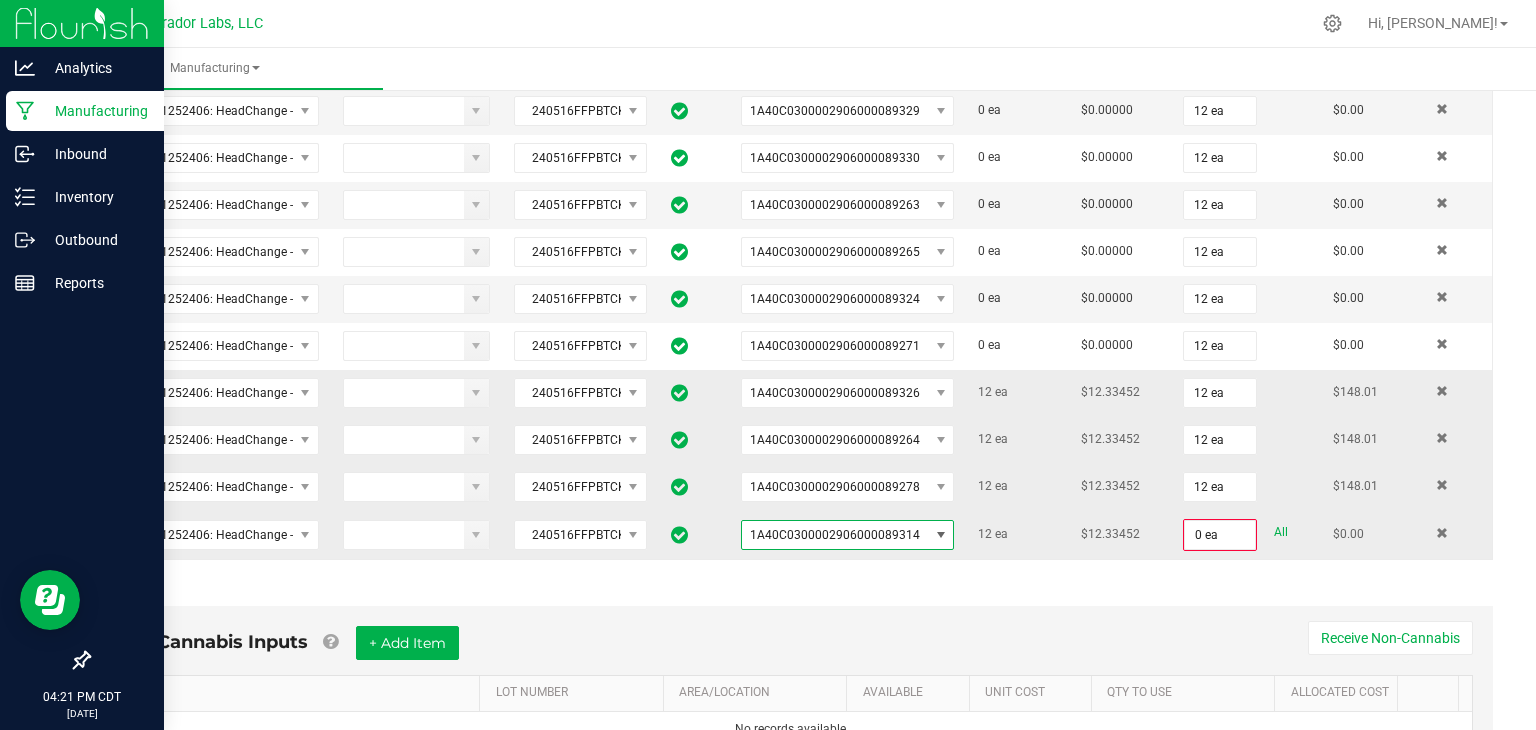 click on "All" at bounding box center [1281, 532] 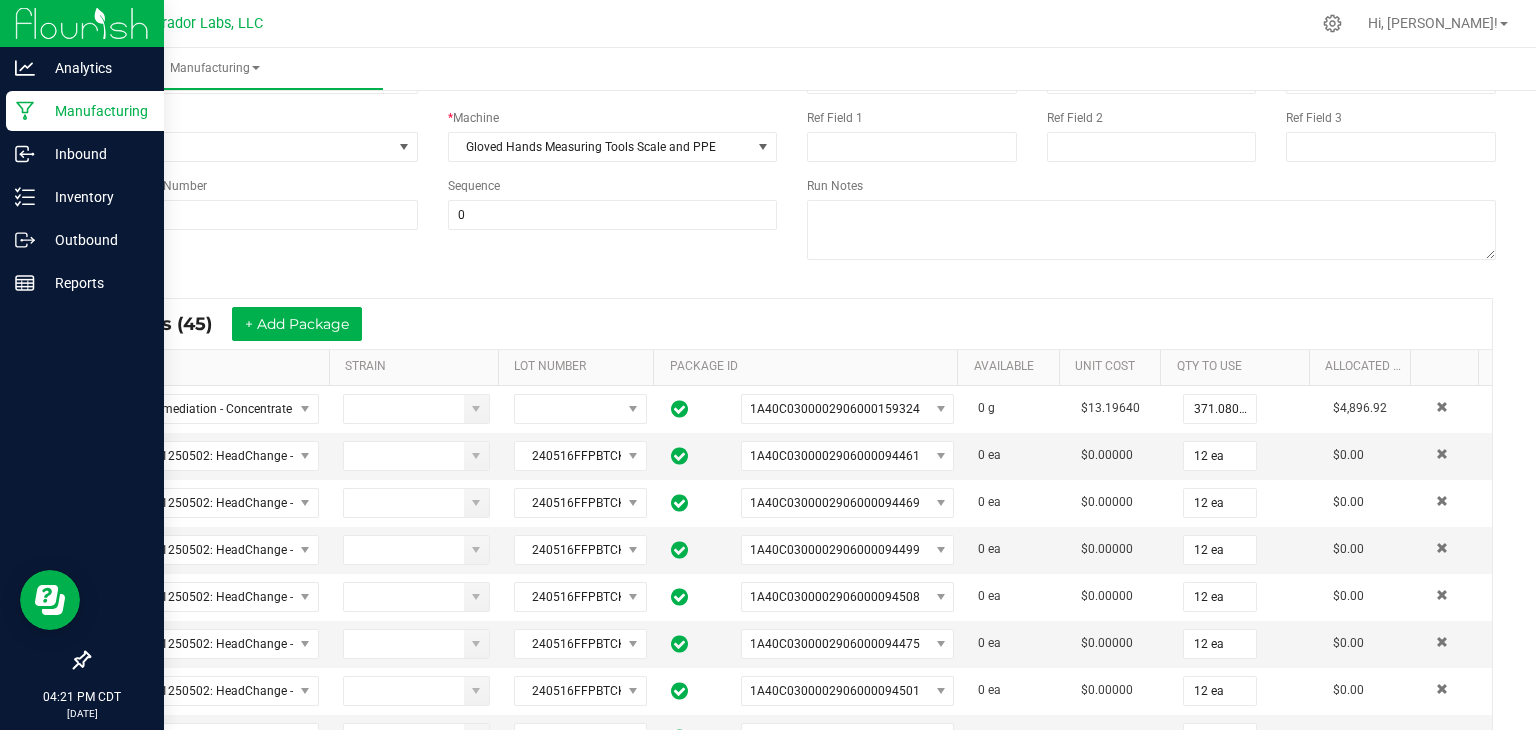 scroll, scrollTop: 0, scrollLeft: 0, axis: both 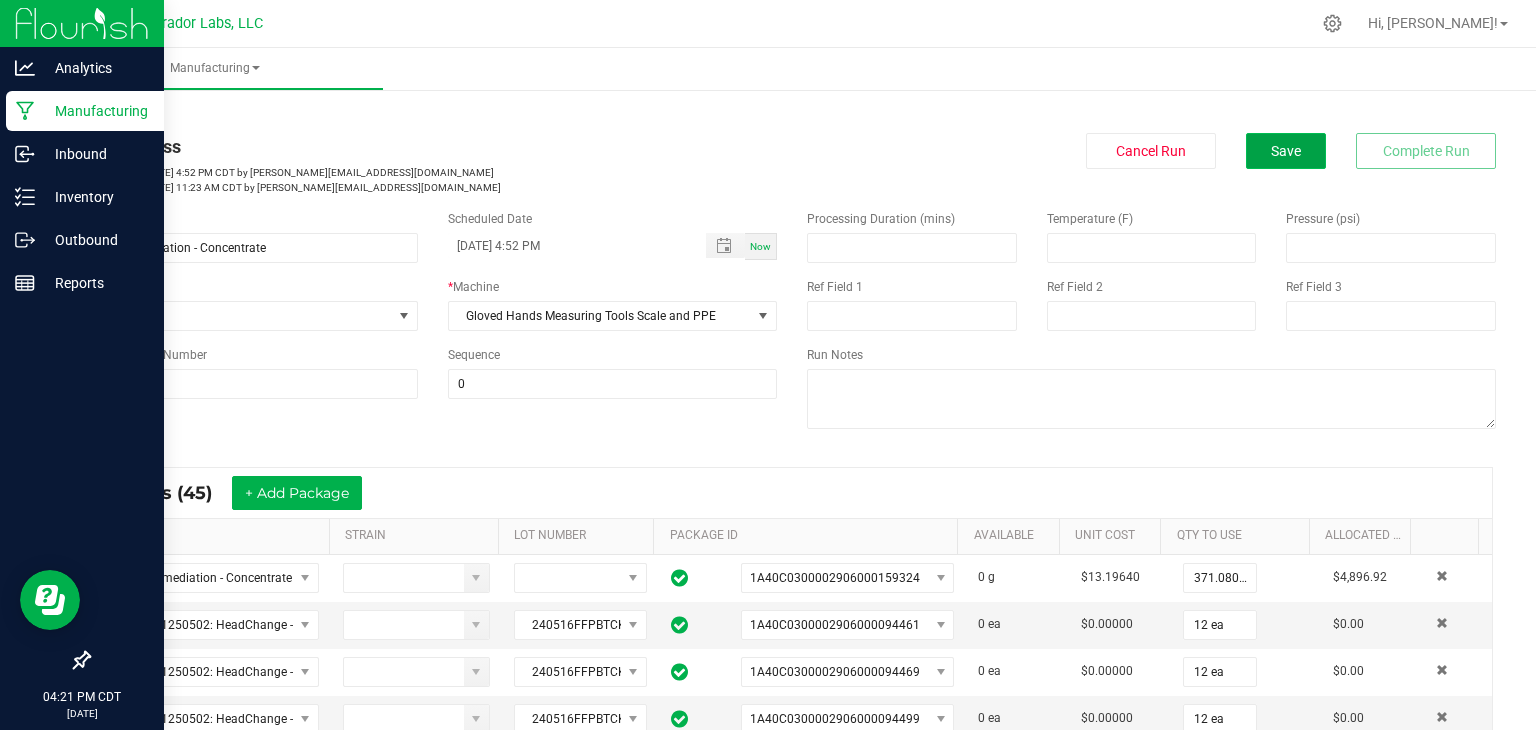 click on "Save" at bounding box center [1286, 151] 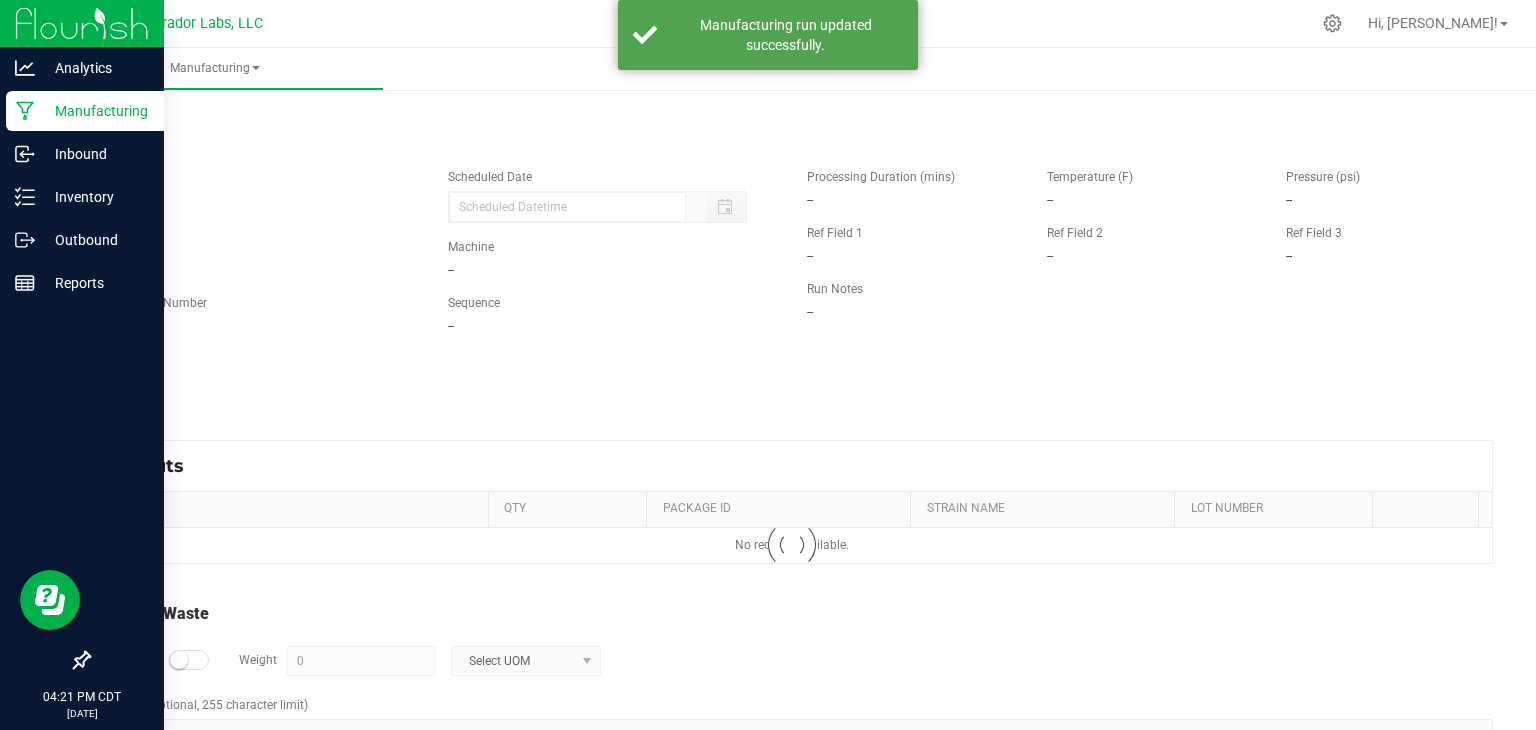 type on "06/30/2025 4:52 PM" 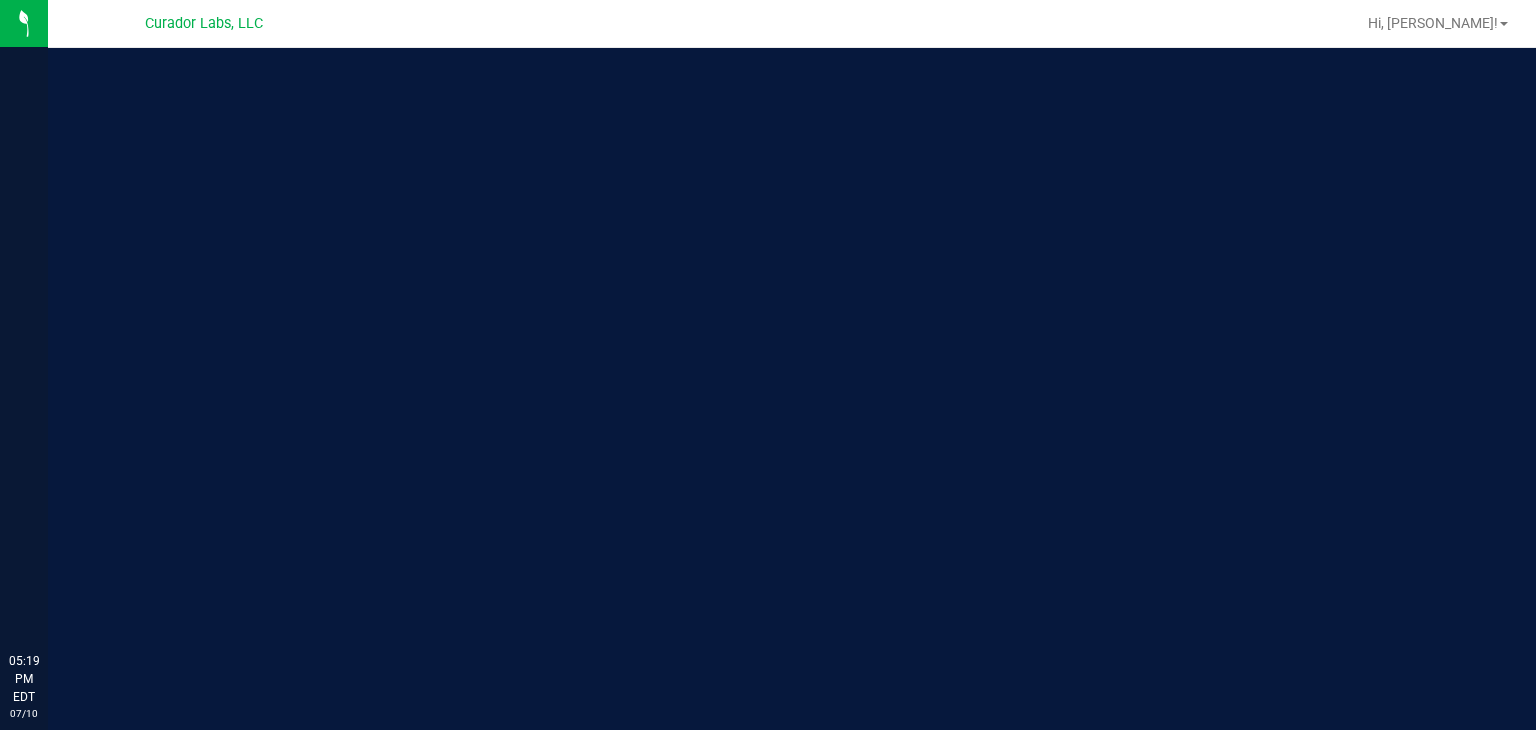 scroll, scrollTop: 0, scrollLeft: 0, axis: both 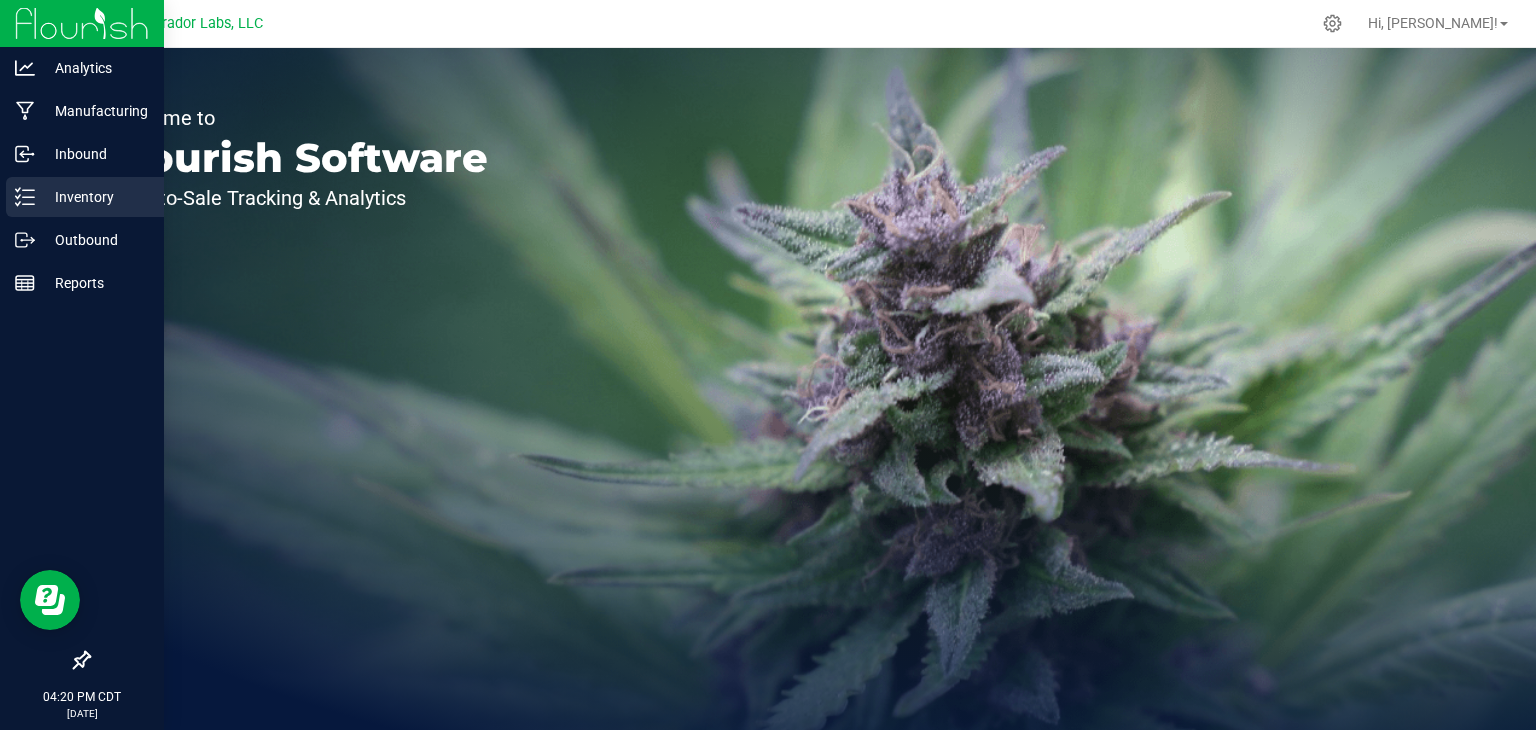 click on "Inventory" at bounding box center (95, 197) 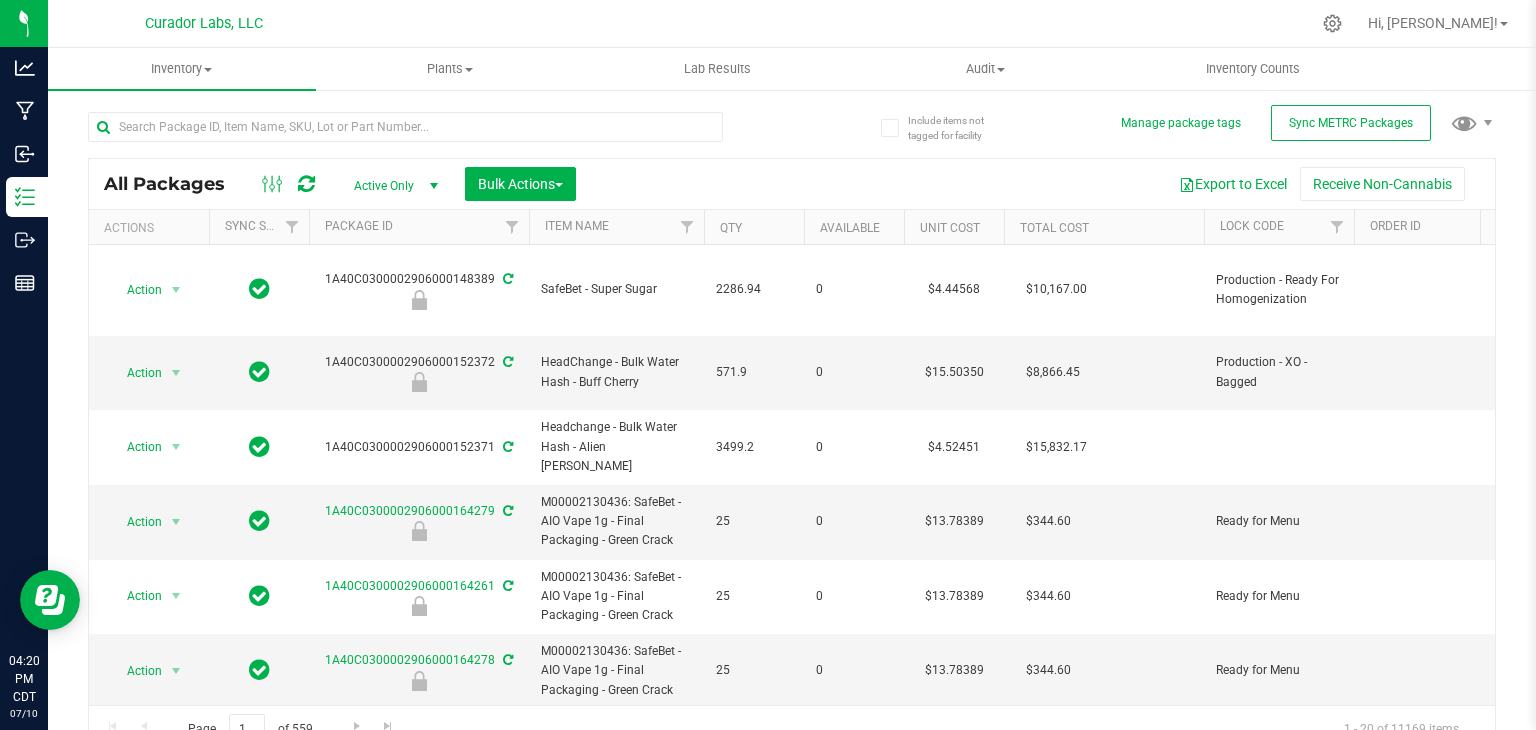 click at bounding box center [440, 126] 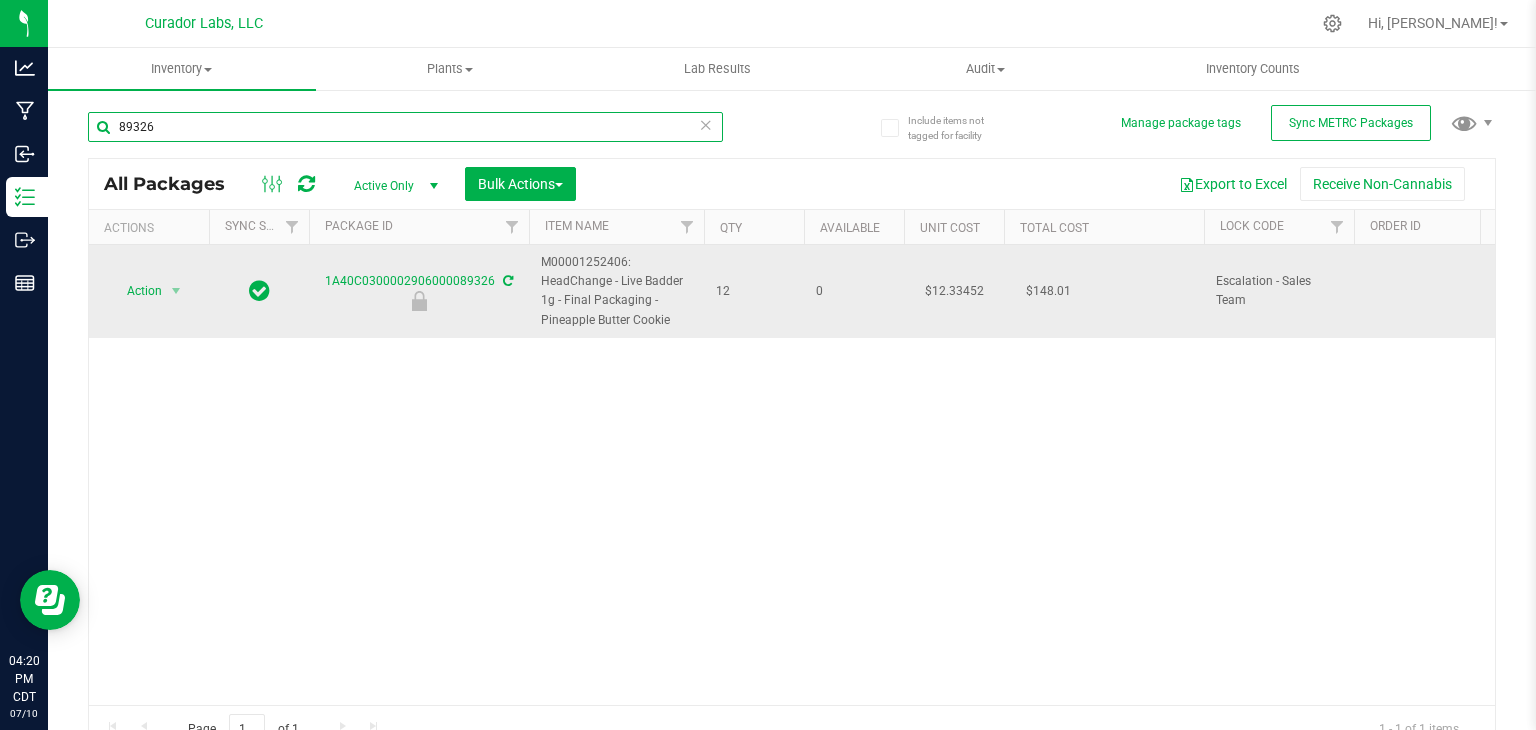 type on "89326" 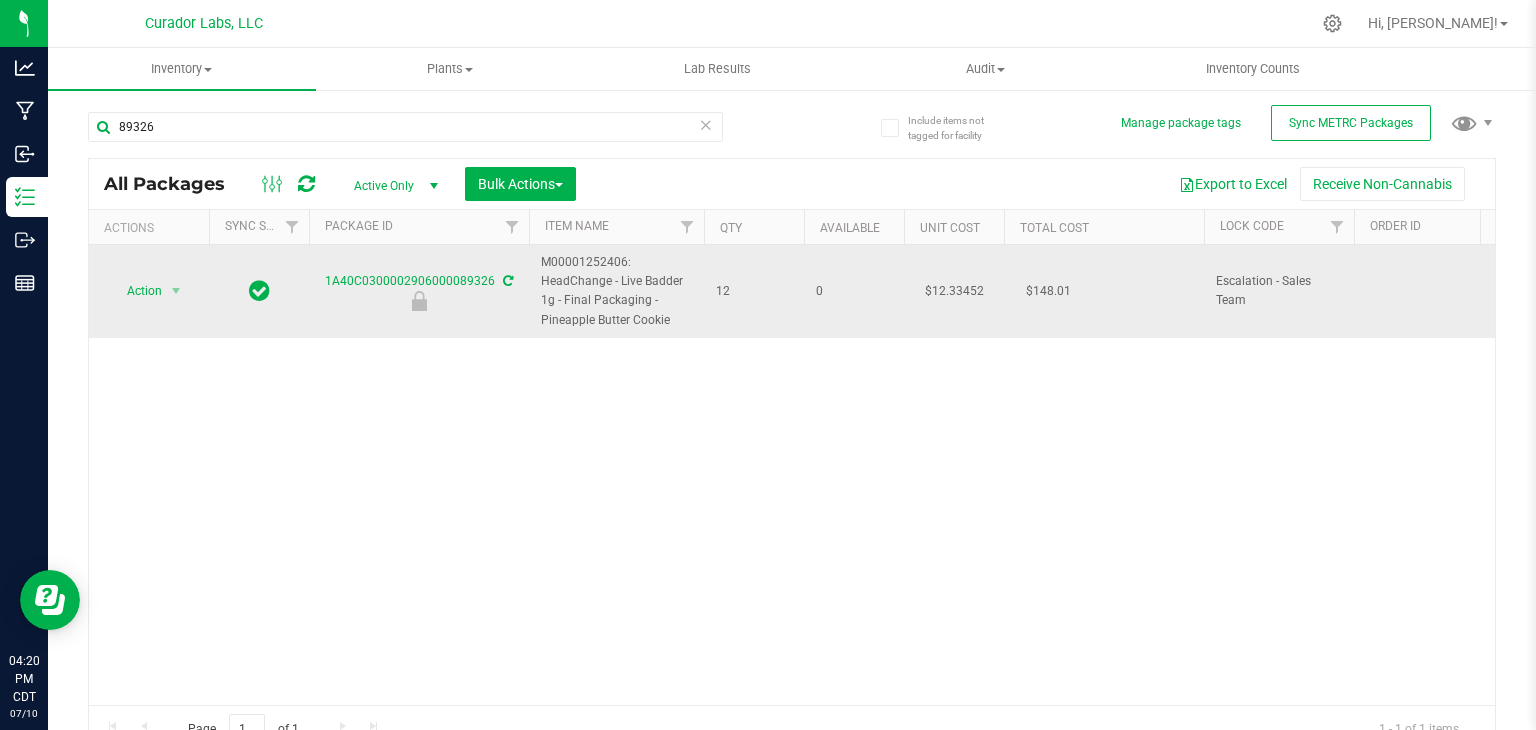 drag, startPoint x: 686, startPoint y: 322, endPoint x: 540, endPoint y: 261, distance: 158.23085 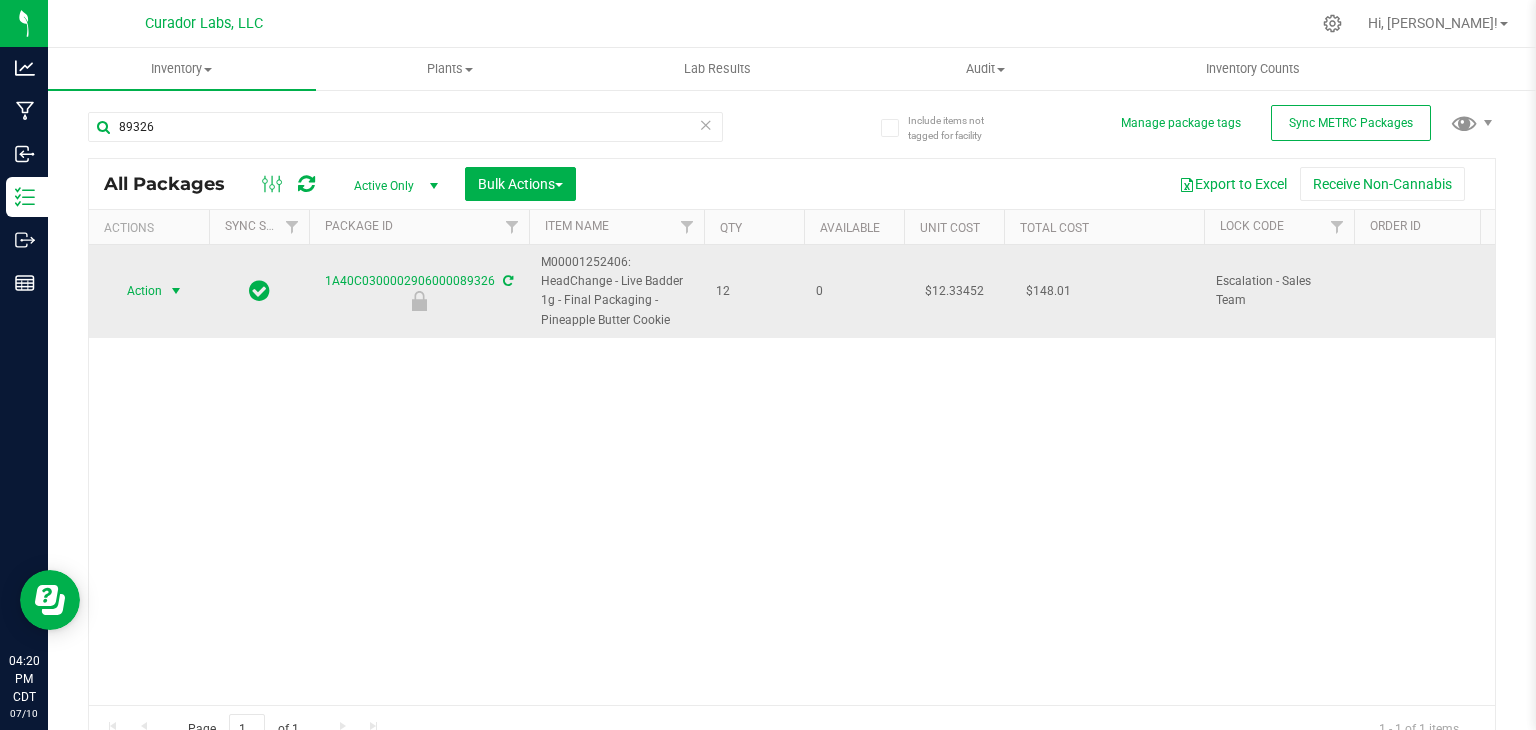click at bounding box center (176, 291) 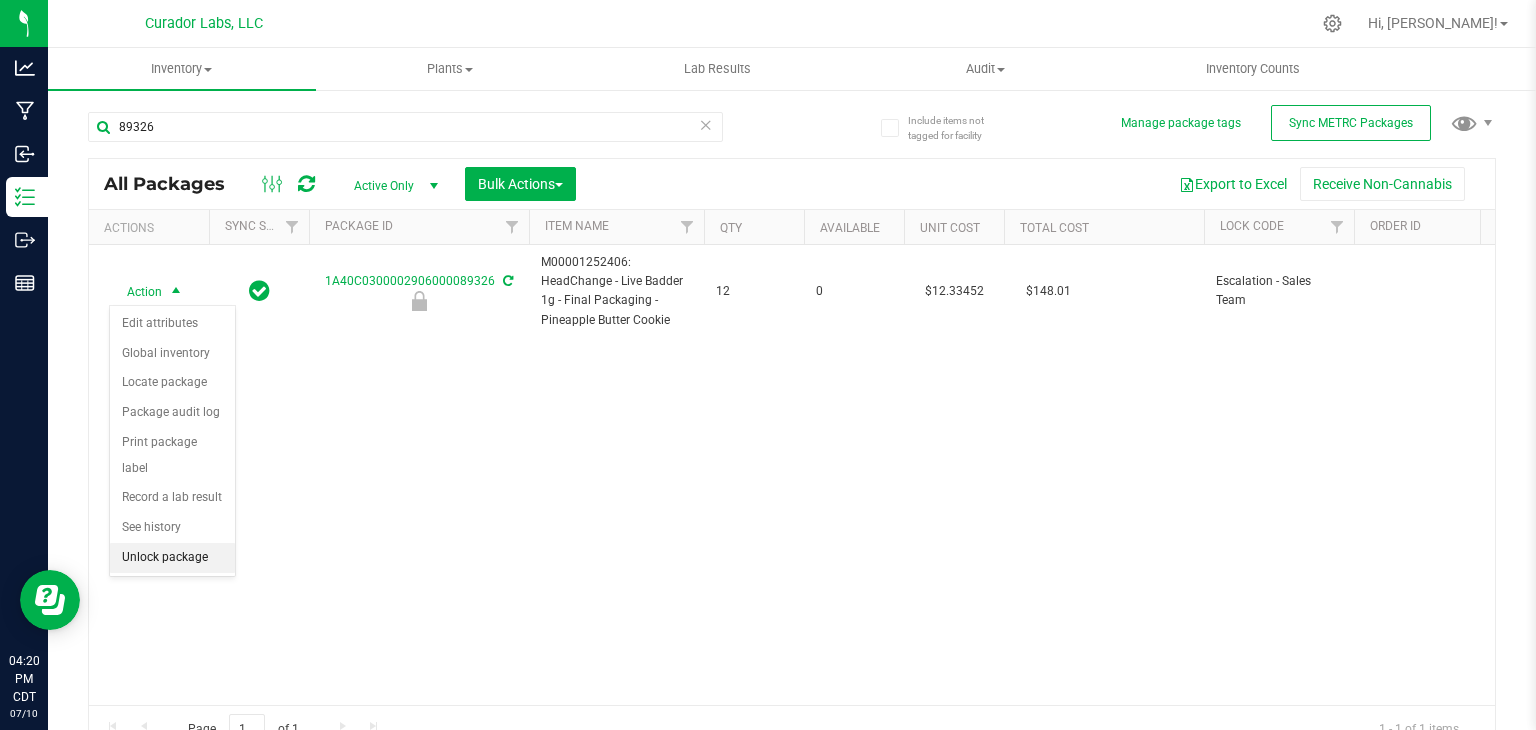 click on "Unlock package" at bounding box center (172, 558) 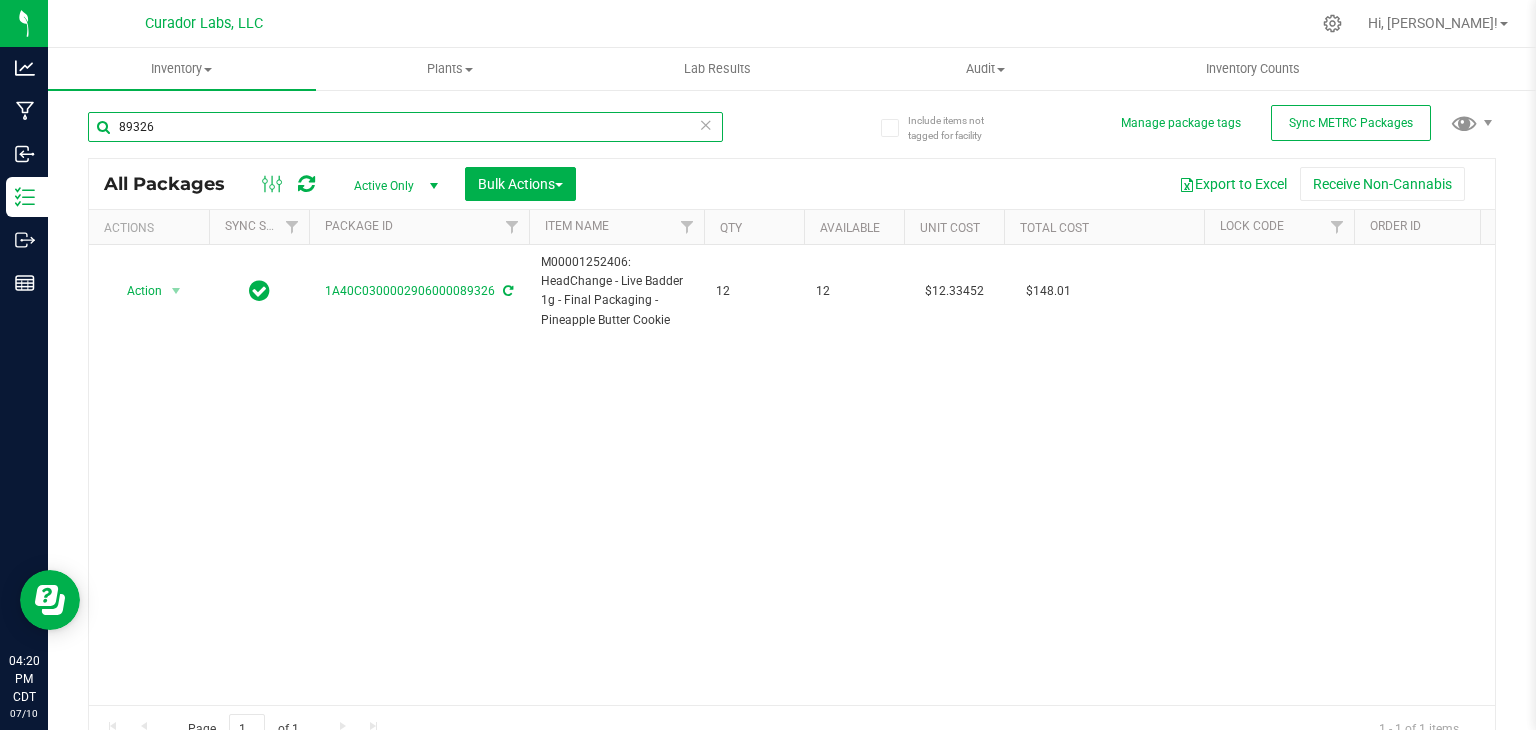 click on "89326" at bounding box center (405, 127) 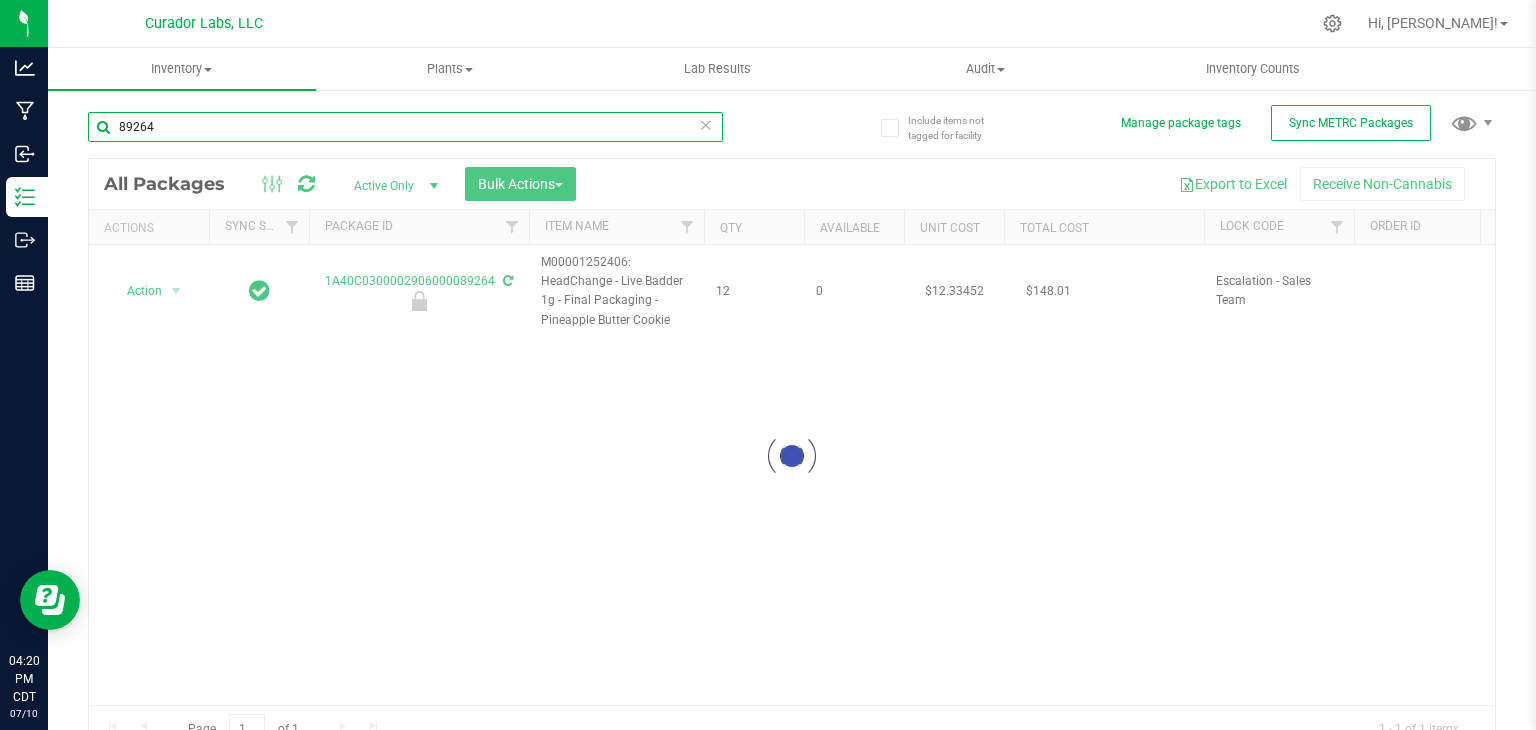 type on "89264" 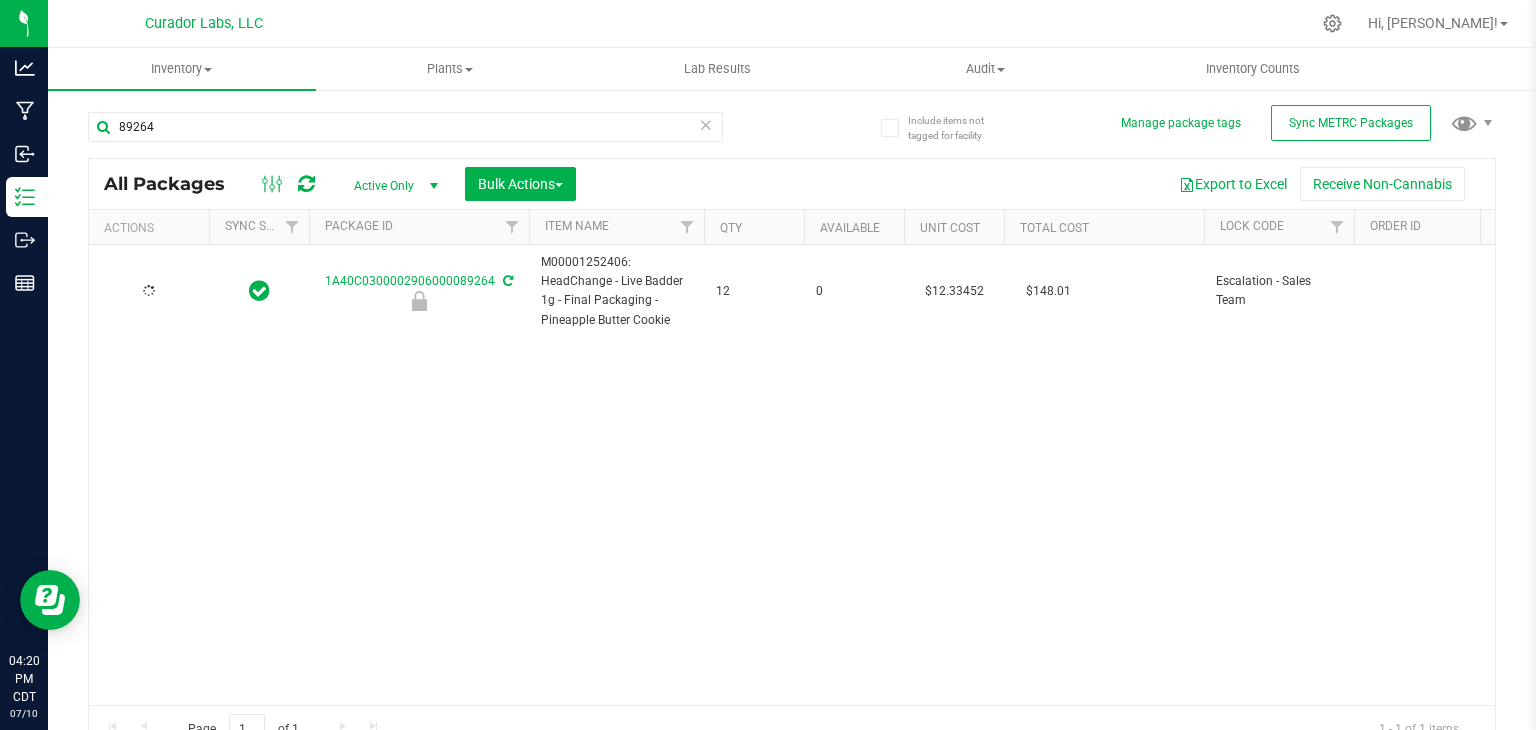 click at bounding box center (149, 291) 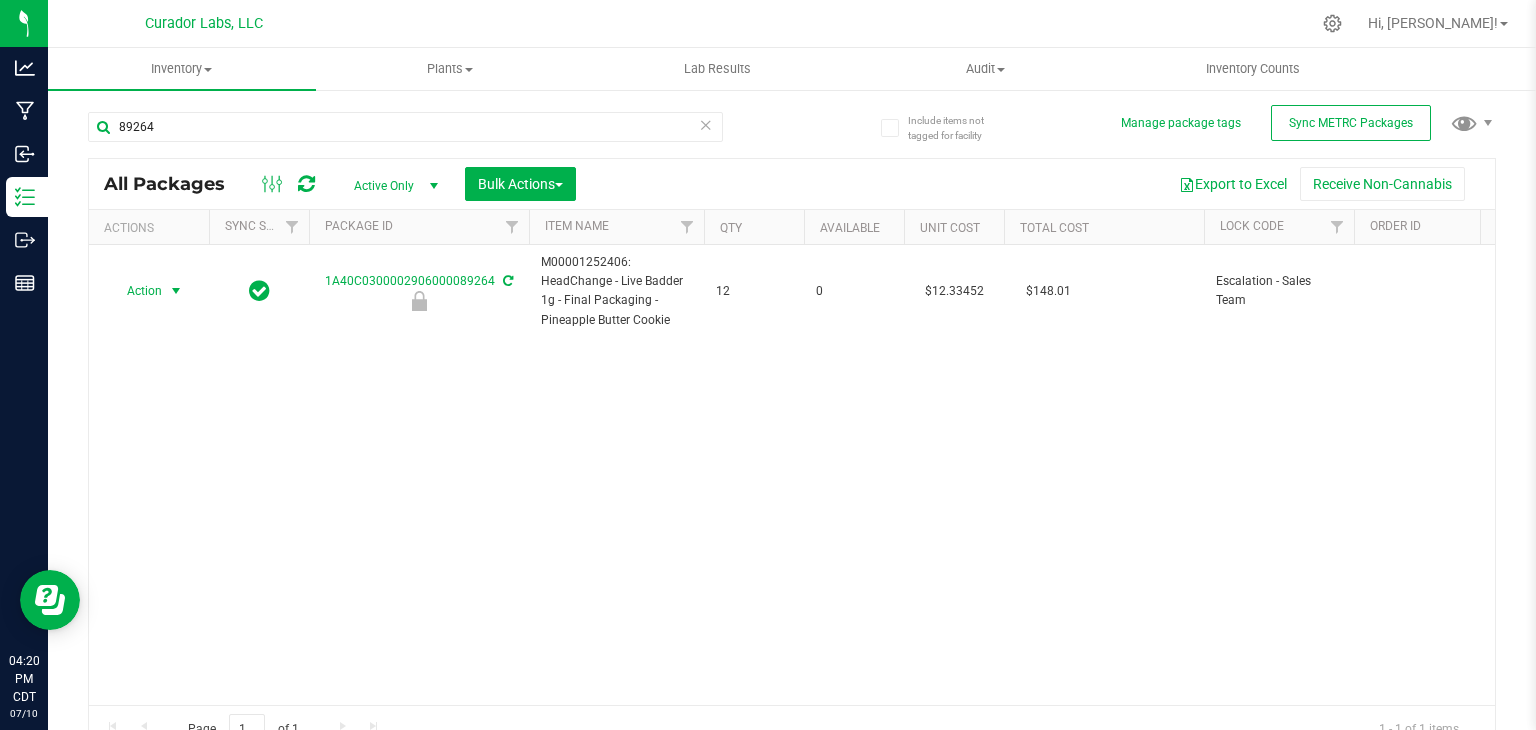 click on "Action" at bounding box center (136, 291) 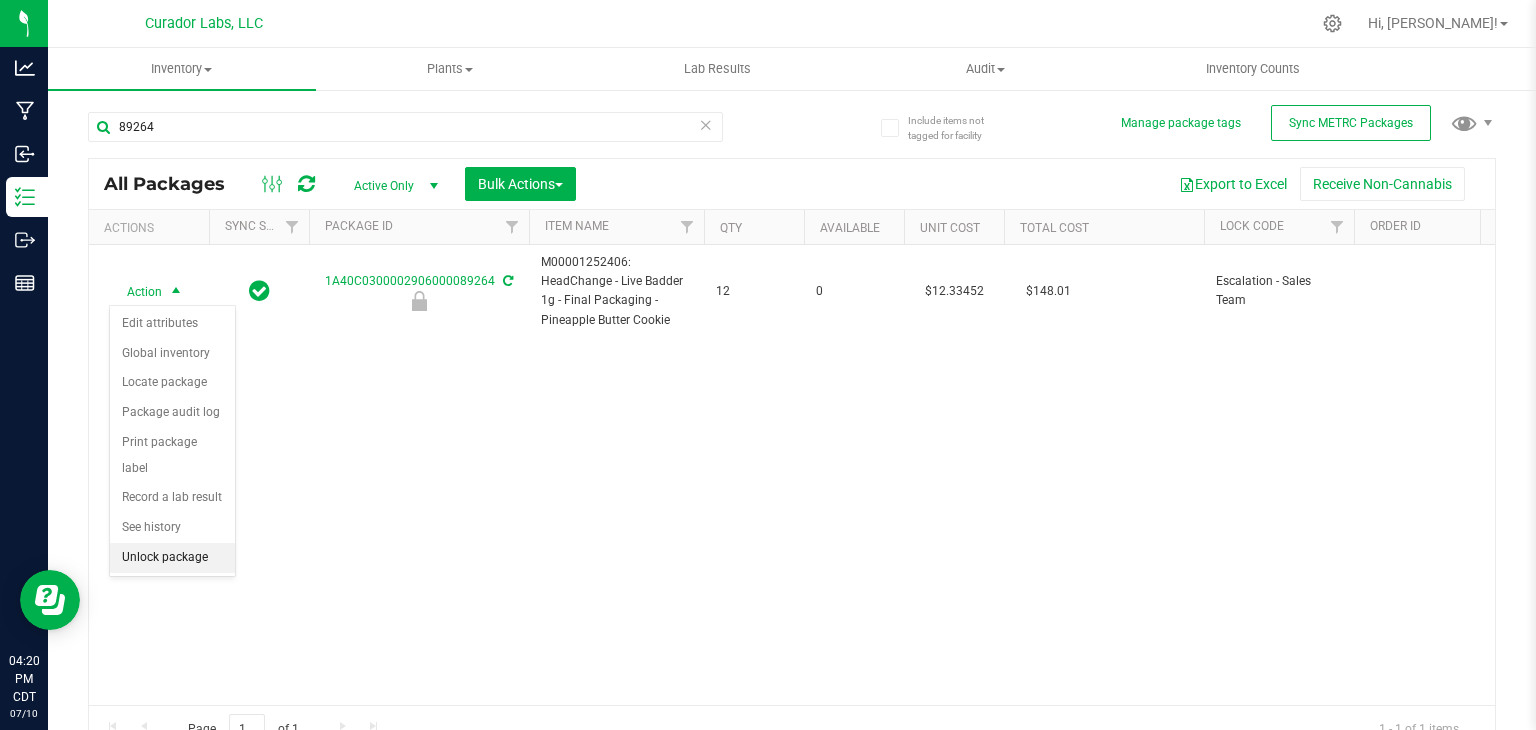click on "Unlock package" at bounding box center (172, 558) 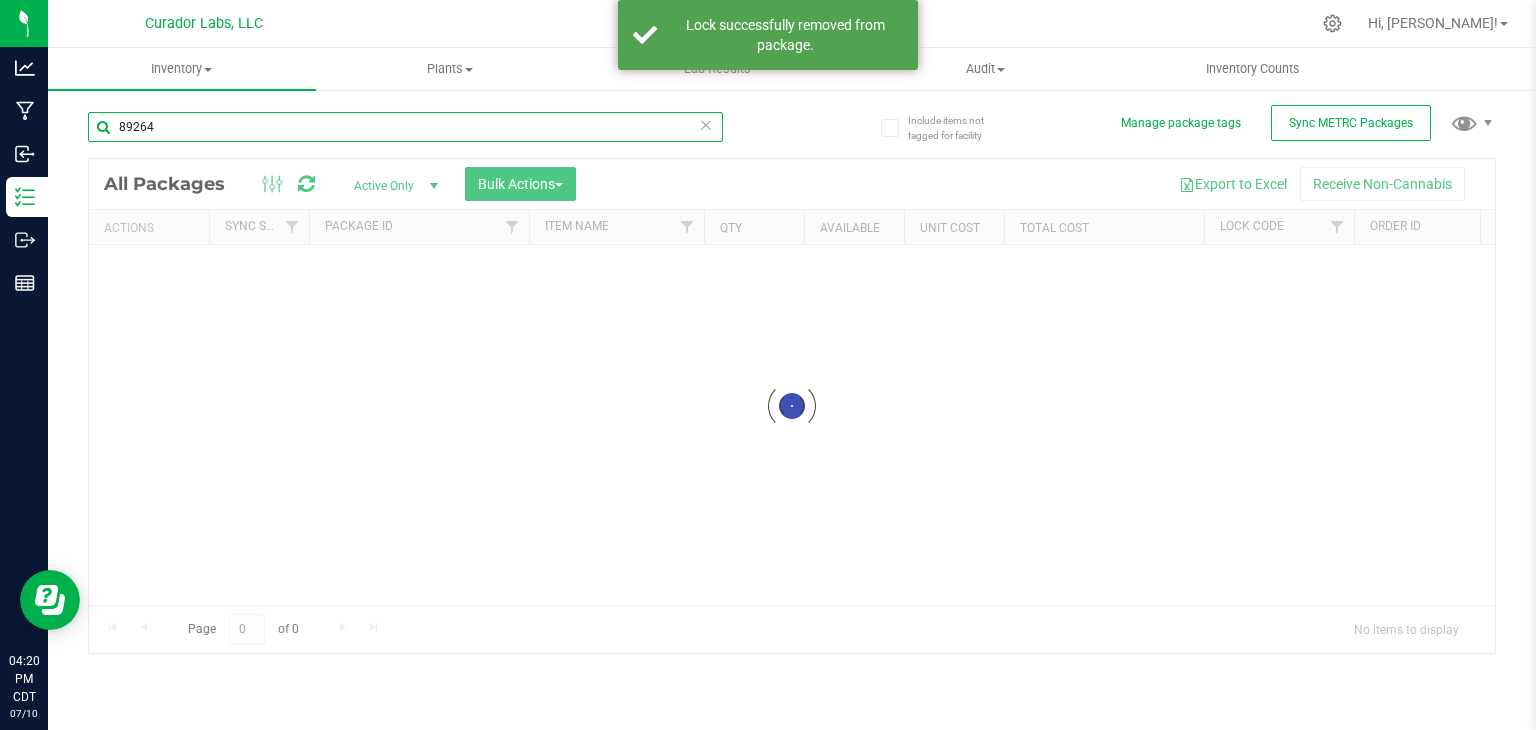click on "89264" at bounding box center [405, 127] 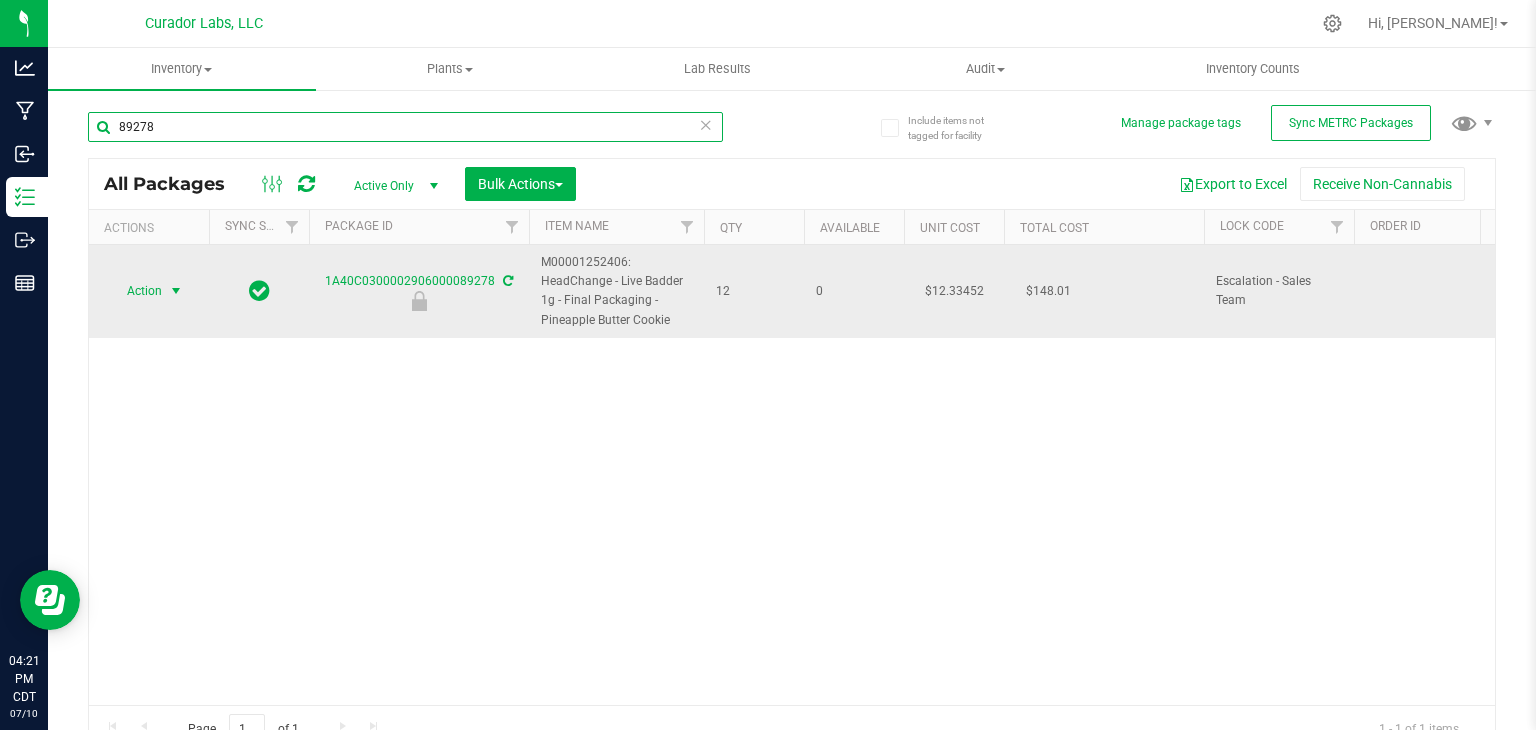 type on "89278" 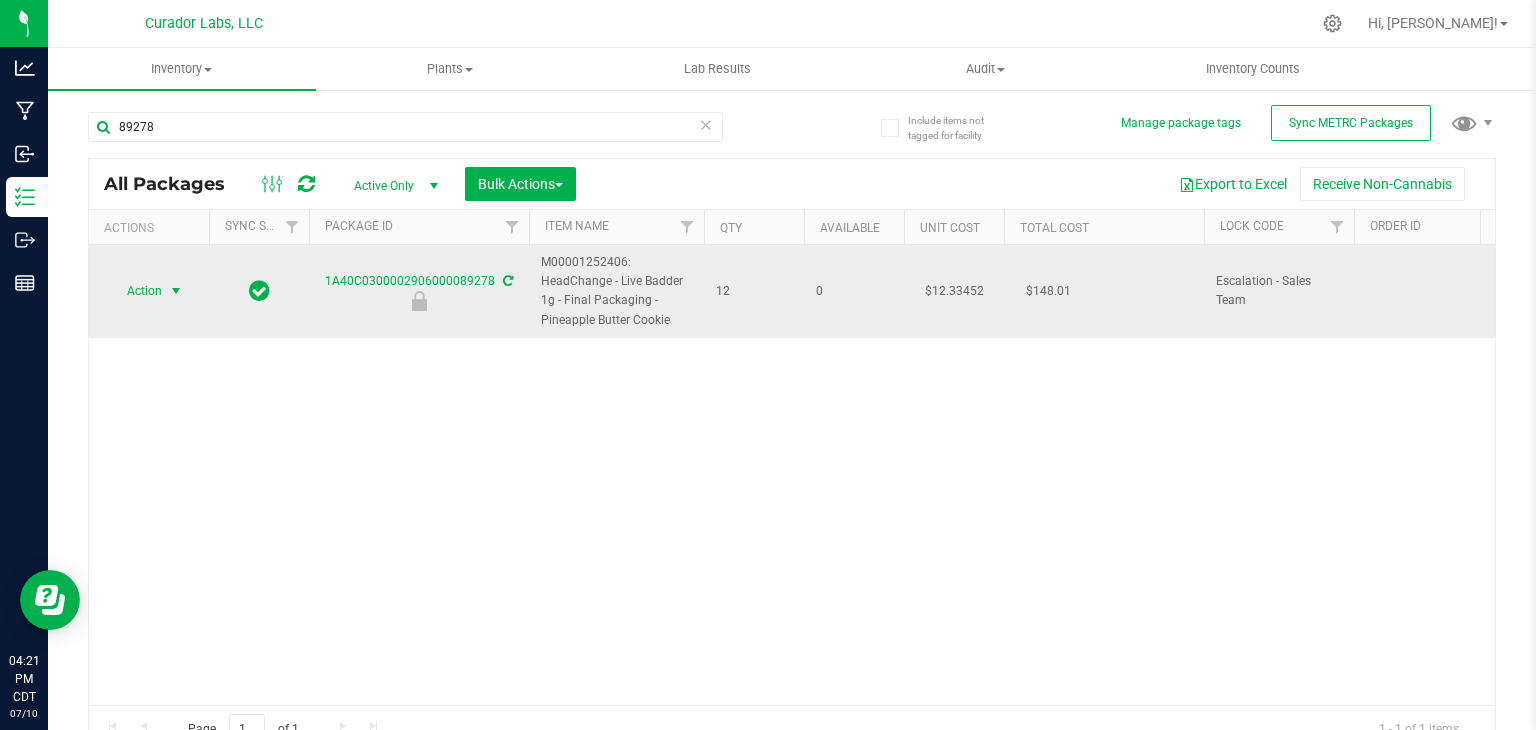 click at bounding box center (176, 291) 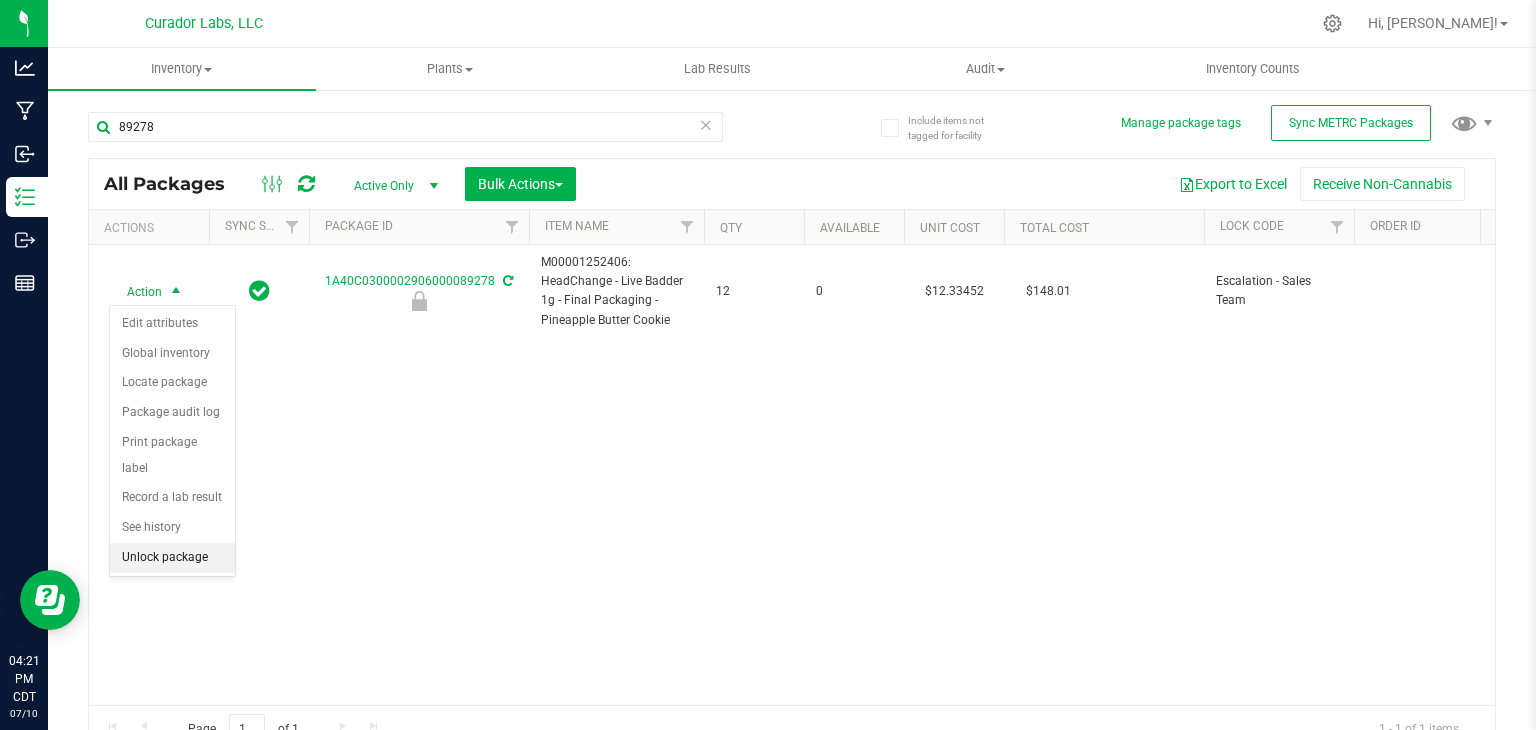 click on "Unlock package" at bounding box center [172, 558] 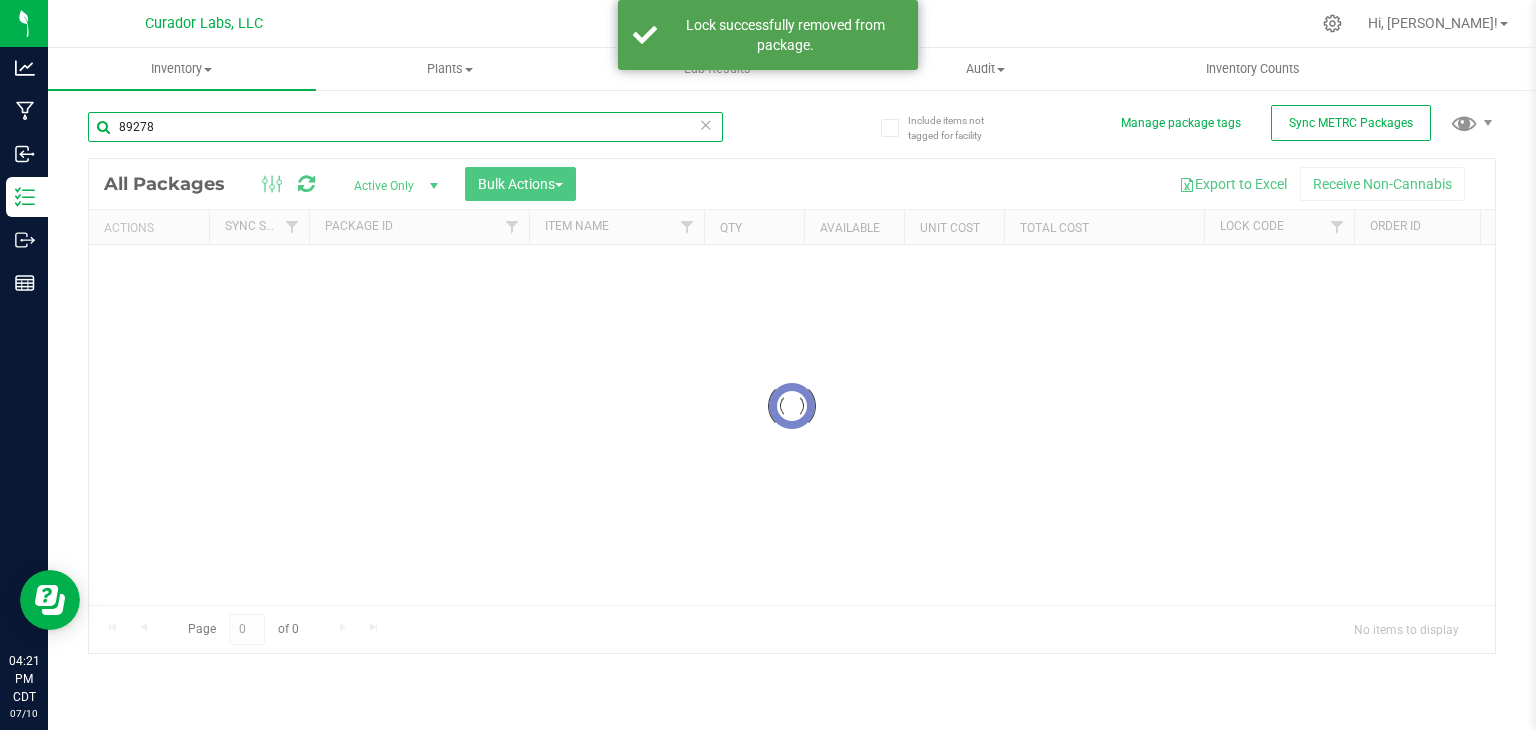 click on "89278" at bounding box center (405, 127) 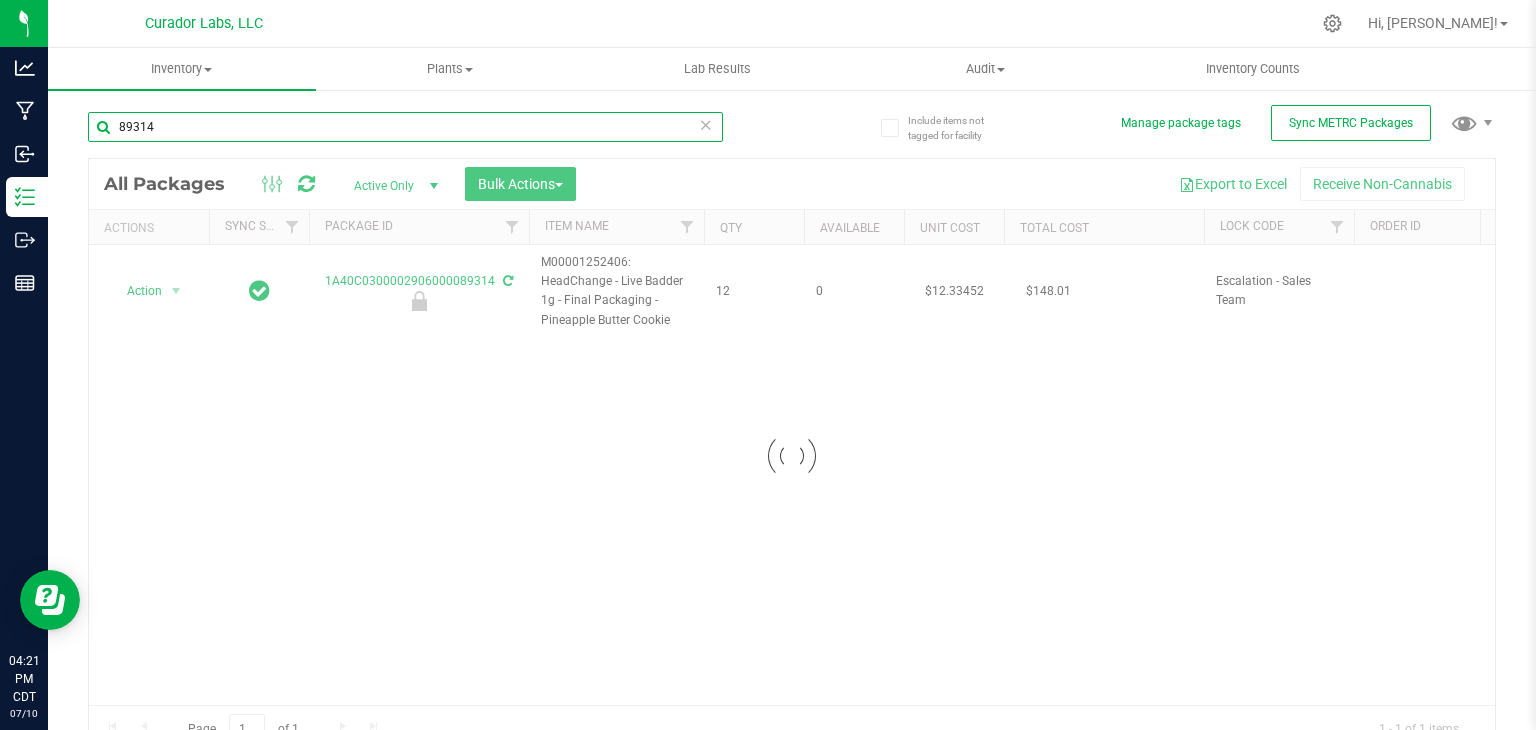 type on "89314" 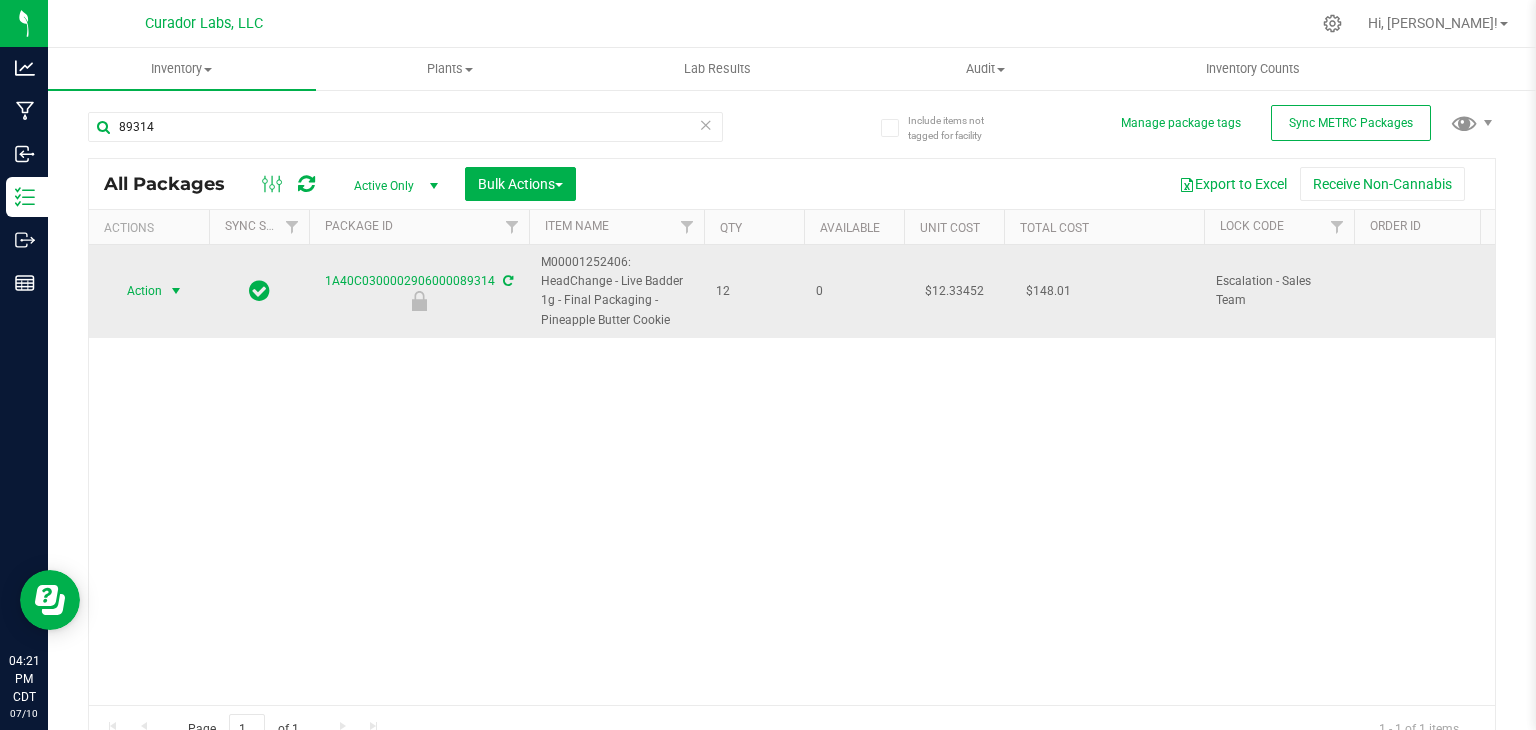click at bounding box center (176, 291) 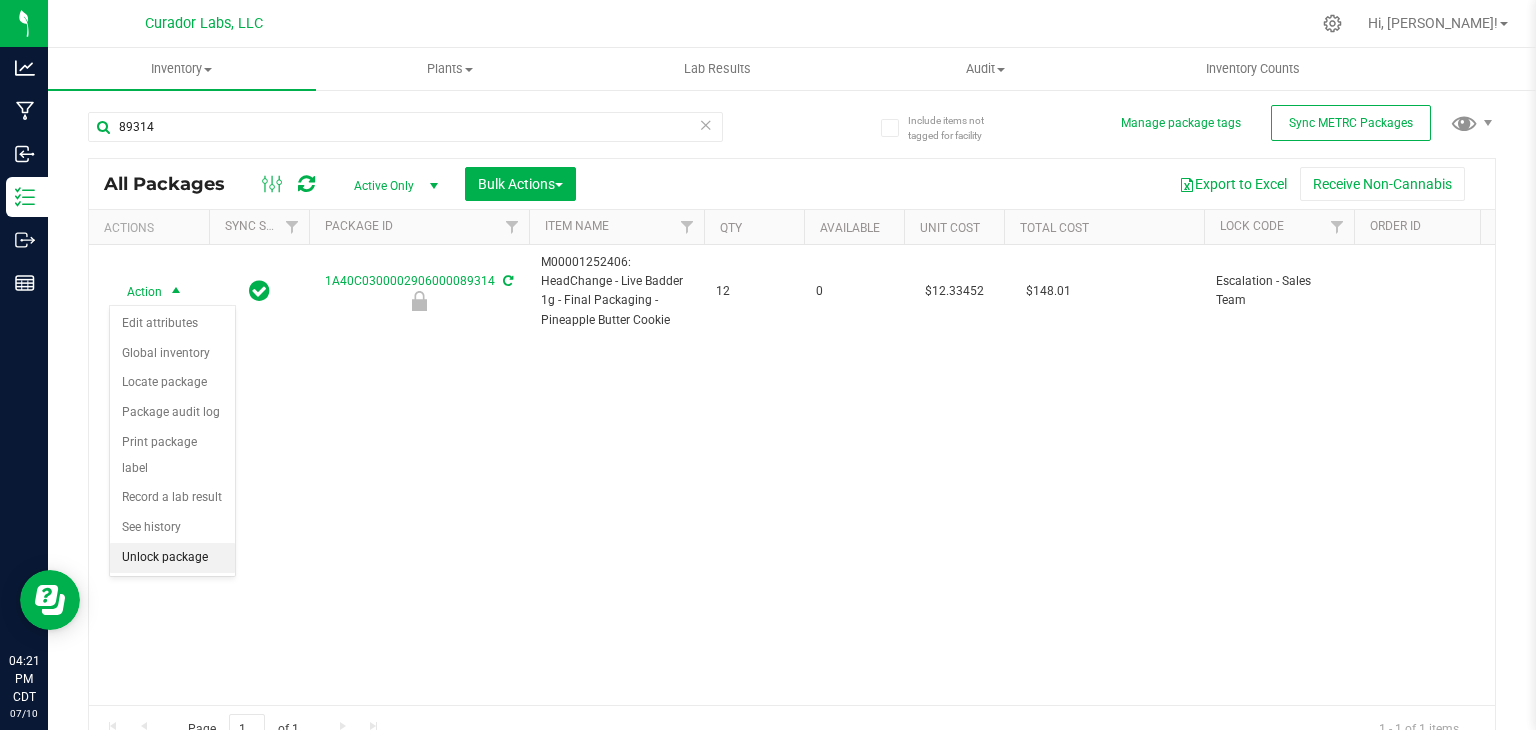 click on "Unlock package" at bounding box center [172, 558] 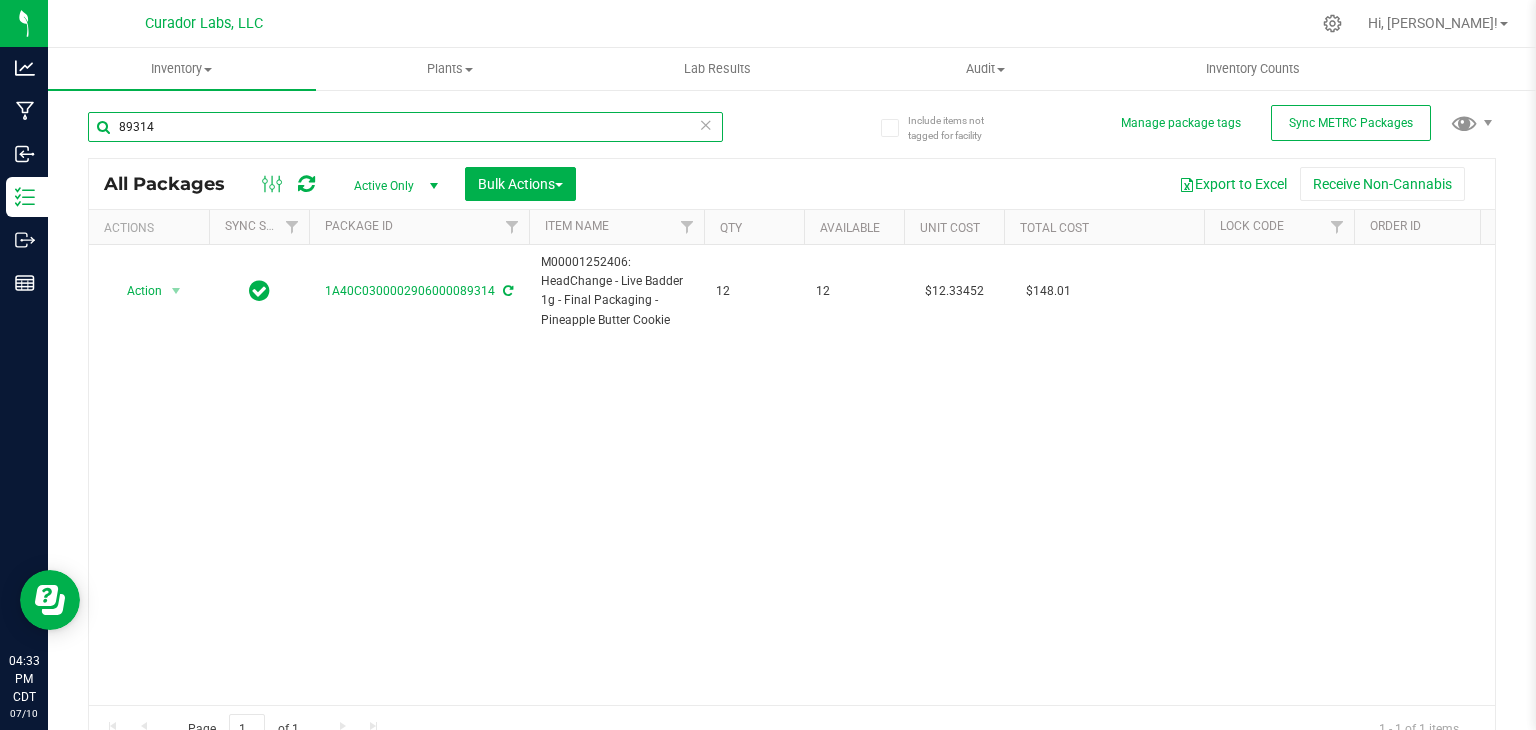click on "89314" at bounding box center [405, 127] 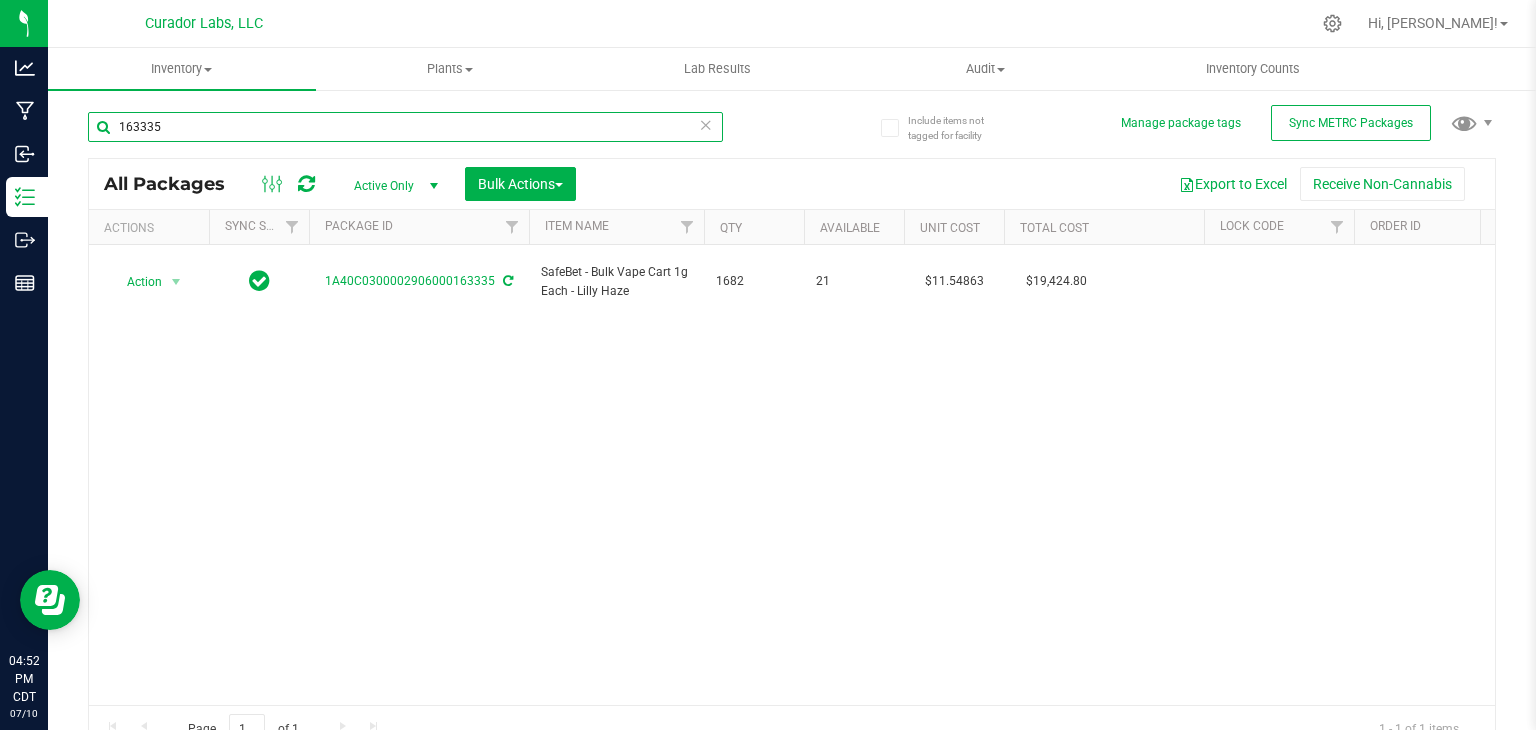 click on "163335" at bounding box center (405, 127) 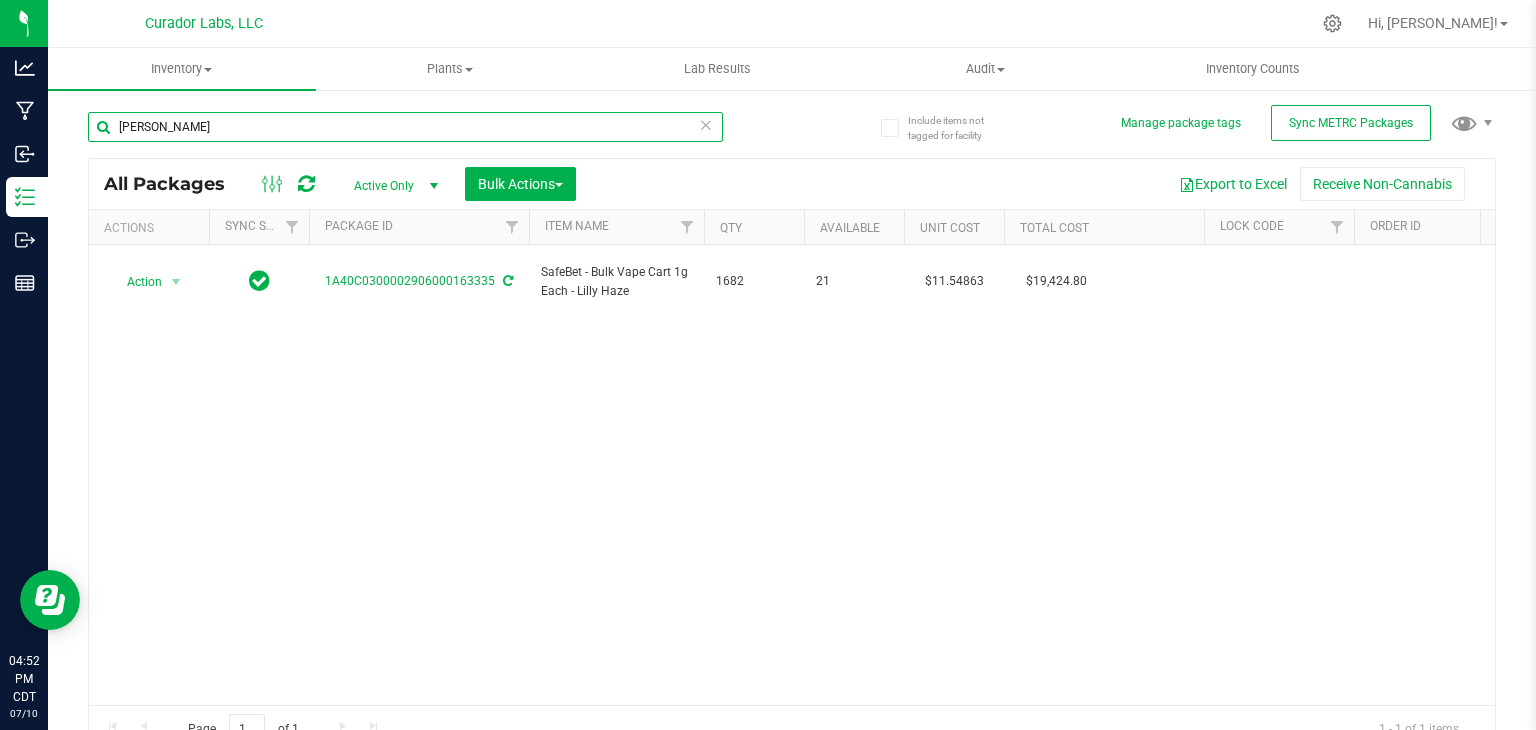 type on "[PERSON_NAME]" 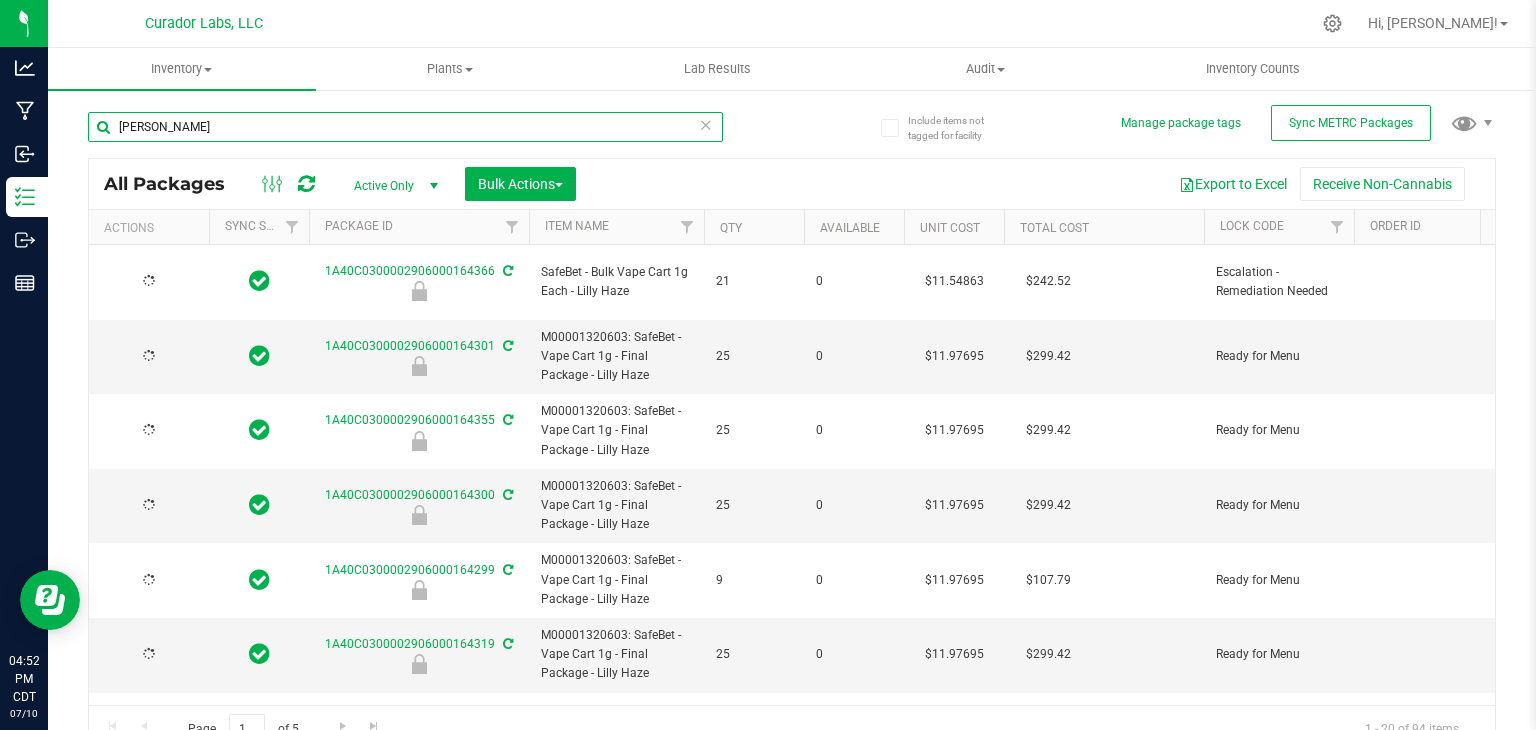 type on "[DATE]" 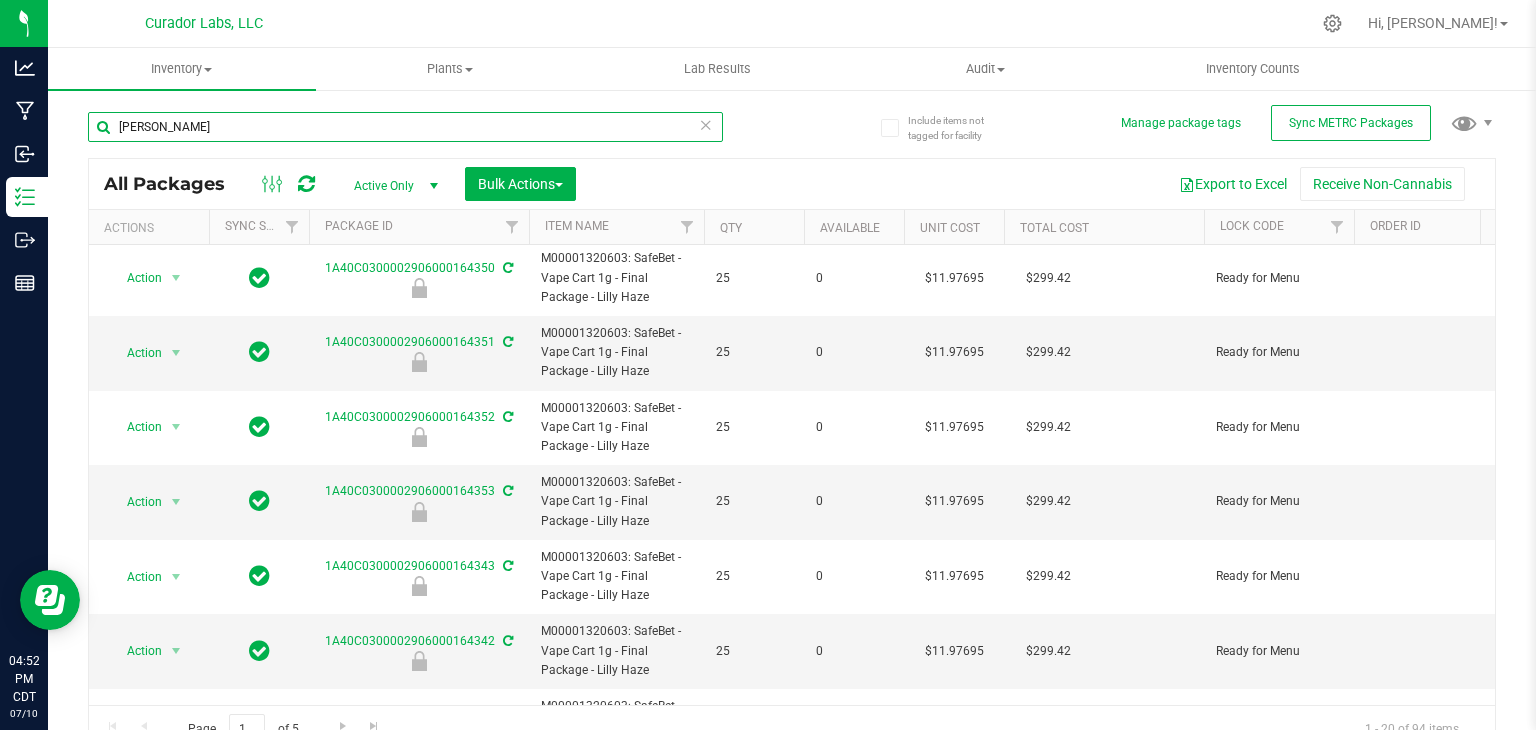 scroll, scrollTop: 1024, scrollLeft: 0, axis: vertical 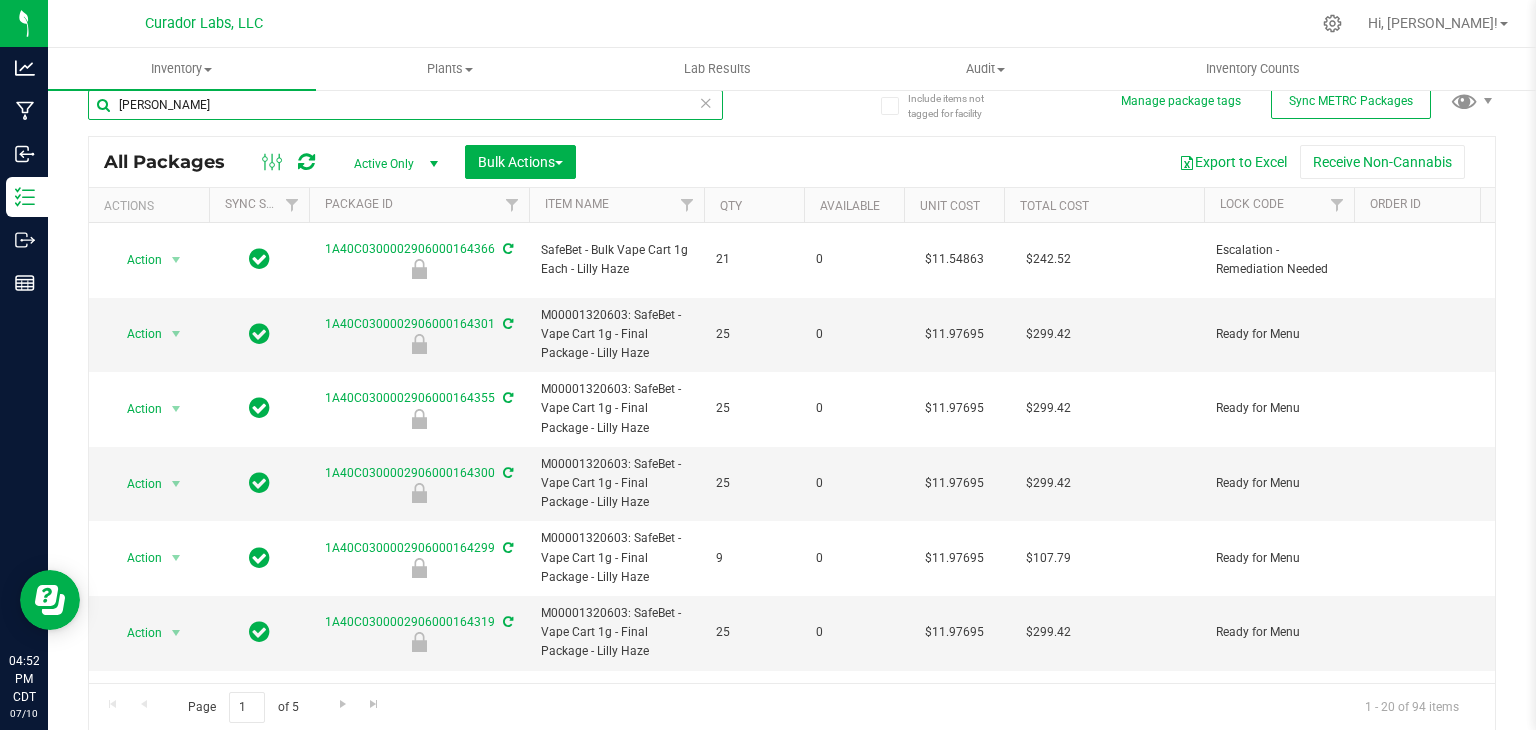 click on "[PERSON_NAME]" at bounding box center [405, 105] 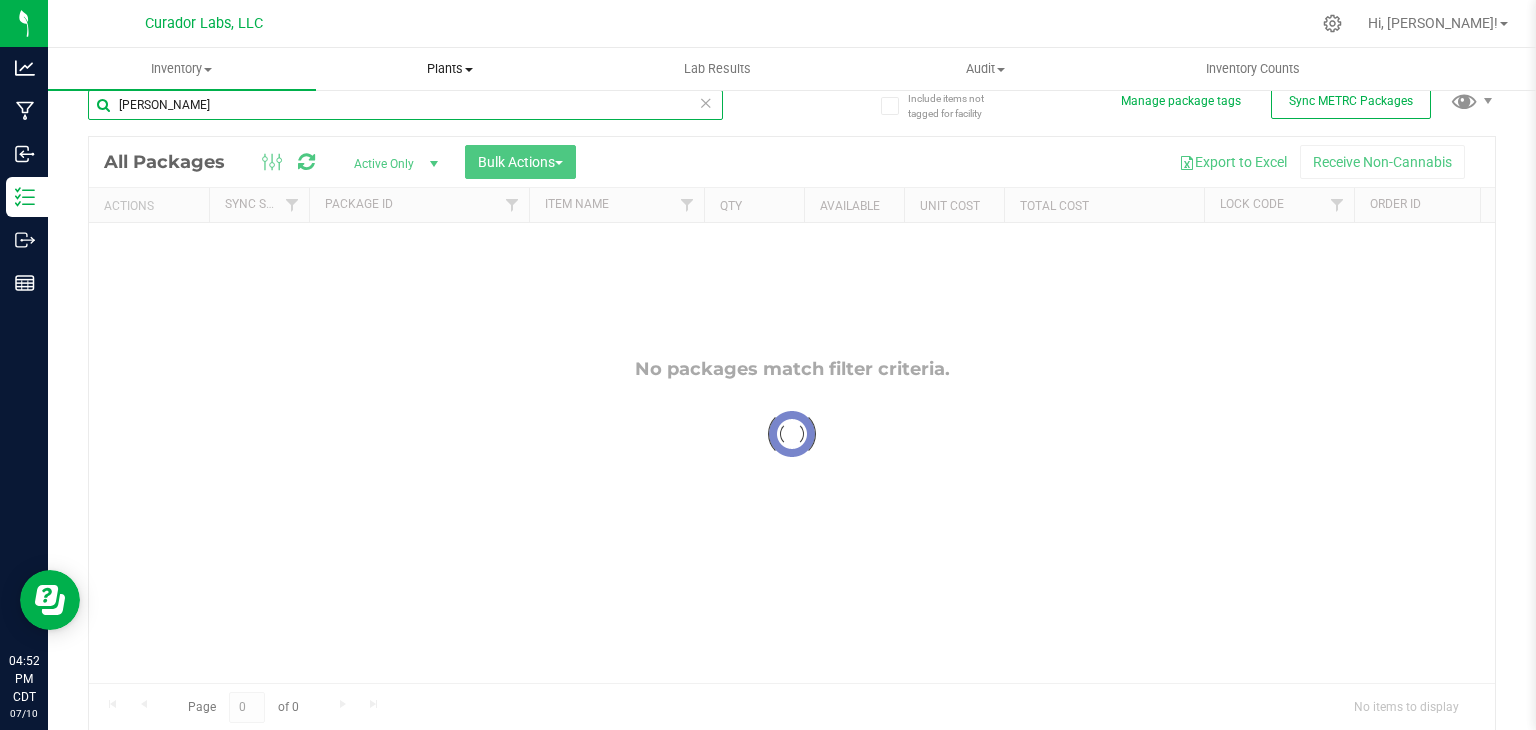 type on "[PERSON_NAME]" 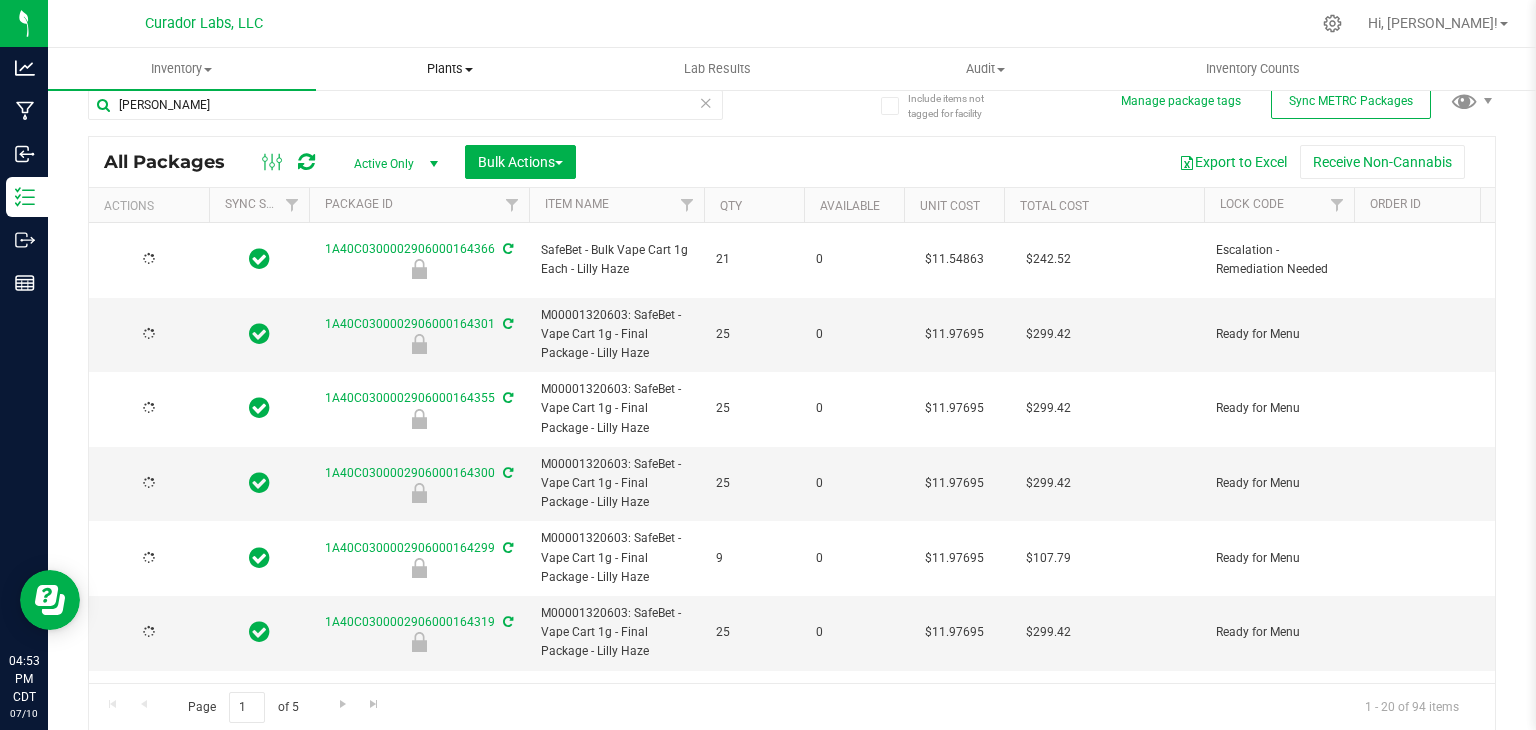 type on "[DATE]" 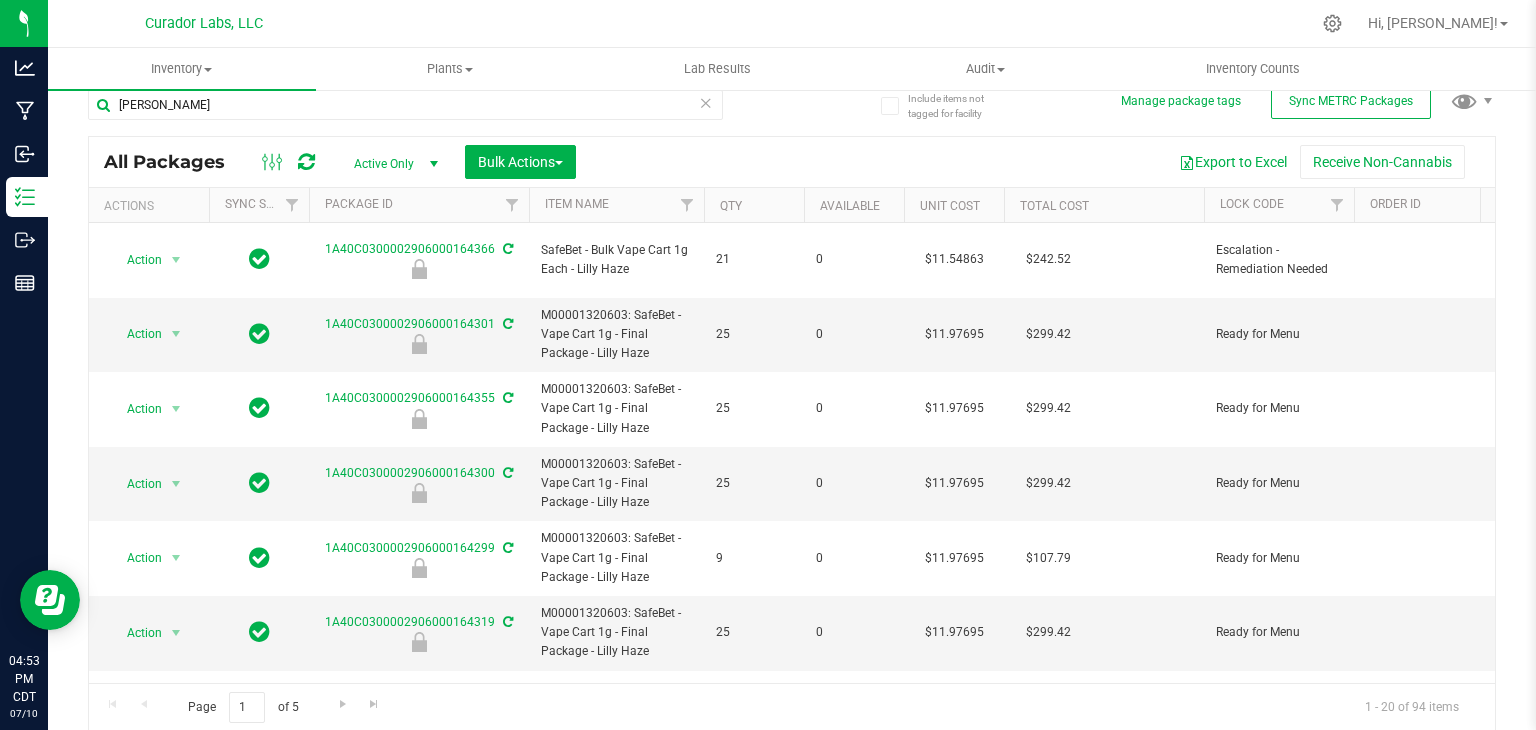 click on "Qty" at bounding box center [754, 205] 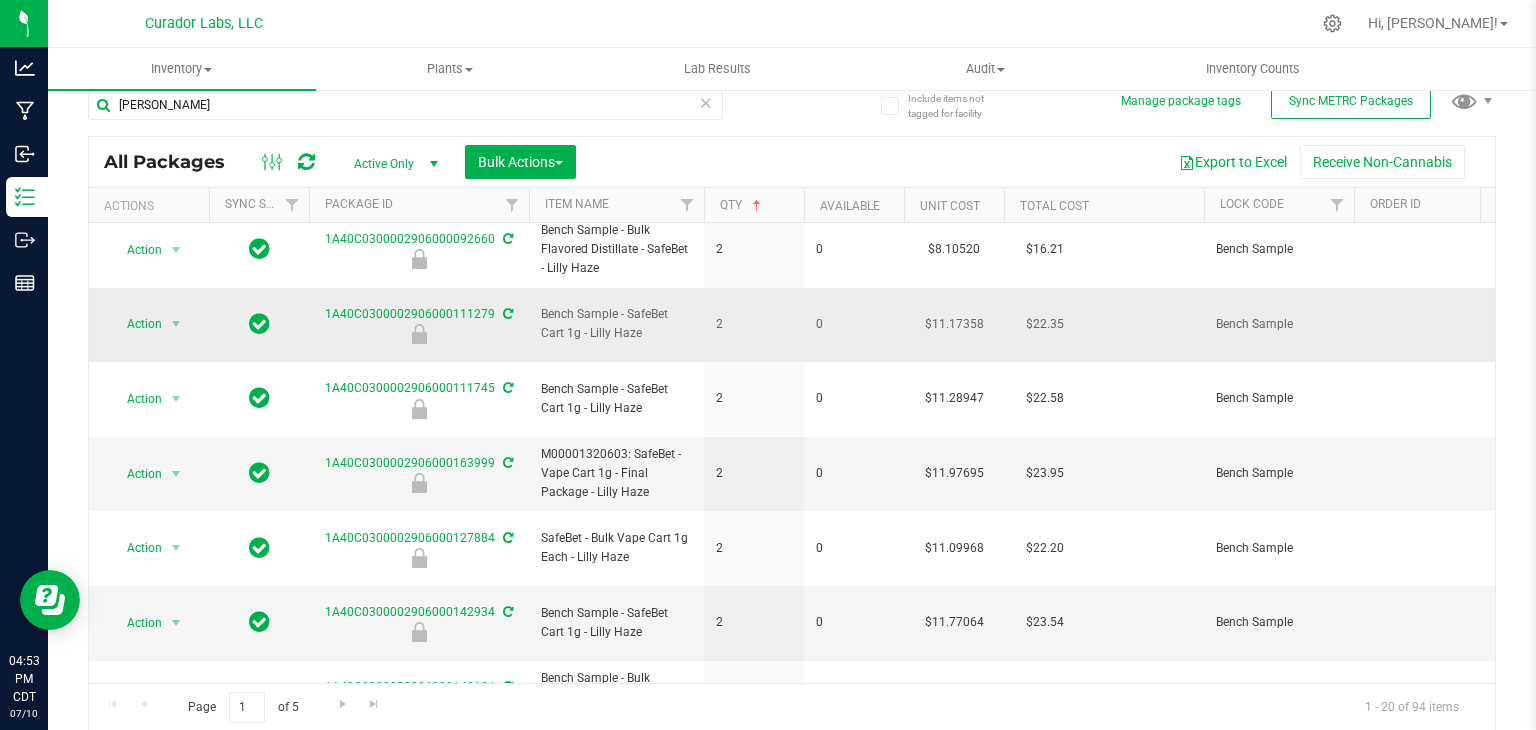 scroll, scrollTop: 11, scrollLeft: 0, axis: vertical 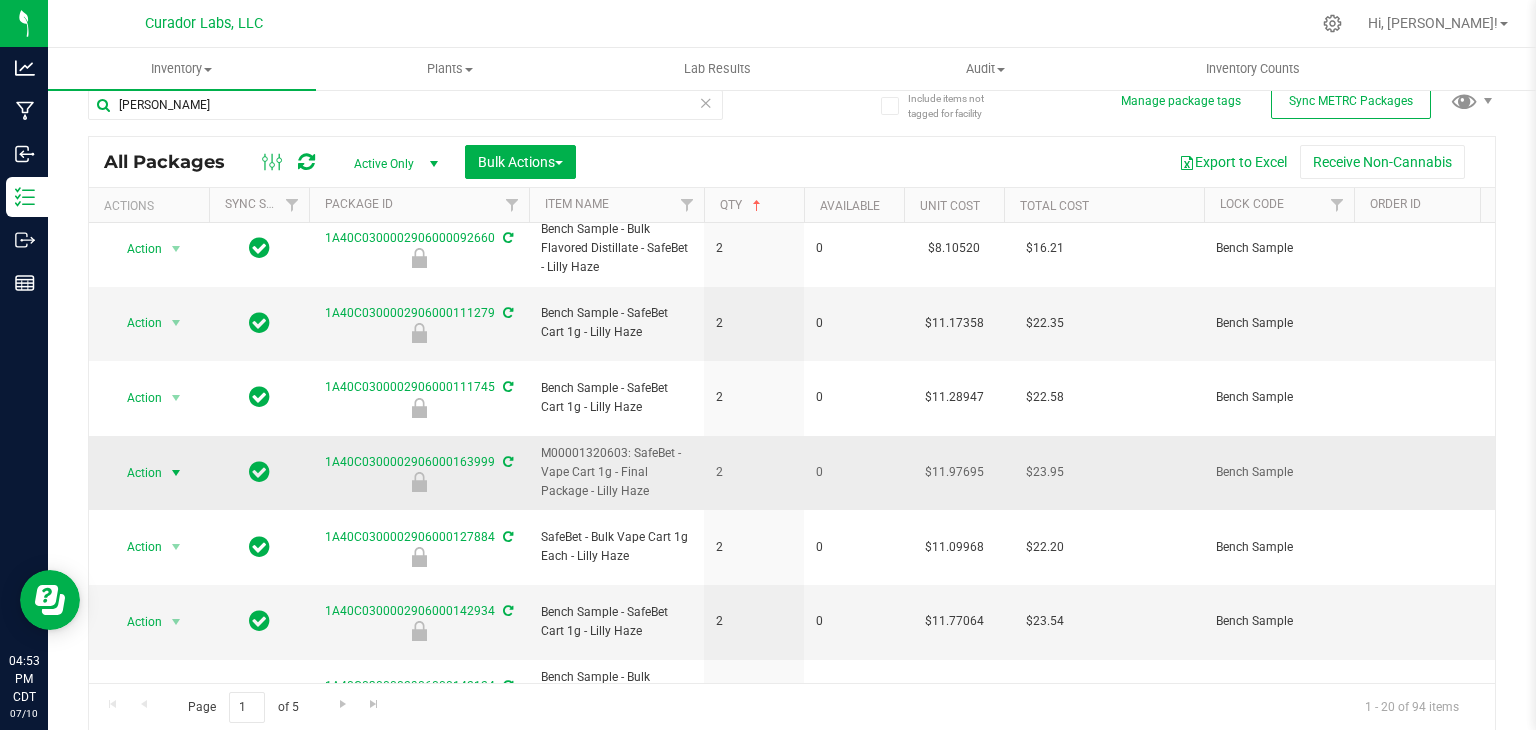 click on "Action" at bounding box center [136, 473] 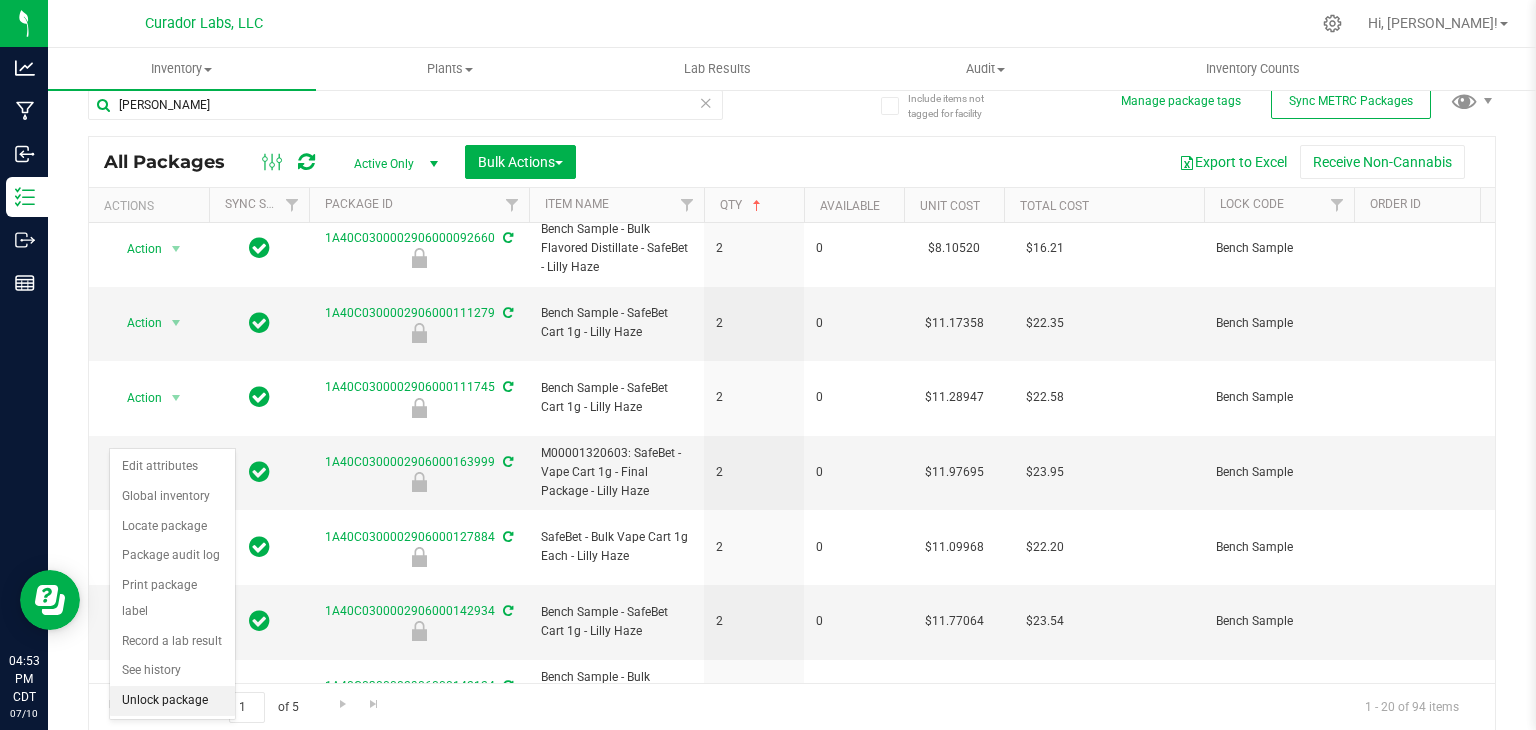 click on "Unlock package" at bounding box center [172, 701] 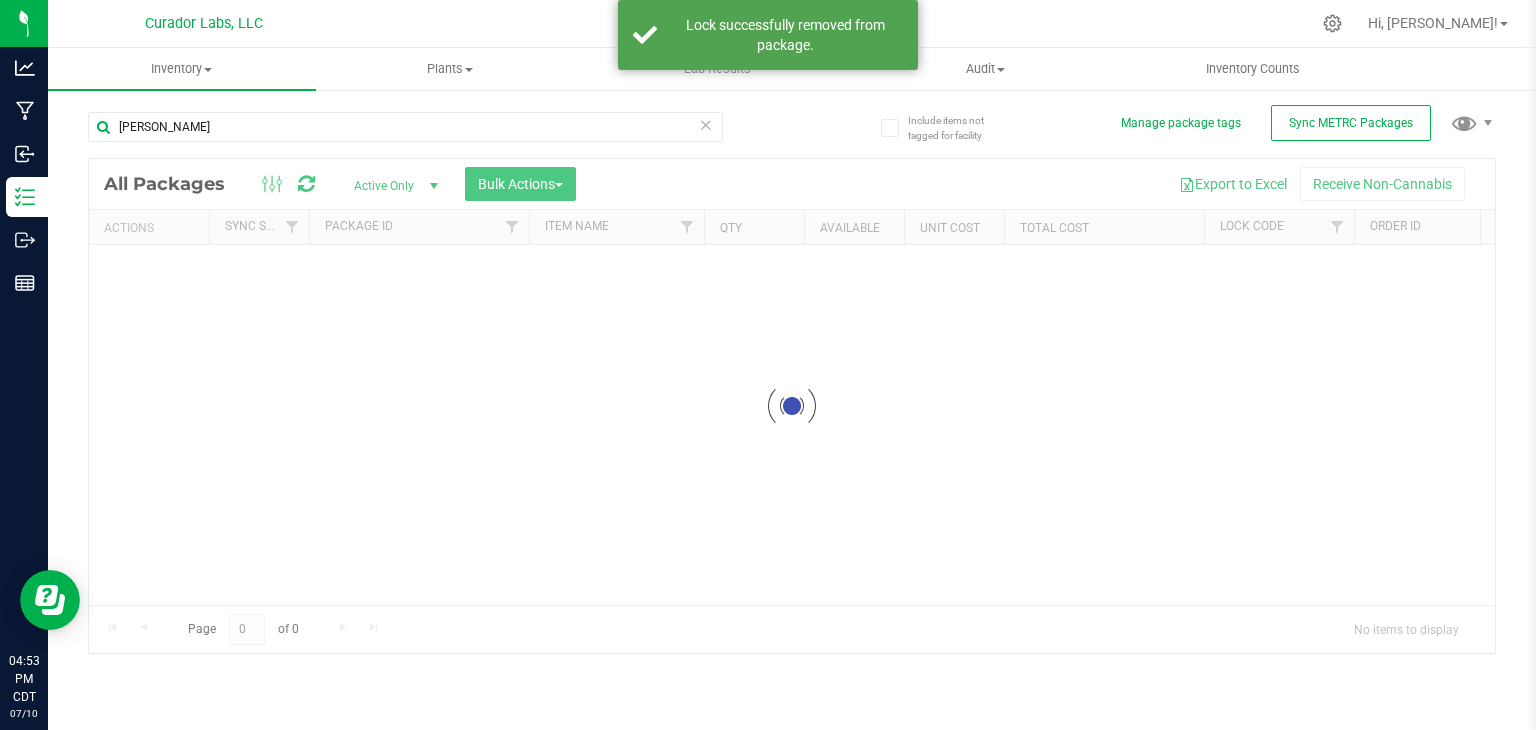 scroll, scrollTop: 0, scrollLeft: 0, axis: both 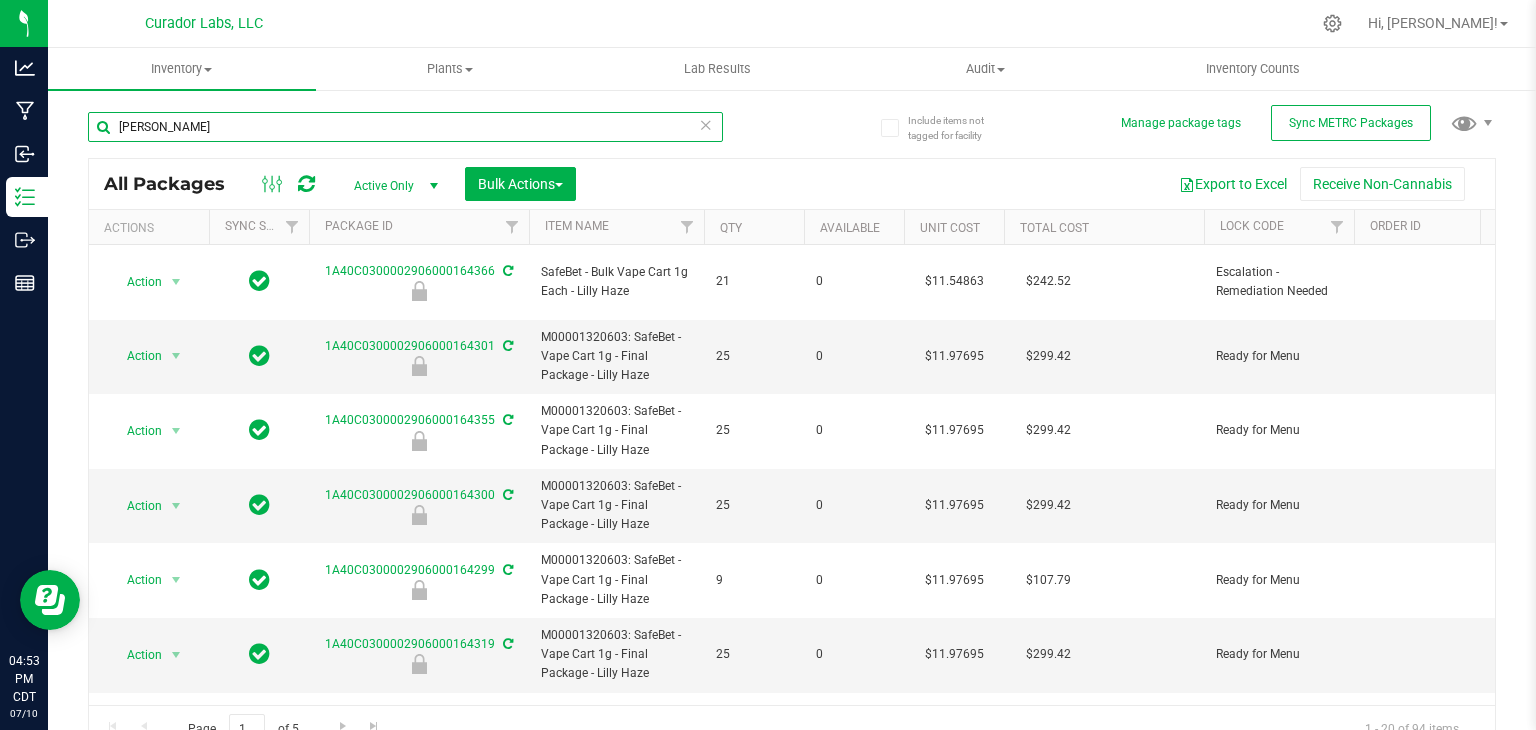 click on "[PERSON_NAME]" at bounding box center (405, 127) 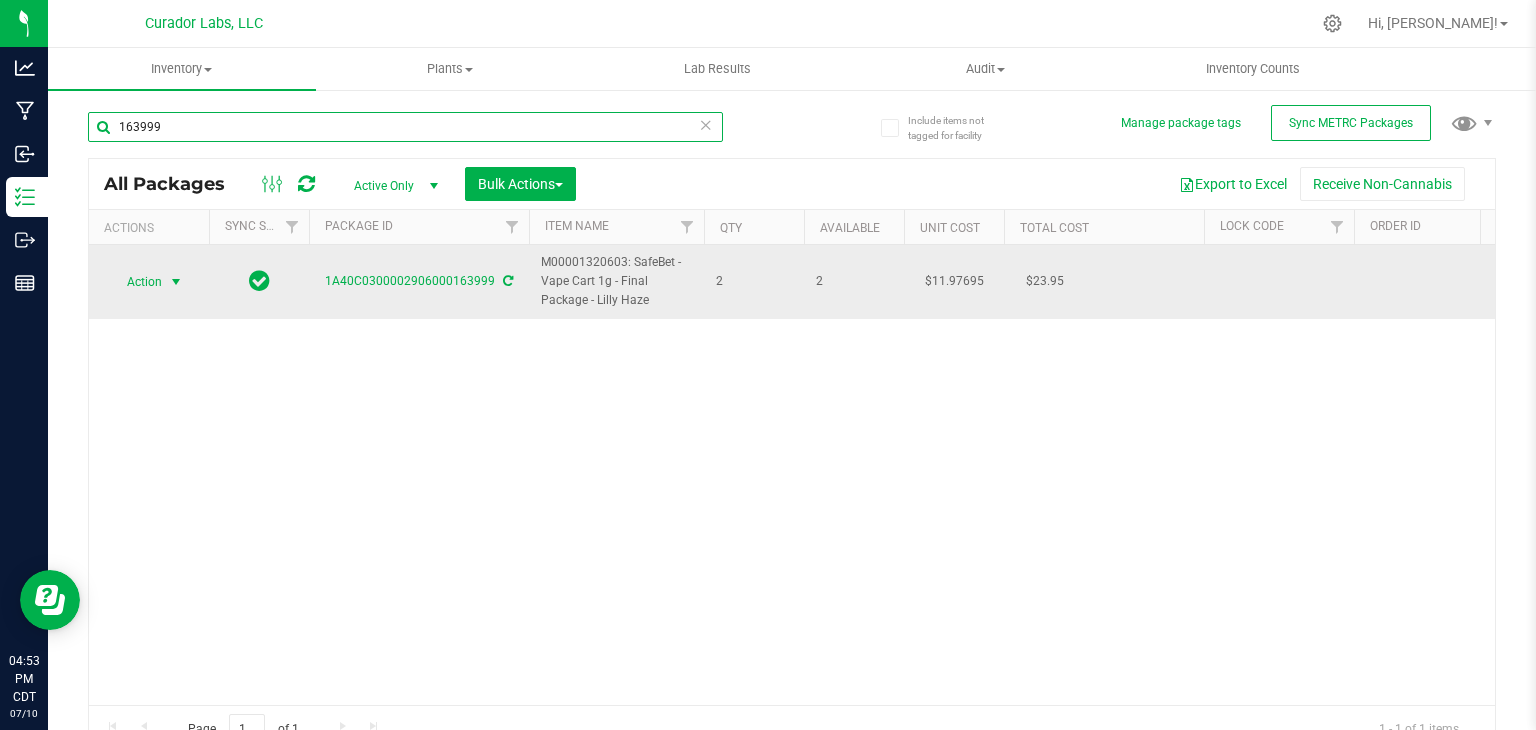 type on "163999" 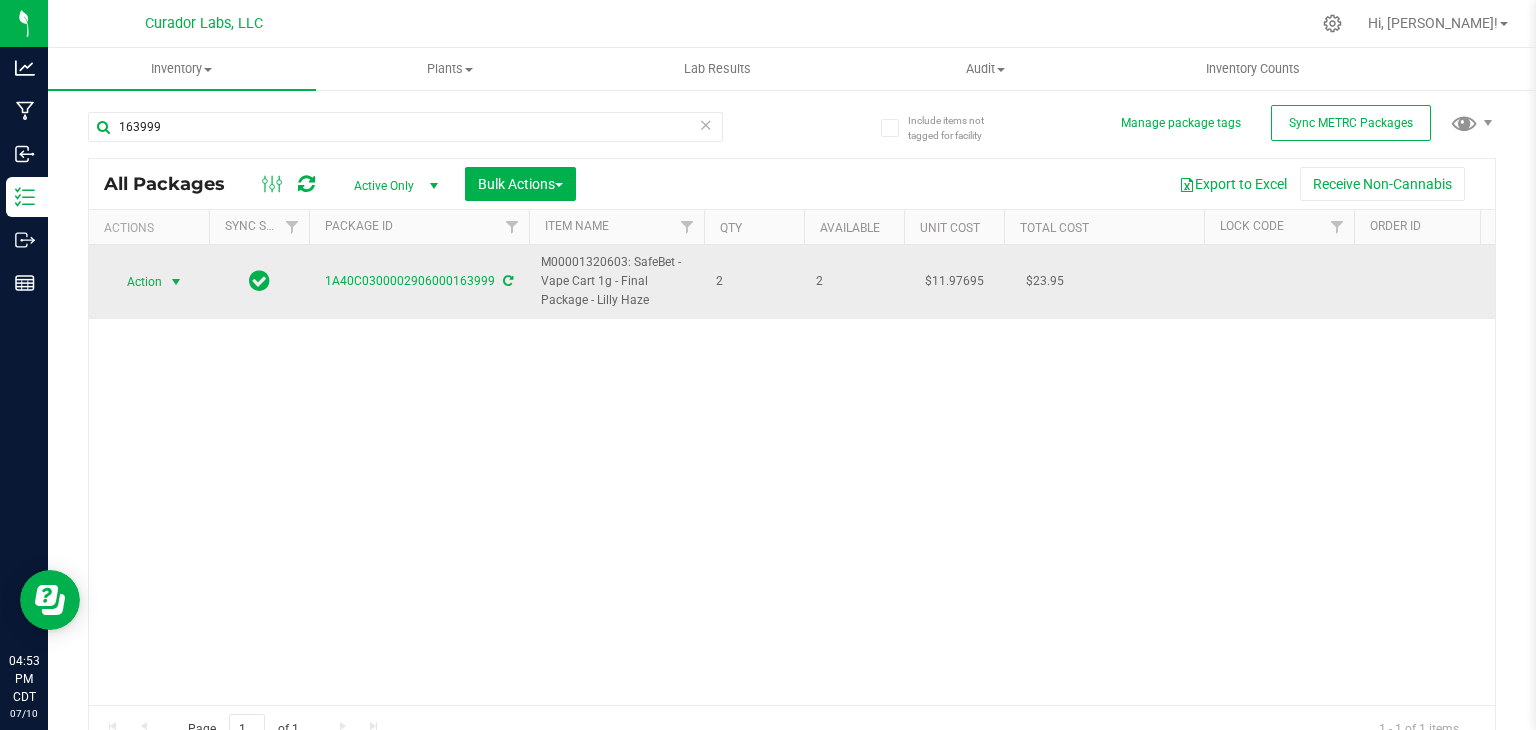 click on "Action" at bounding box center (136, 282) 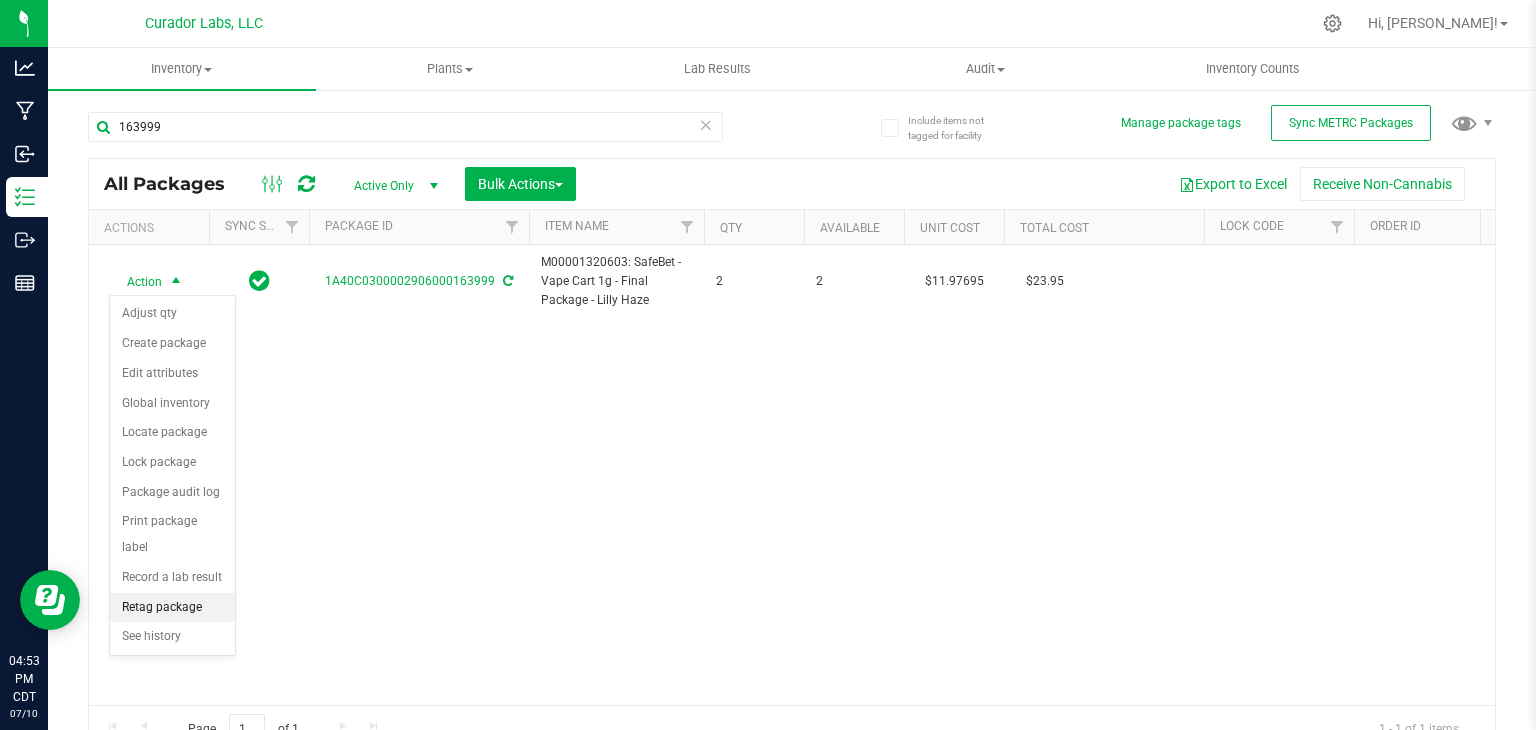 click on "Retag package" at bounding box center (172, 608) 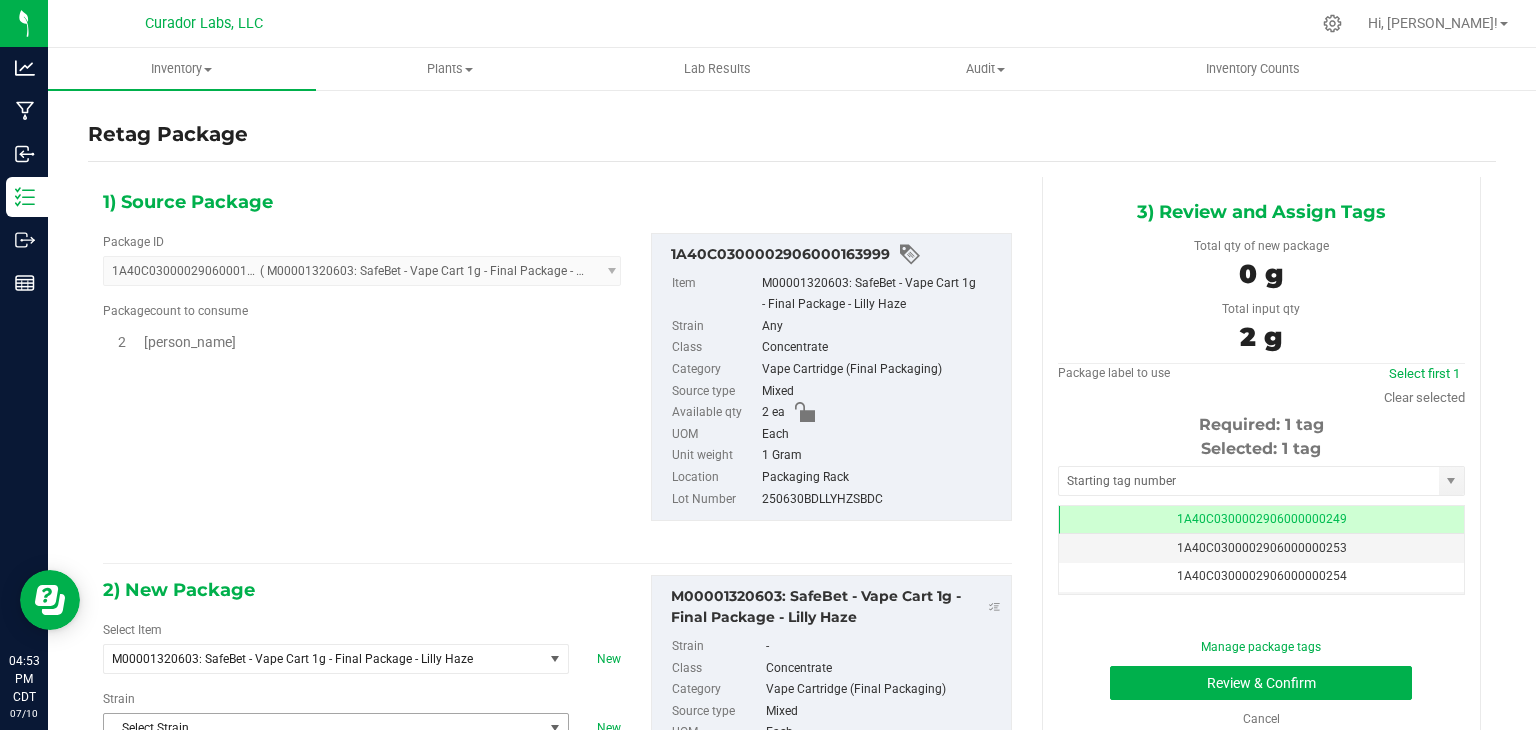 type on "0" 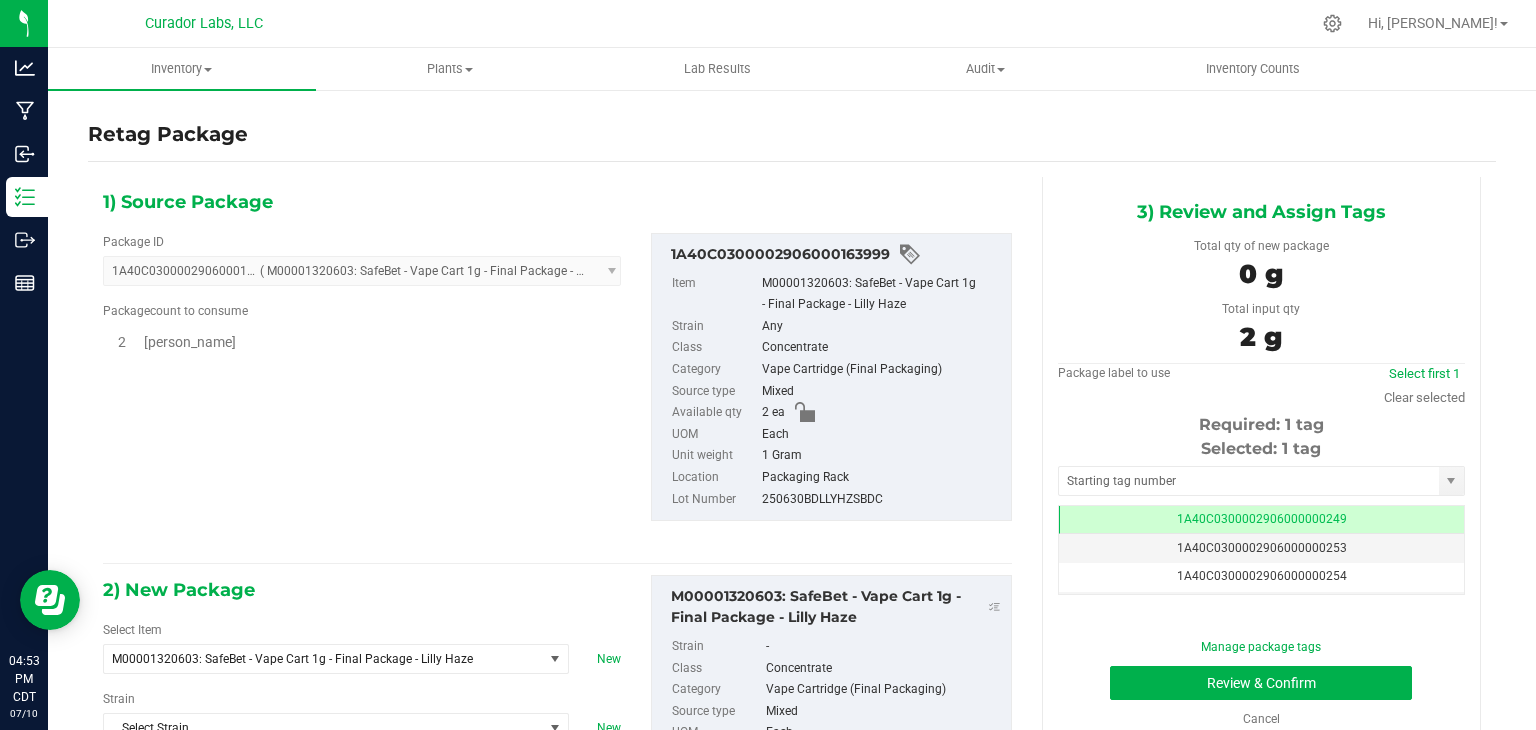 scroll, scrollTop: 0, scrollLeft: 0, axis: both 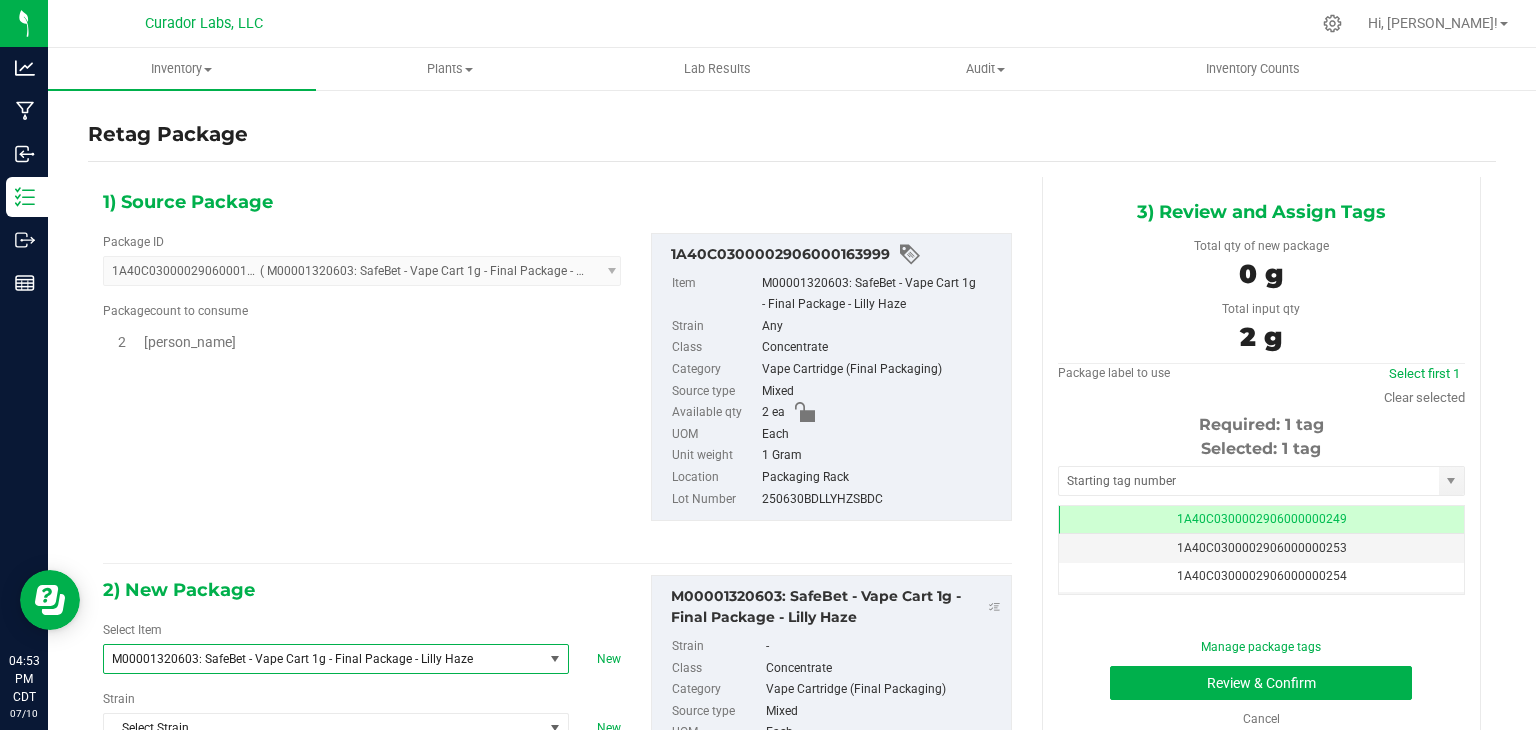 click on "M00001320603: SafeBet - Vape Cart 1g - Final Package - Lilly Haze" at bounding box center (323, 659) 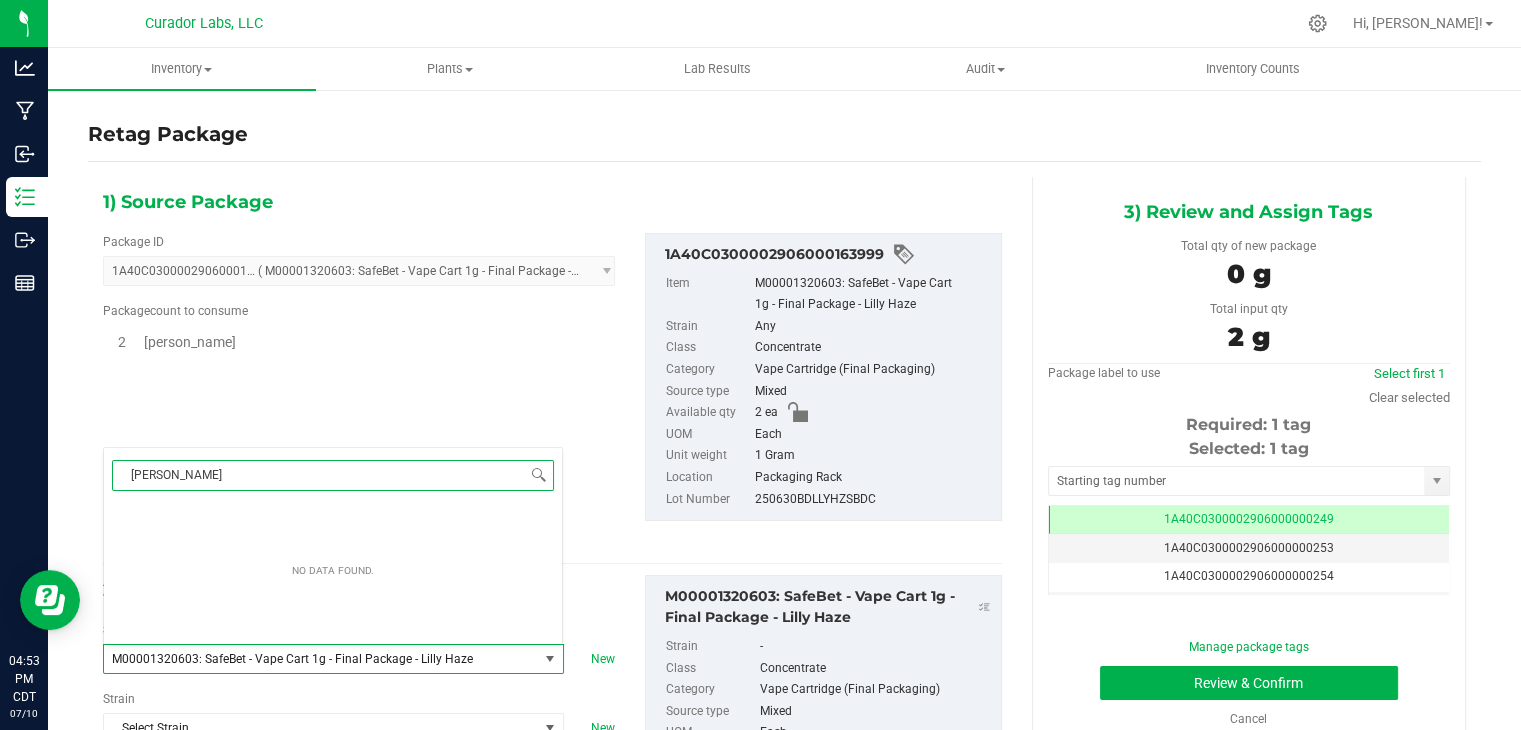 type on "[PERSON_NAME]" 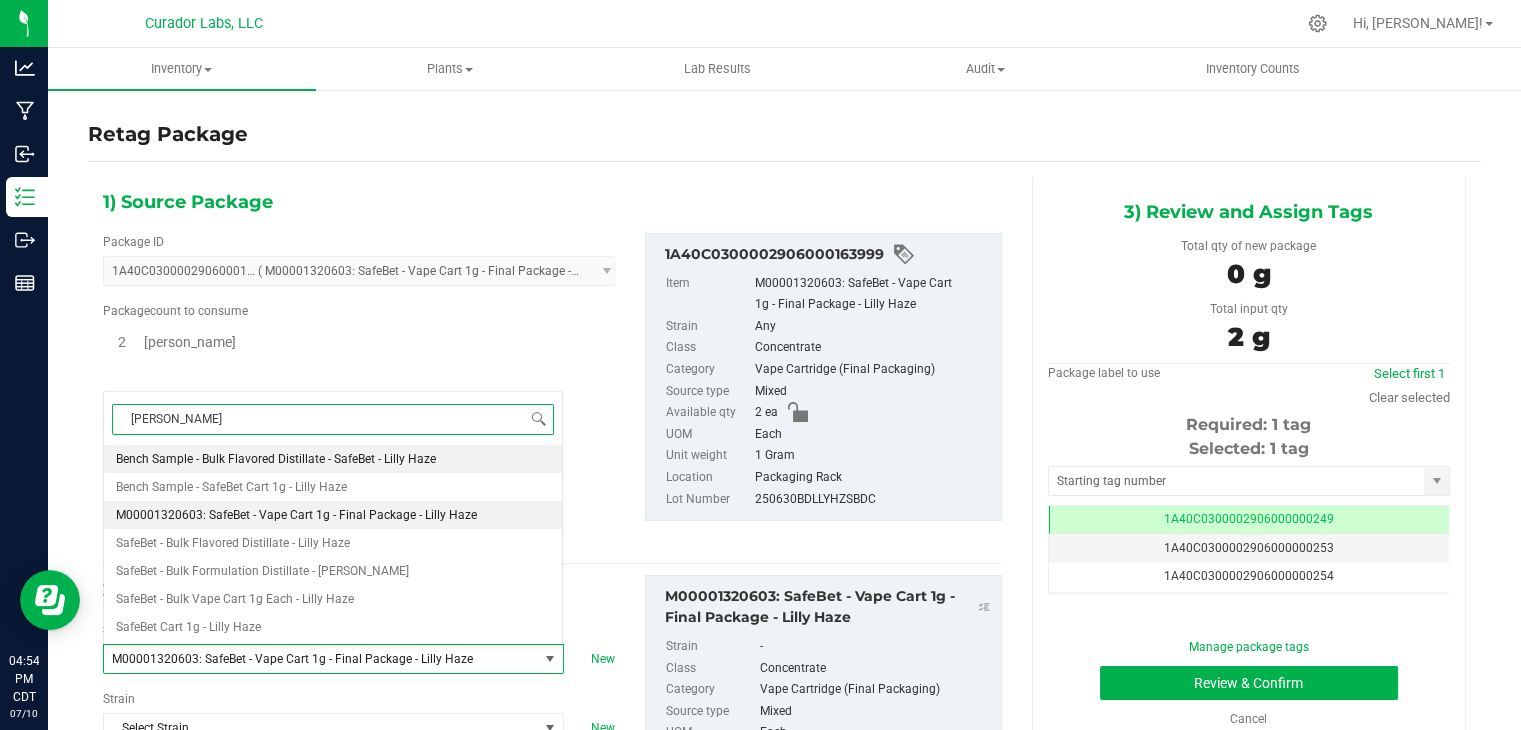 click on "Bench Sample - Bulk Flavored Distillate - SafeBet - Lilly Haze" at bounding box center (276, 459) 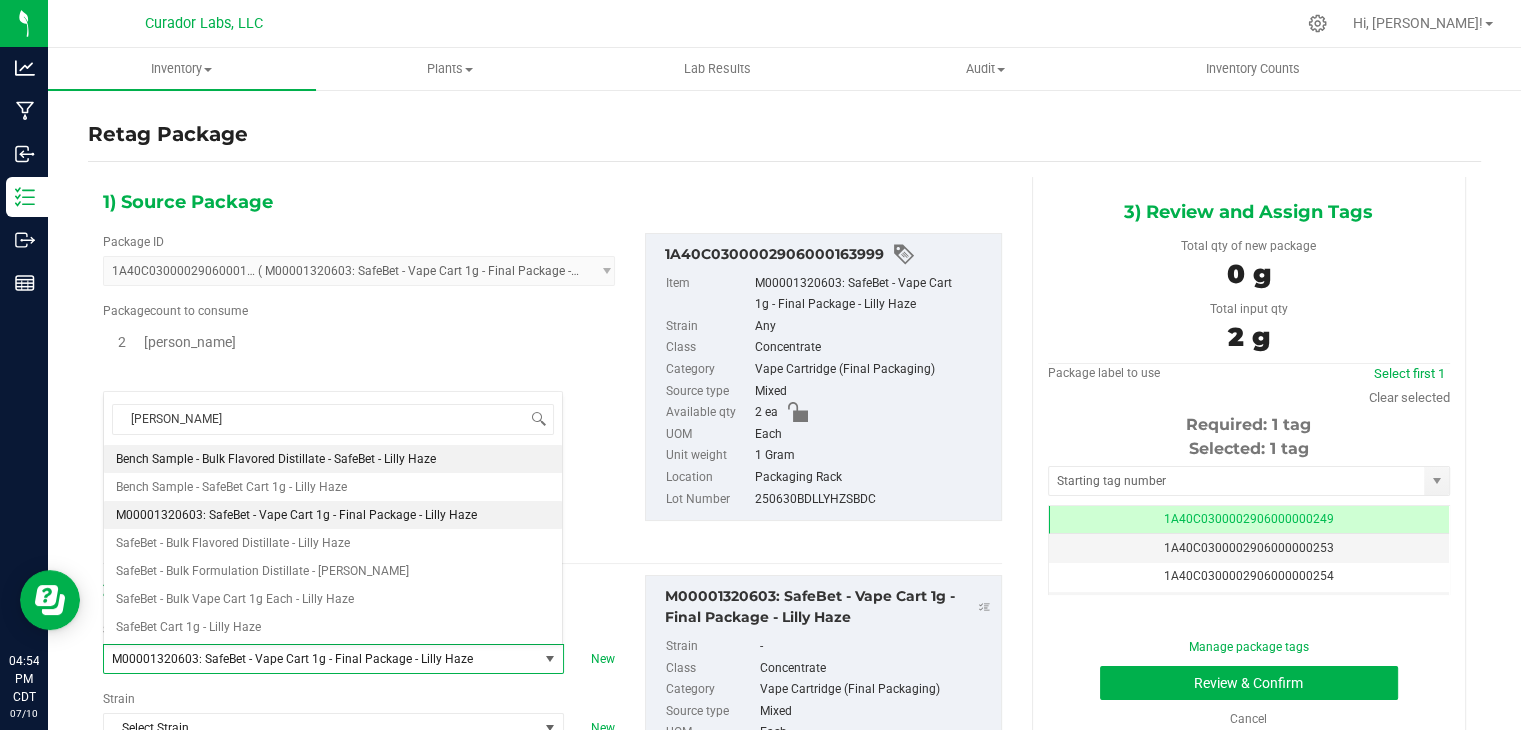 type 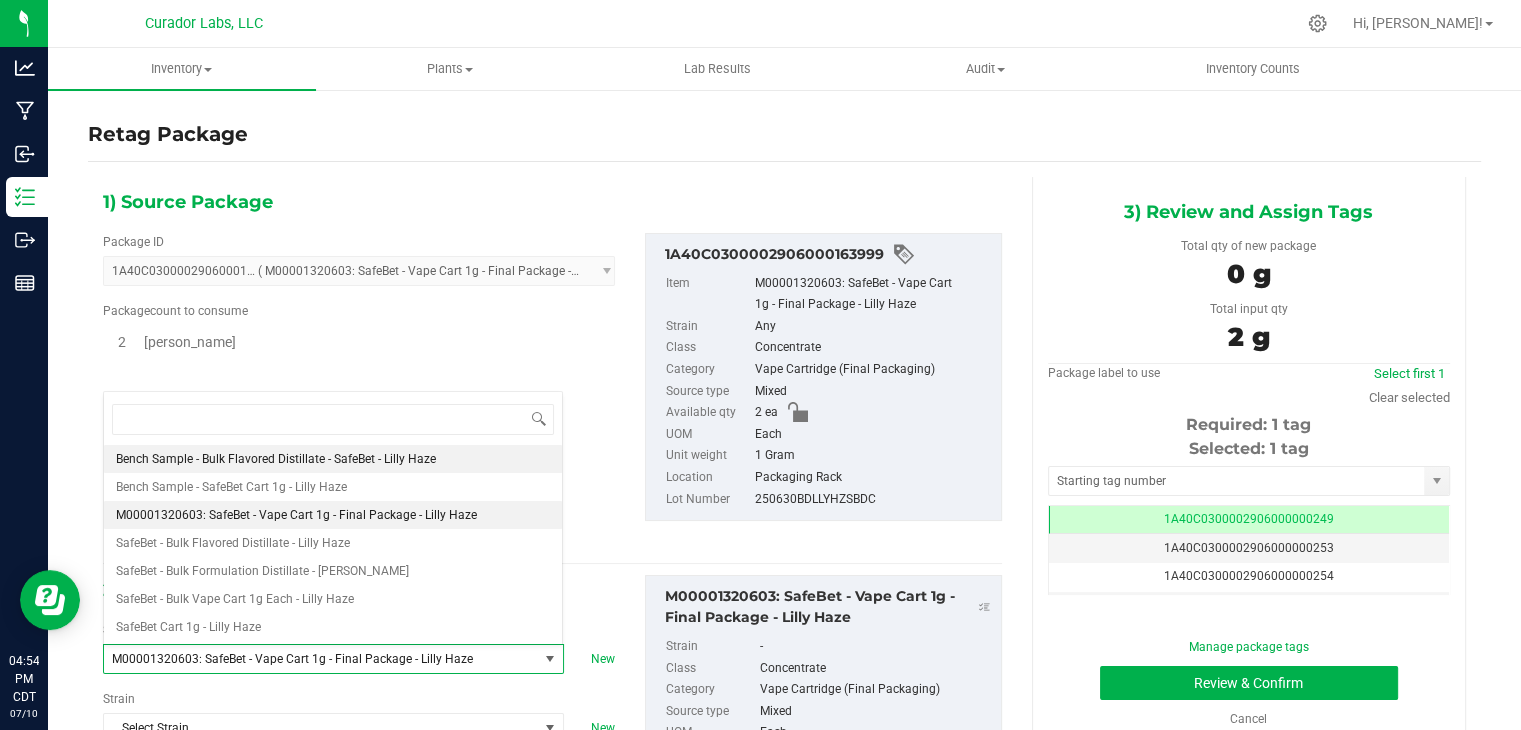 type on "0.0000" 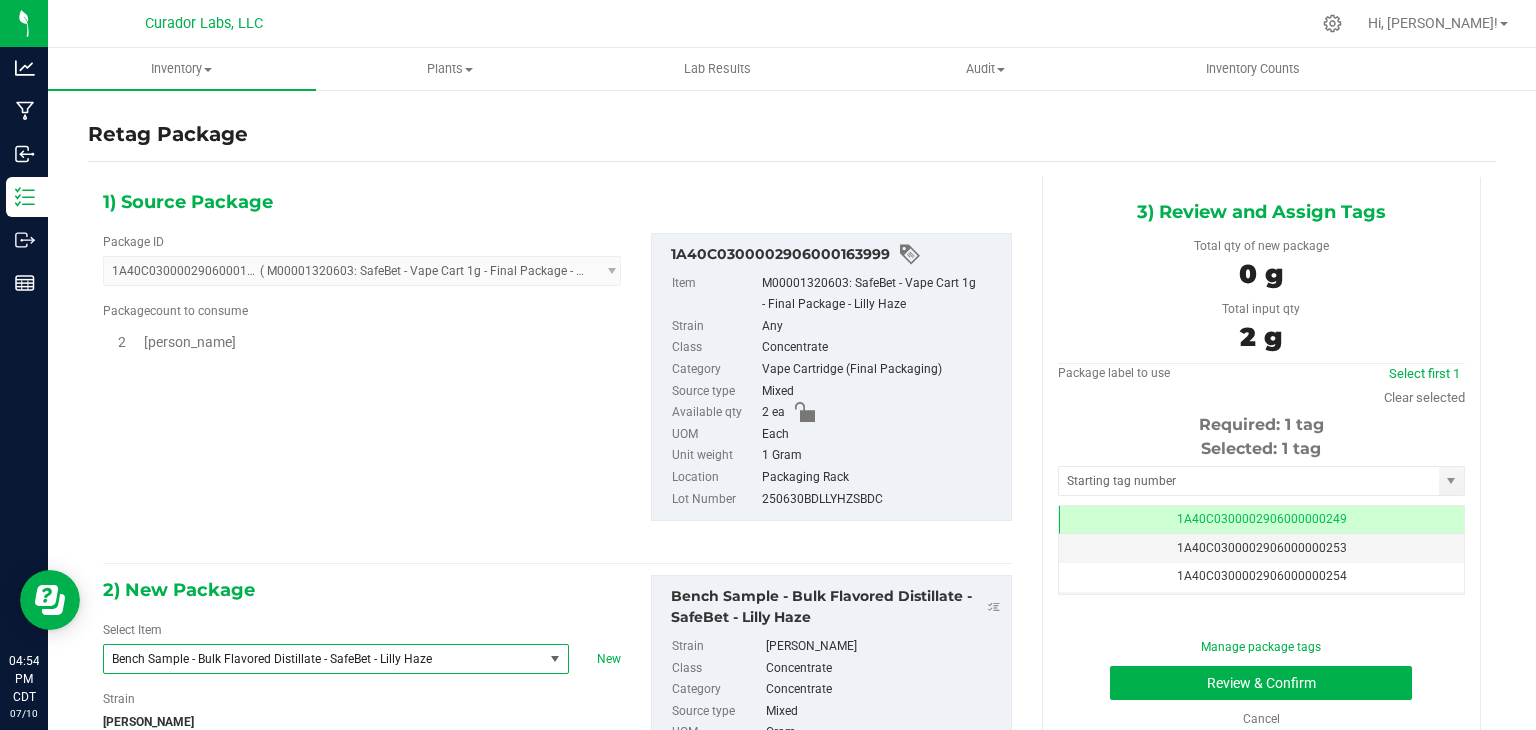 click on "Package ID
1A40C0300002906000163999
(
M00001320603: SafeBet - Vape Cart 1g - Final Package - Lilly Haze
)
1A40C0300002906000163999
Package
count
to consume
2
[PERSON_NAME]" at bounding box center [557, 377] 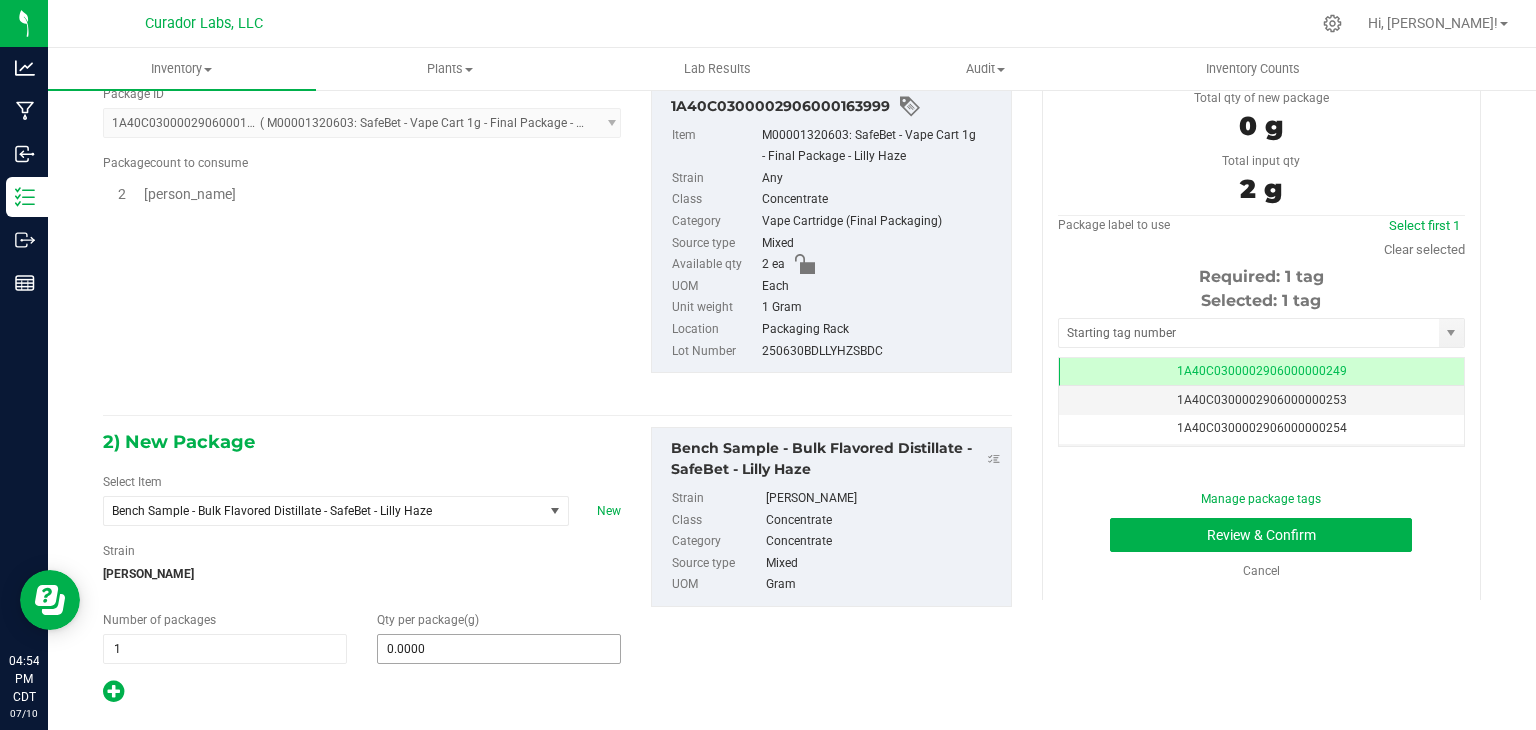 type 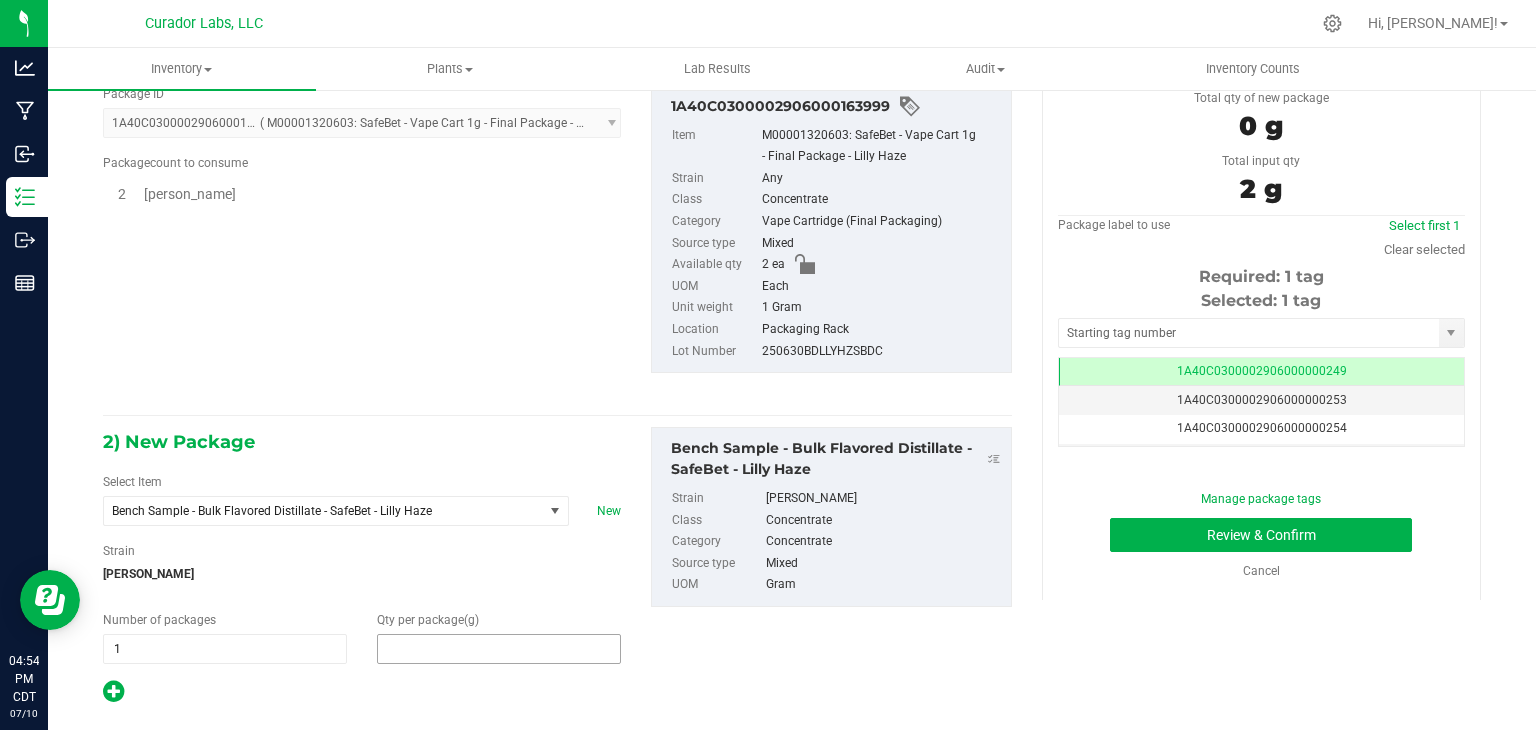 click at bounding box center [499, 649] 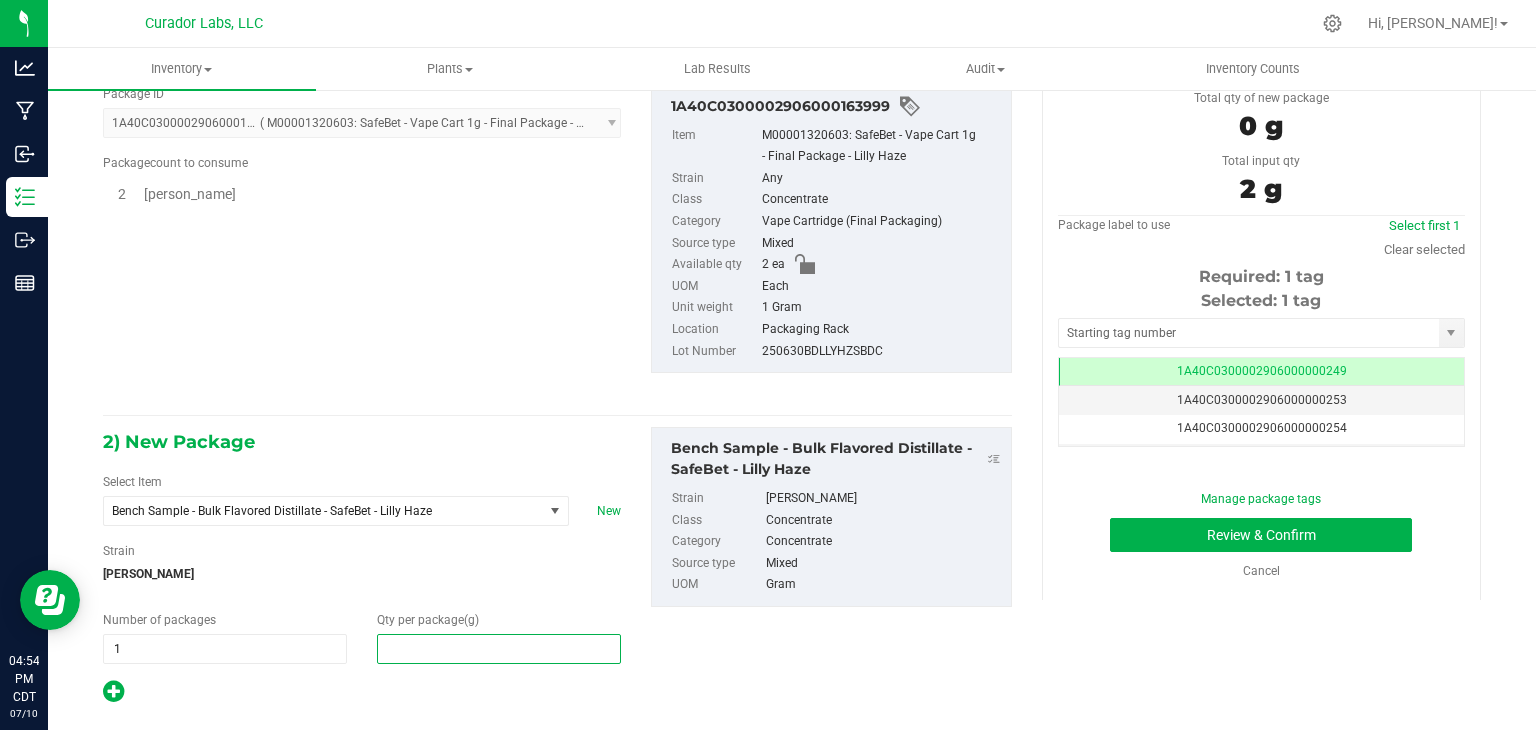 type on "2" 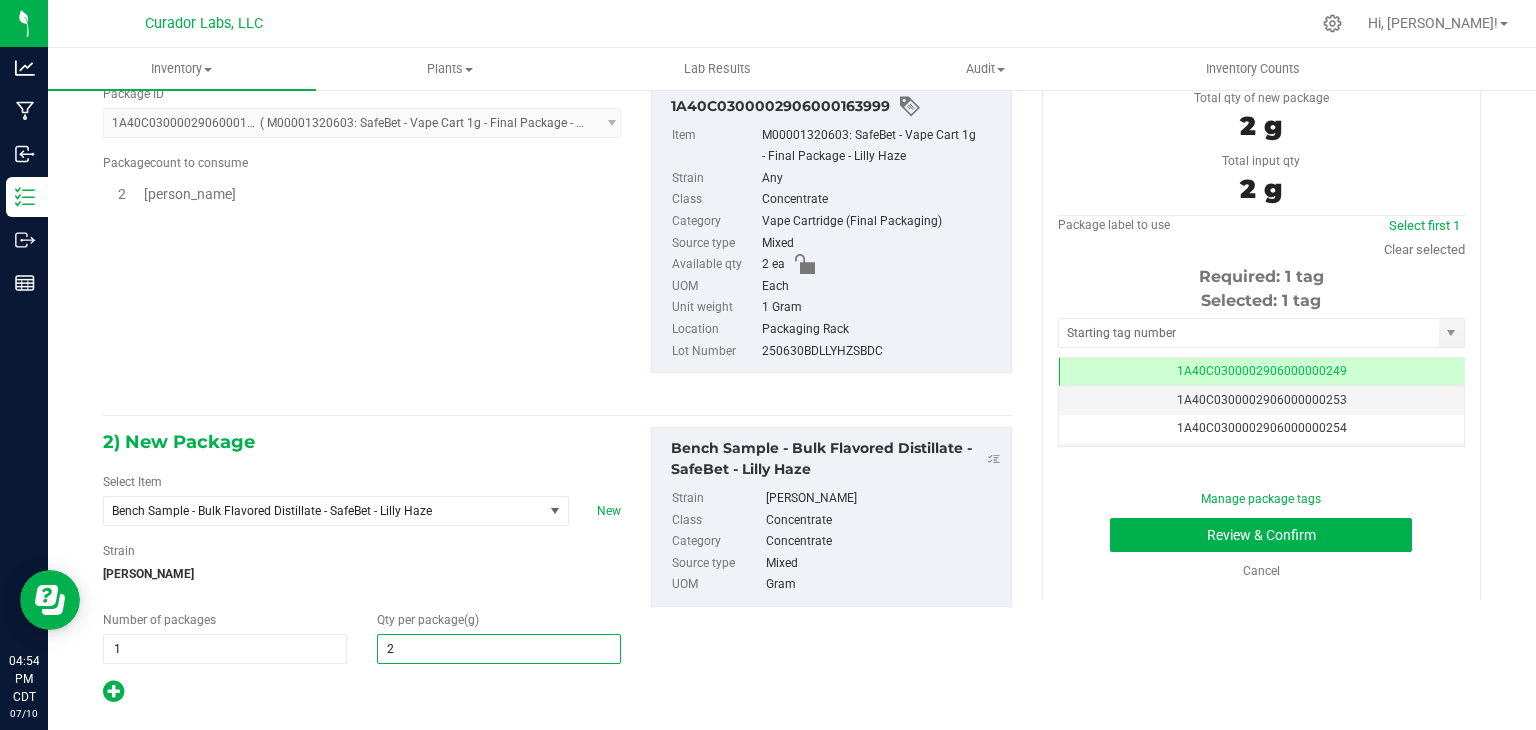 type on "2.0000" 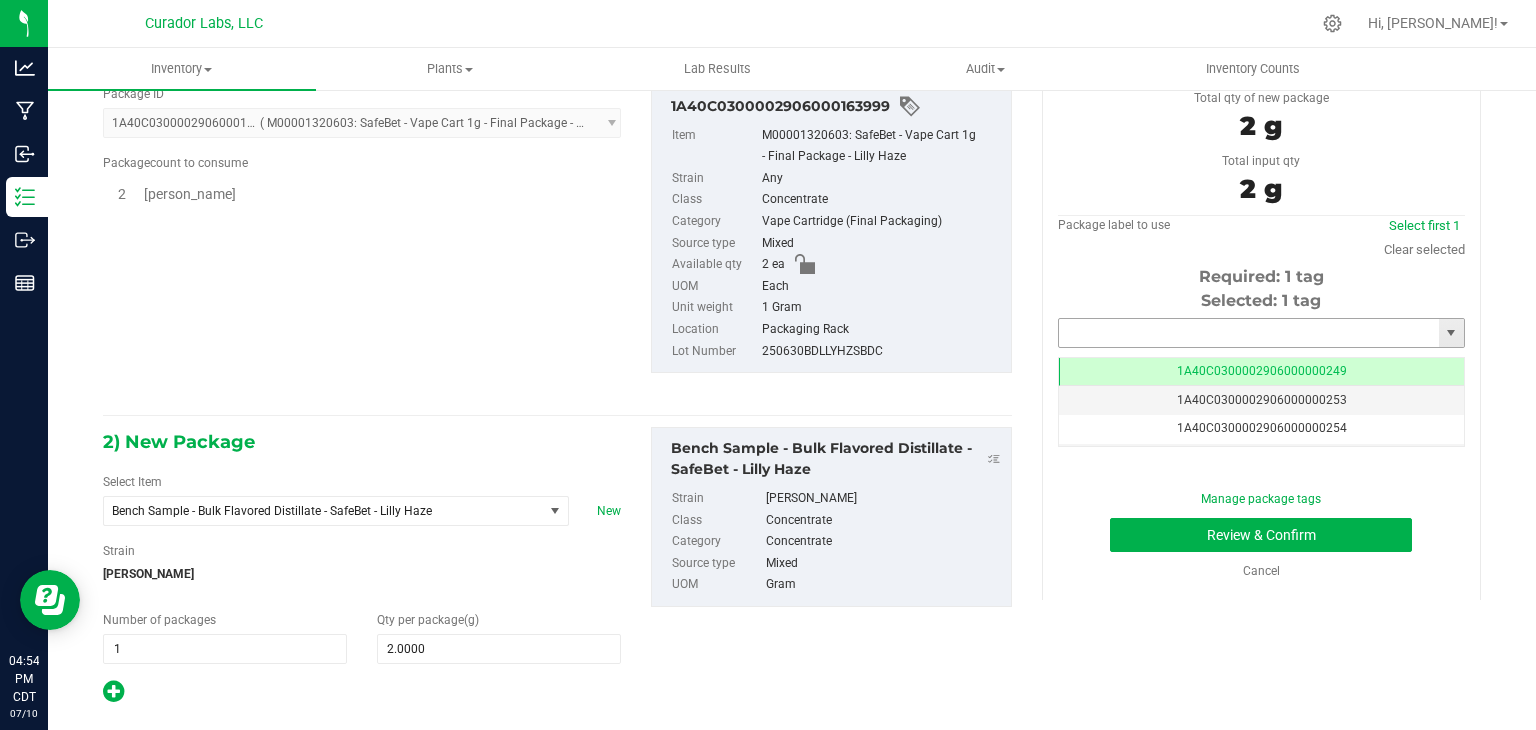 click at bounding box center (1249, 333) 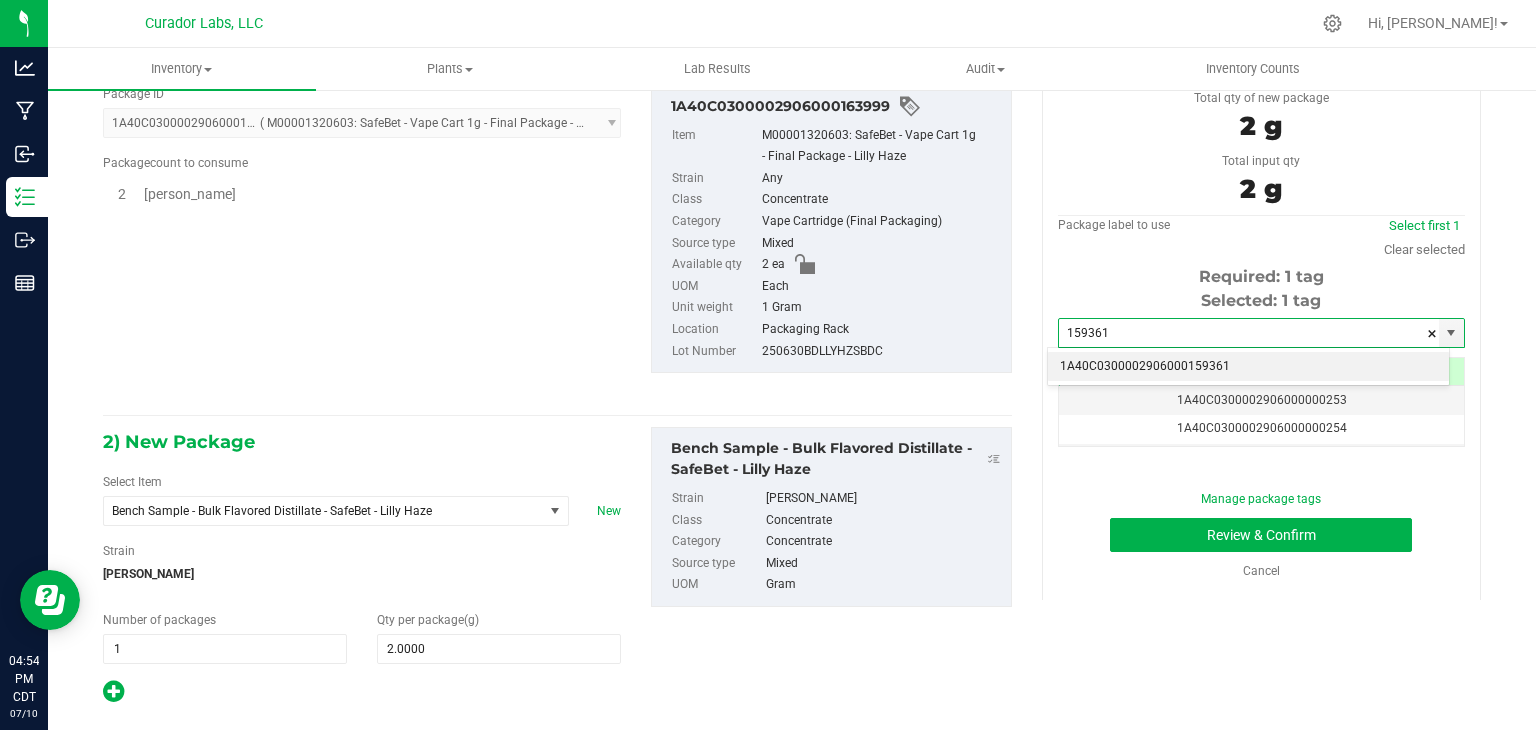 click on "1A40C0300002906000159361" at bounding box center (1248, 367) 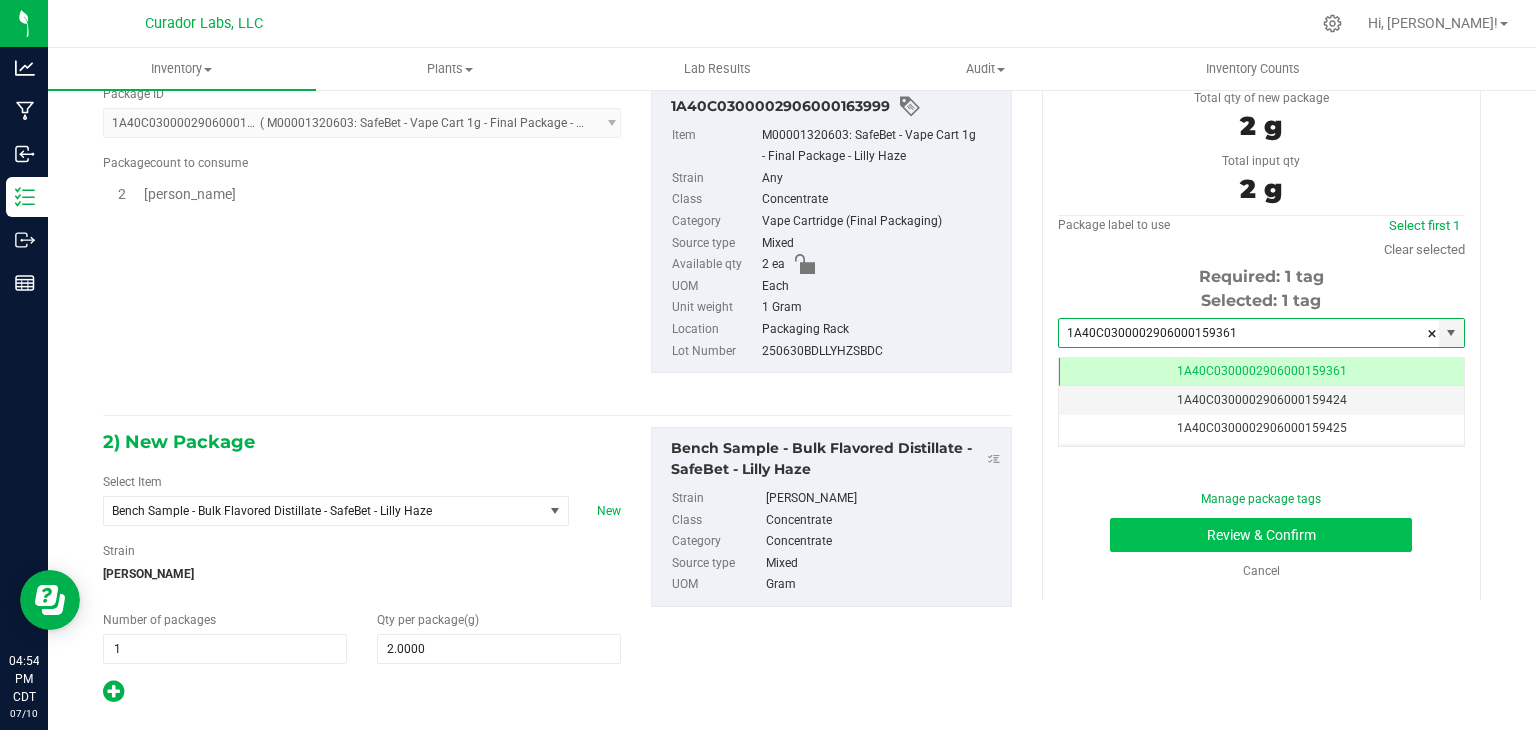 type on "1A40C0300002906000159361" 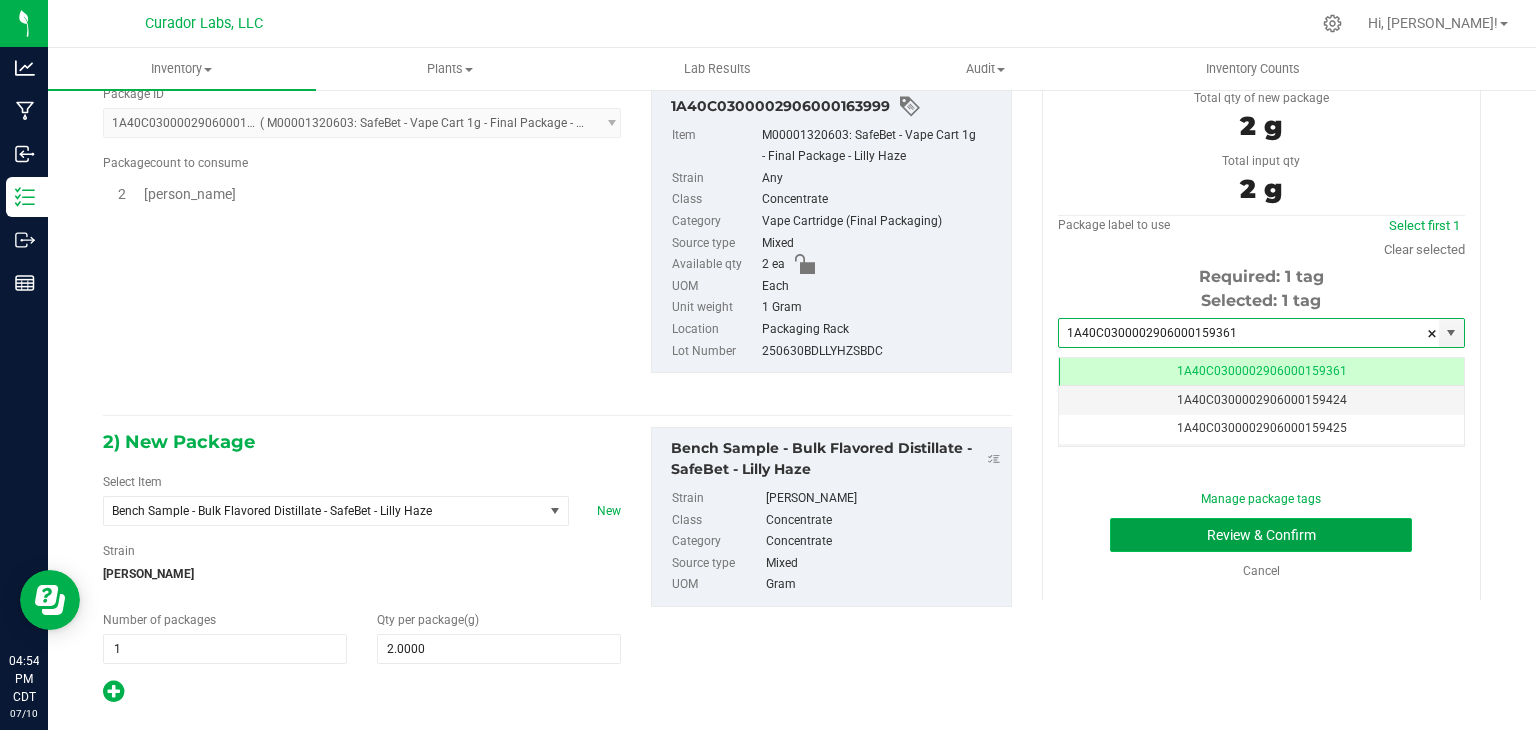 click on "Review & Confirm" at bounding box center [1261, 535] 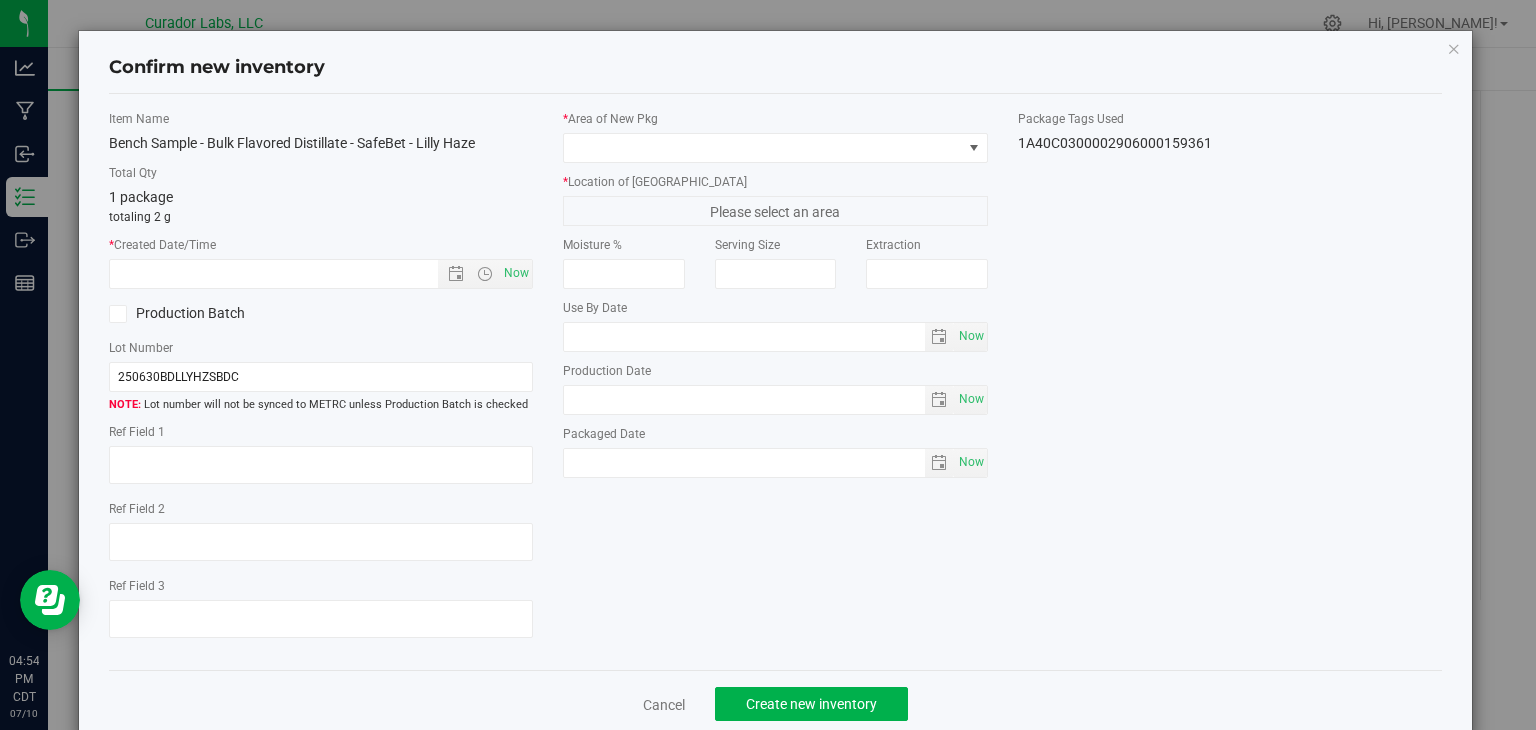 type 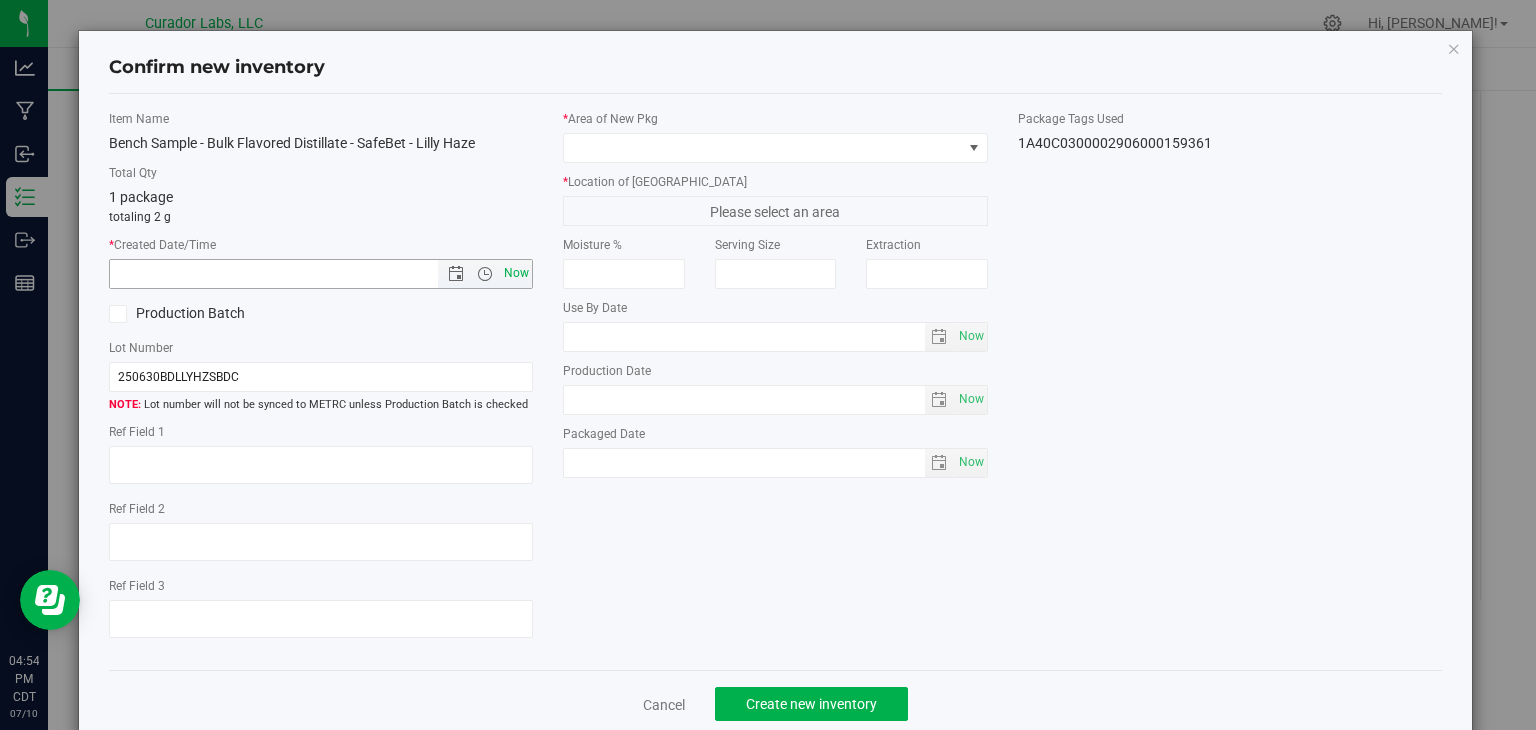 click on "Now" at bounding box center (517, 273) 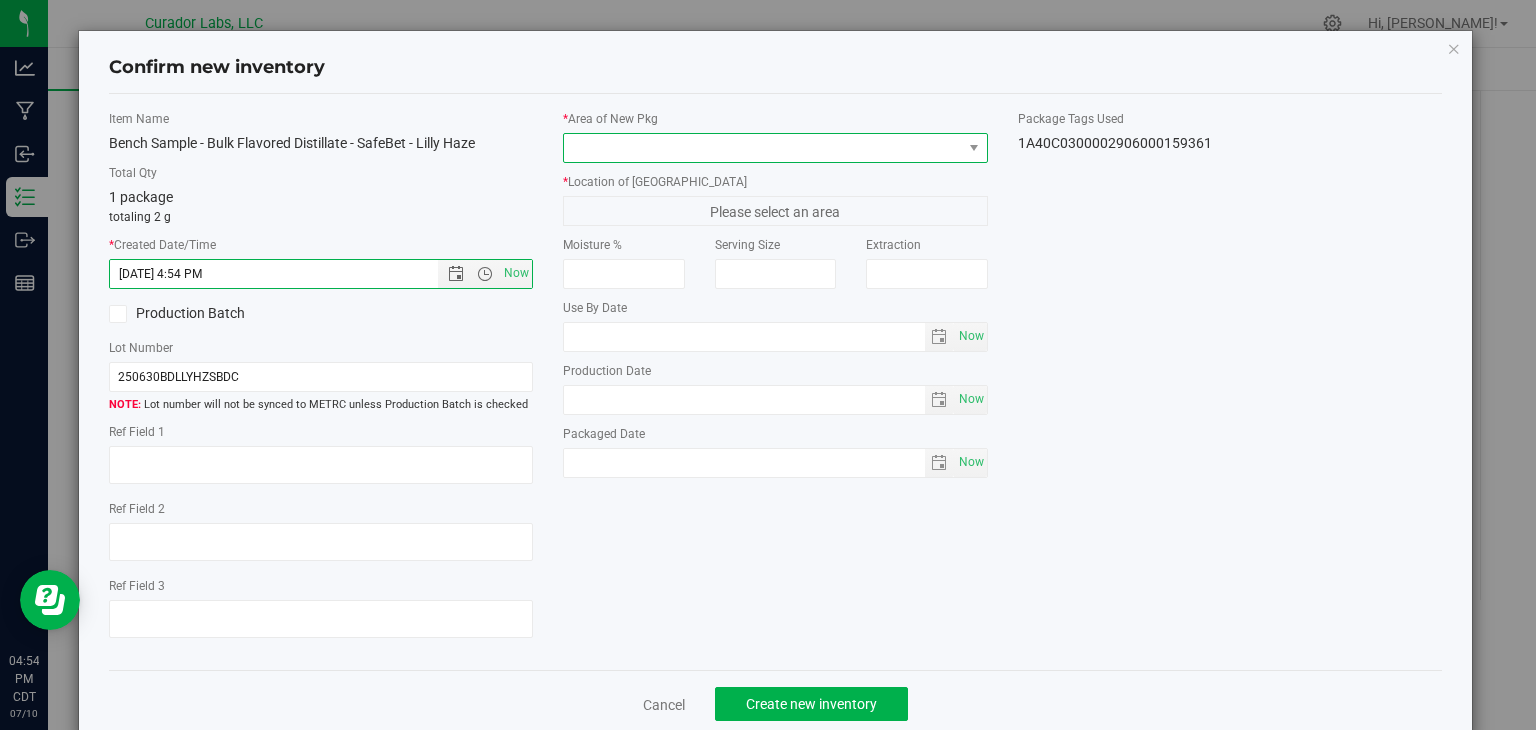 click at bounding box center [763, 148] 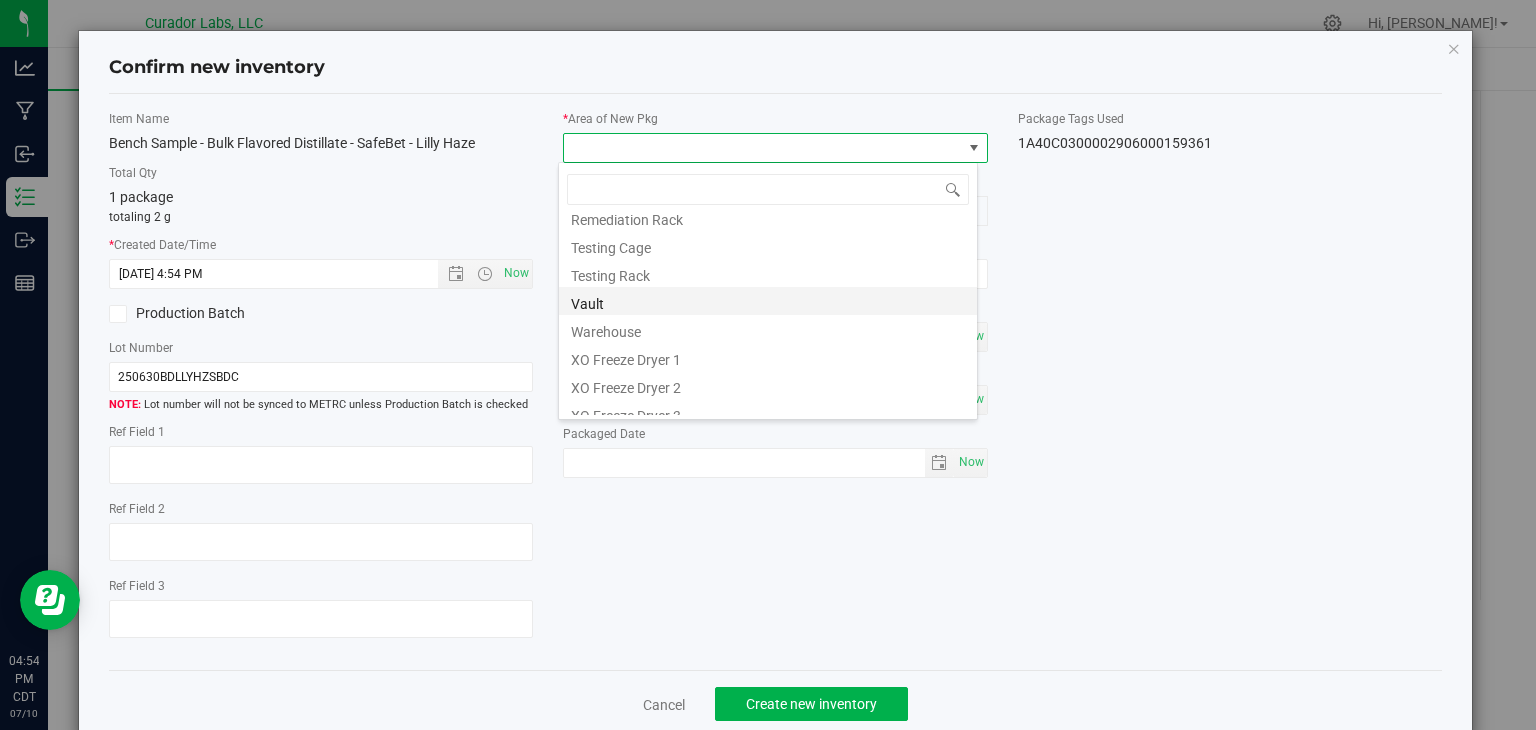 click on "Vault" at bounding box center [768, 301] 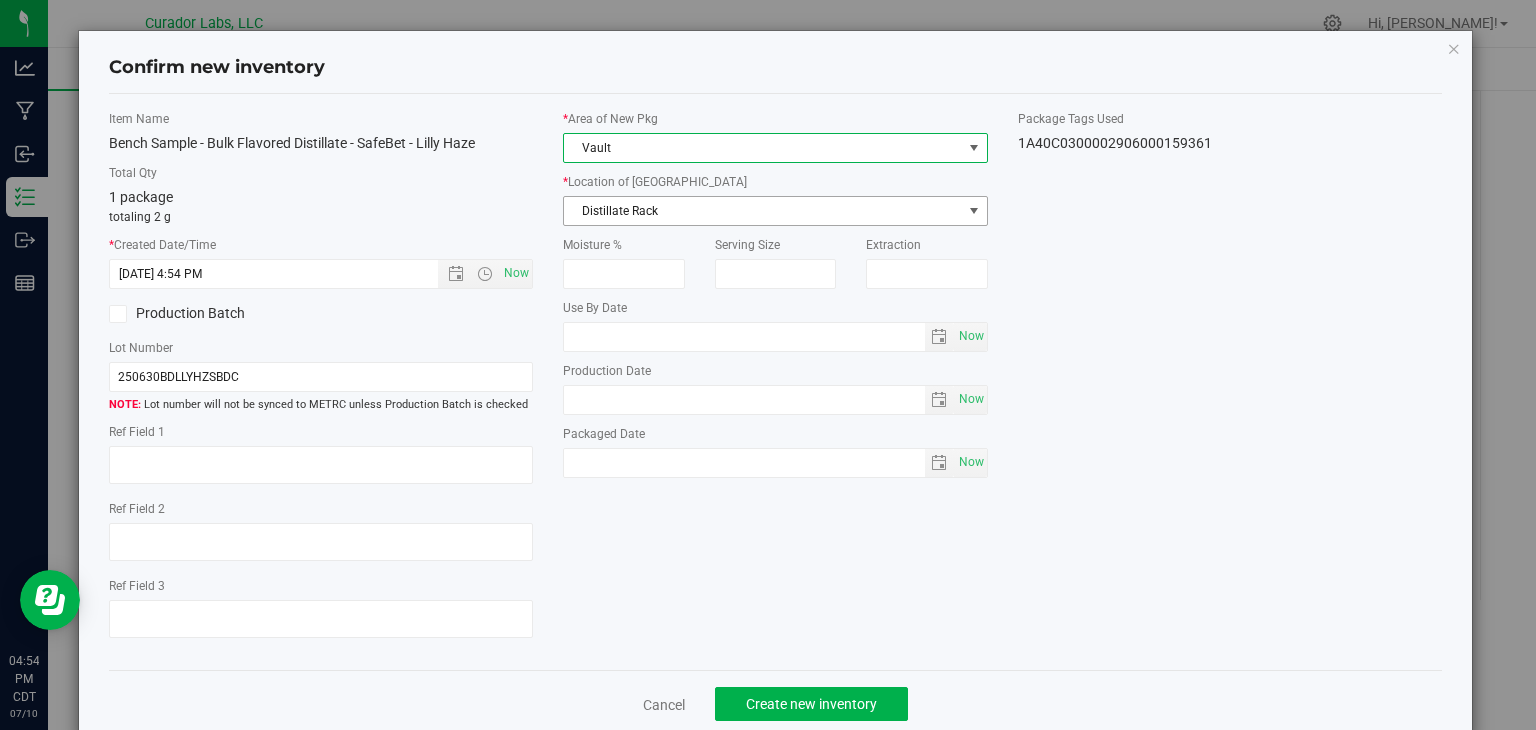 click on "Distillate Rack" at bounding box center (763, 211) 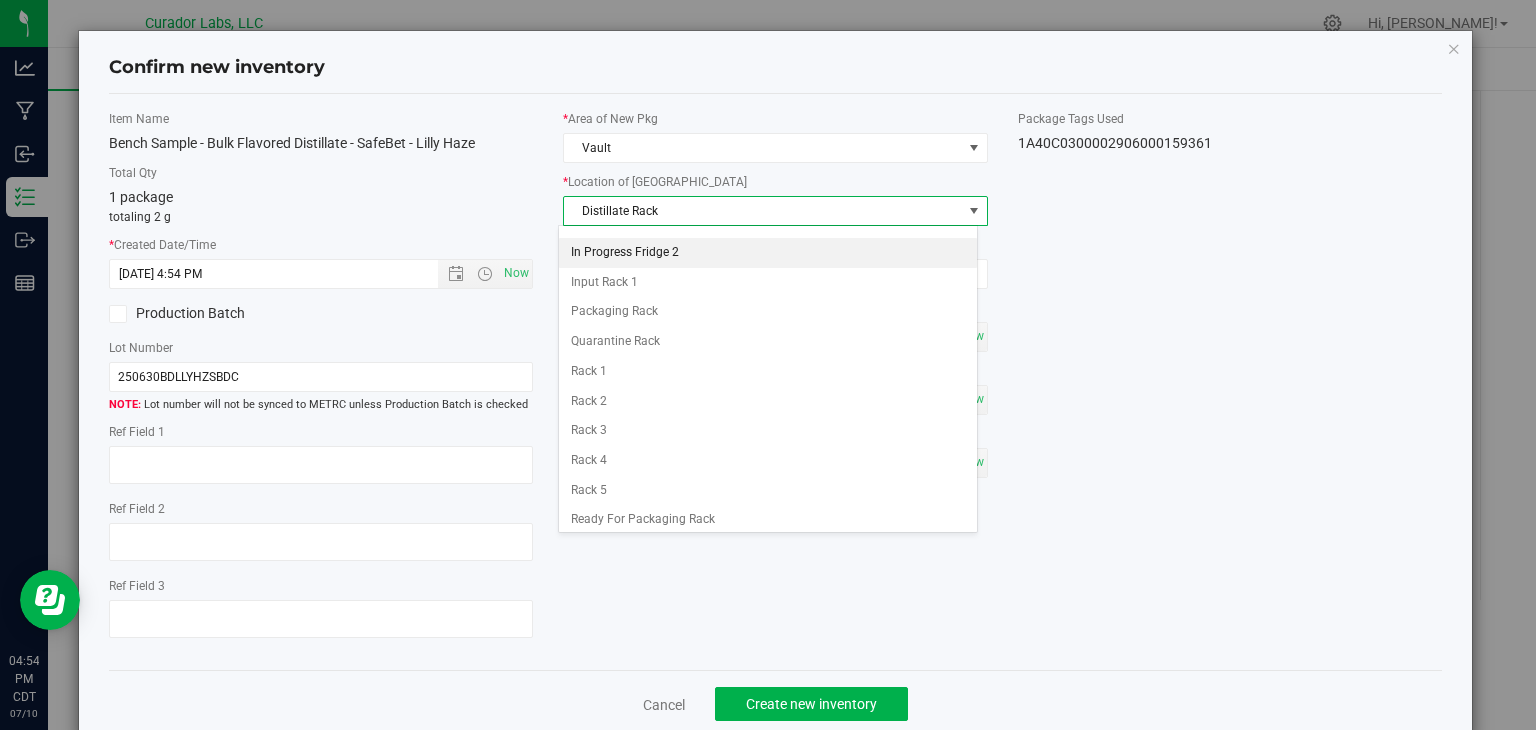 click on "In Progress Fridge 2" at bounding box center [768, 253] 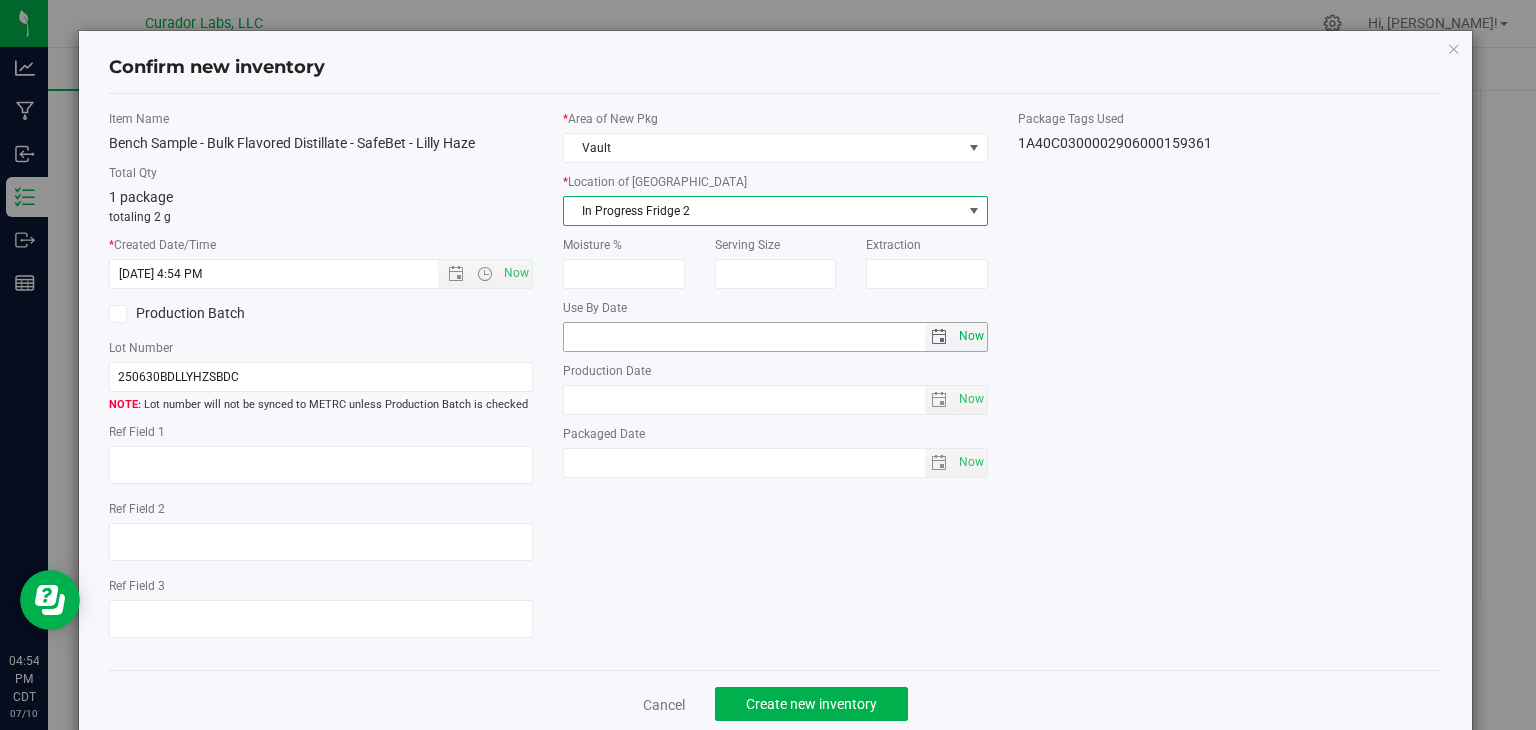 click on "Now" at bounding box center (971, 336) 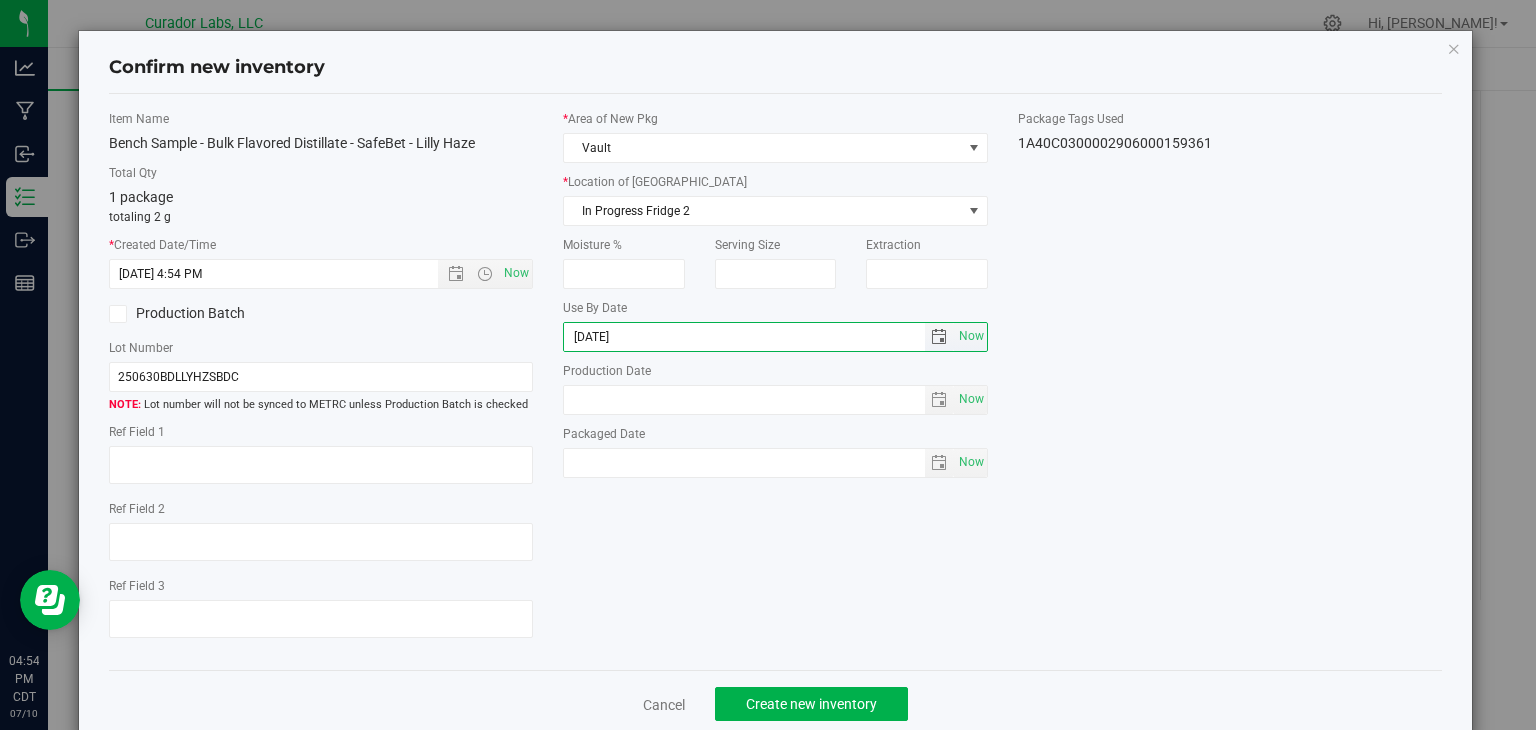 click on "[DATE]" at bounding box center (744, 337) 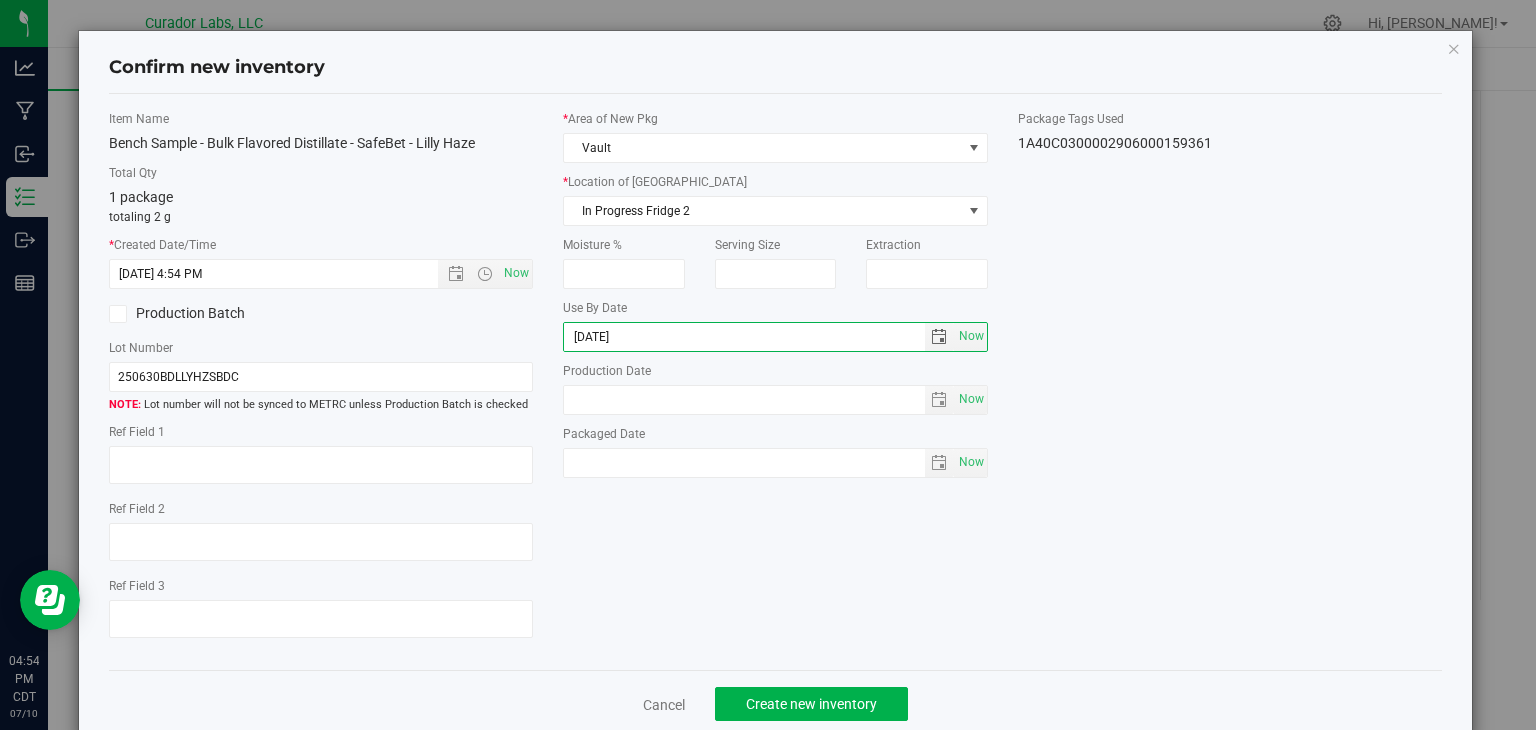 type on "[DATE]" 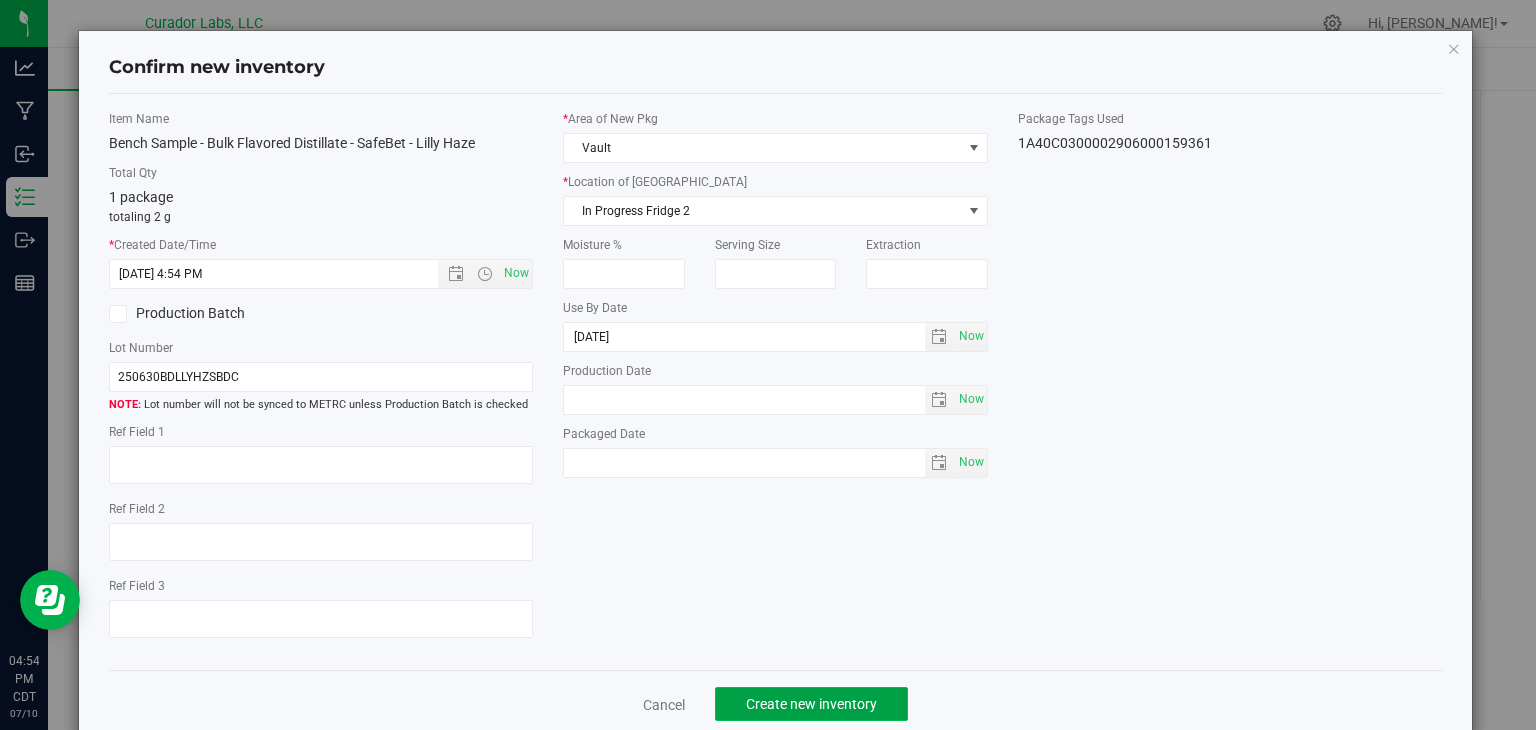 click on "Create new inventory" 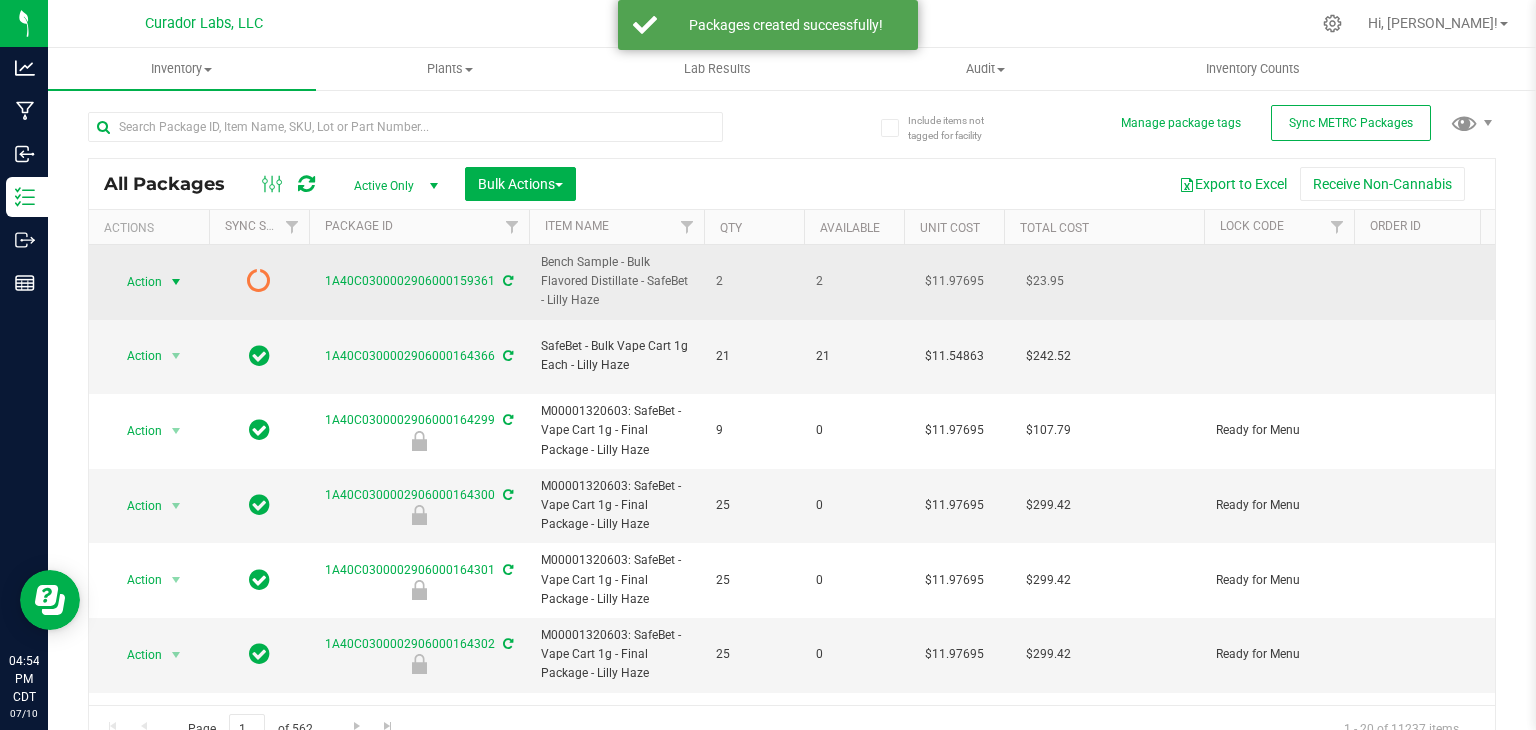 click on "Action" at bounding box center (136, 282) 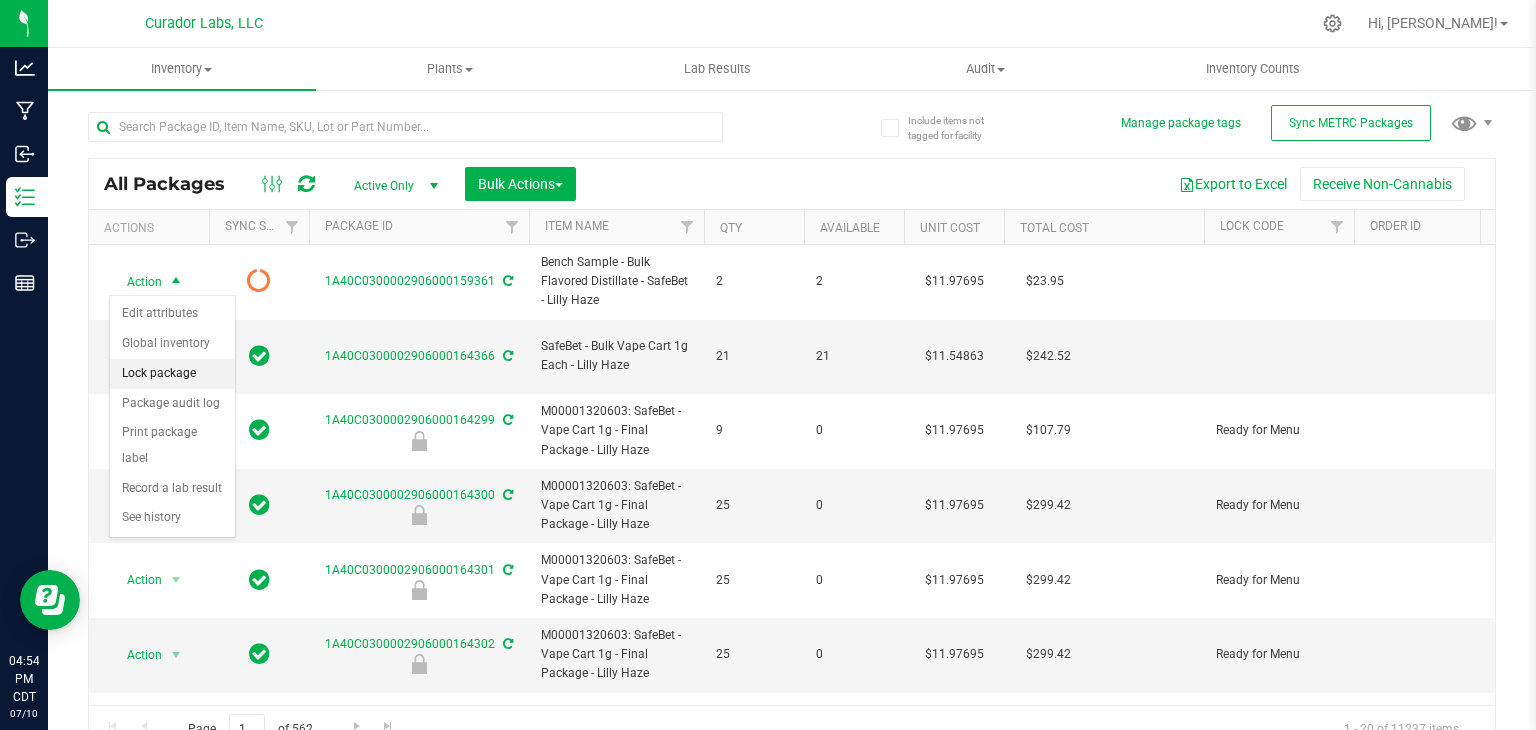 click on "Lock package" at bounding box center [172, 374] 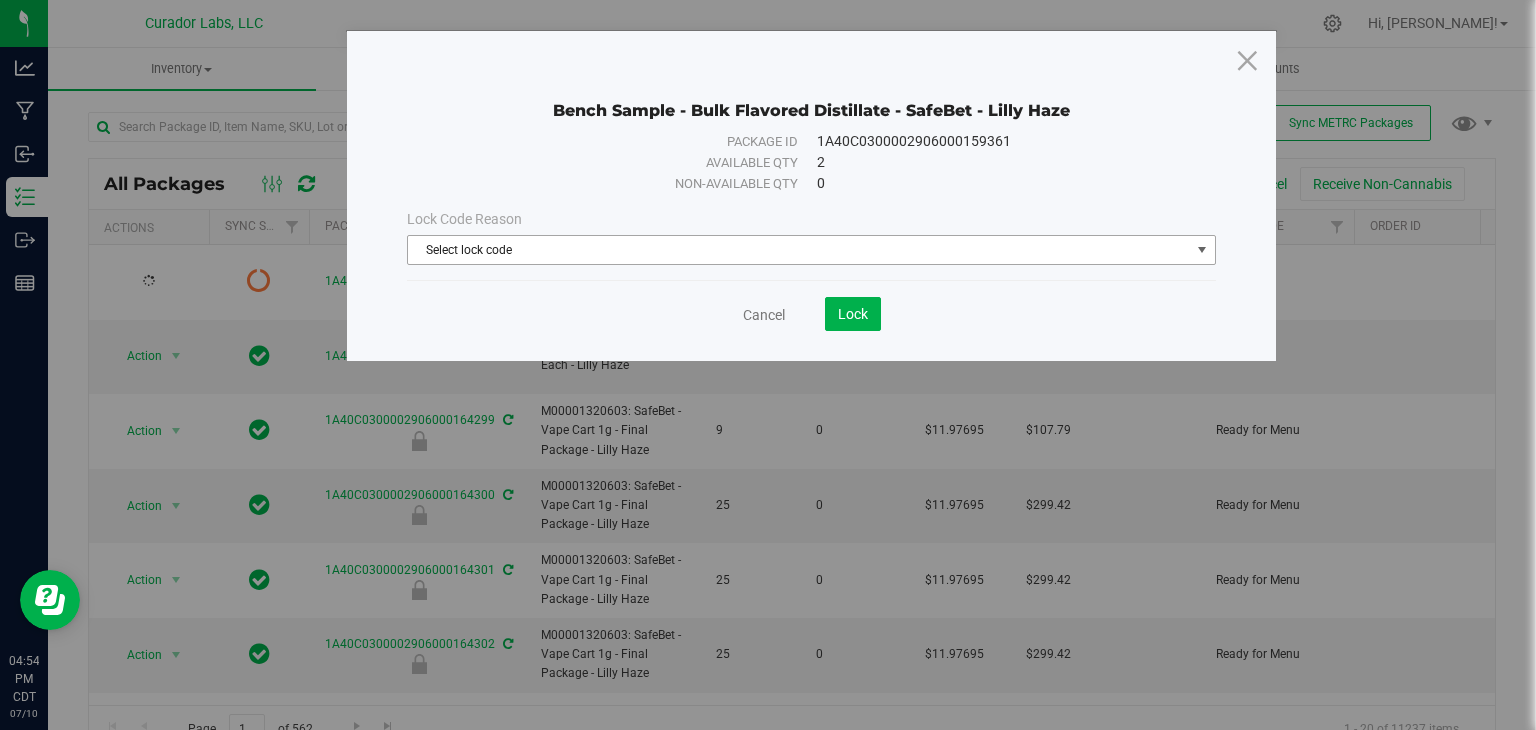 click on "Select lock code" at bounding box center (799, 250) 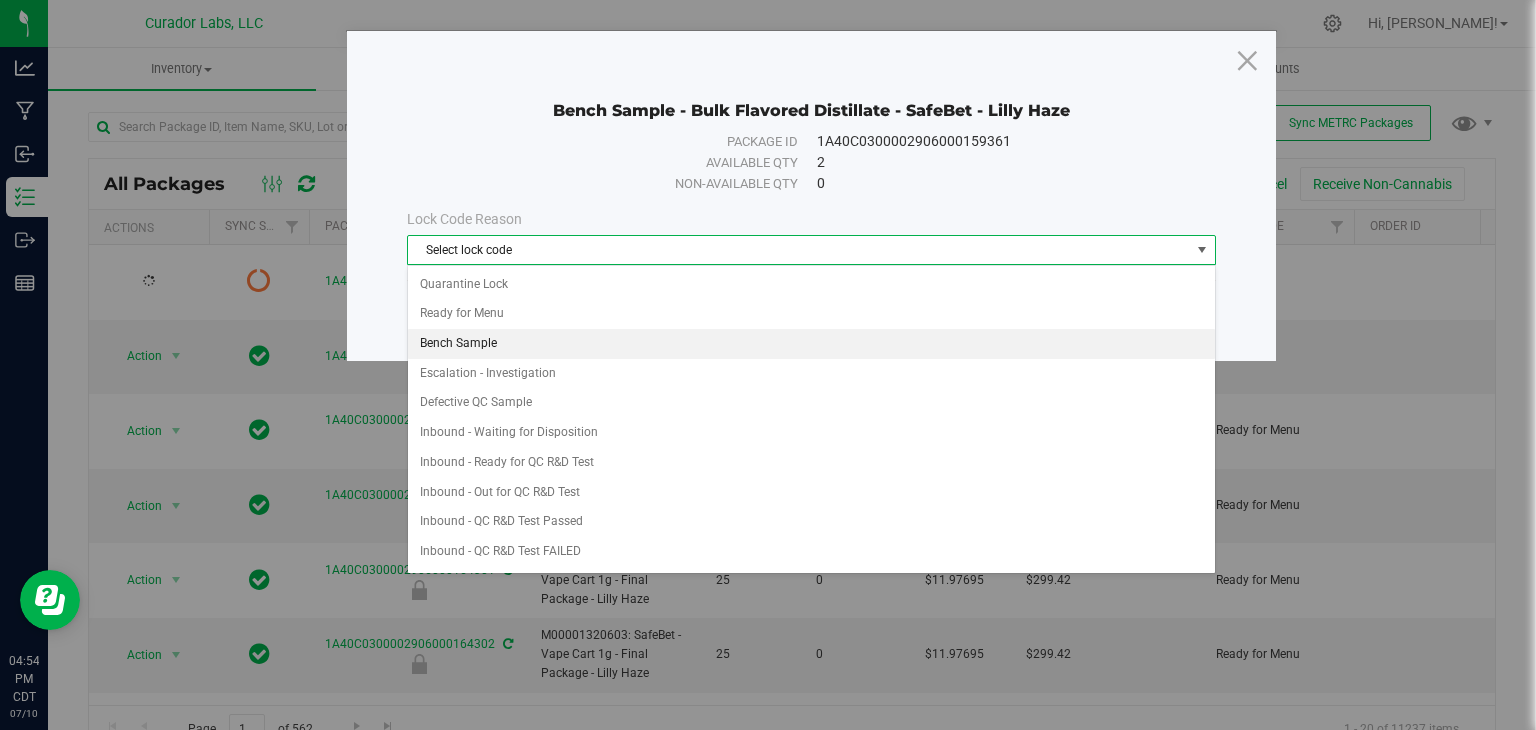 click on "Quarantine Lock Ready for Menu Bench Sample Escalation - Investigation Defective QC Sample Inbound - Waiting for Disposition Inbound - Ready for QC R&D Test Inbound - Out for QC R&D Test Inbound - QC R&D Test Passed Inbound - QC R&D Test FAILED Inbound - Ready for Production Production - BHO - Socked Post Processing - BHO - Crash Tech Post Processing - BHO - Whip Post Processing - BHO - Oven Tech Production - XO - Sublimation Production - XO - Sifted Production - XO - Bagged Post Processing - XO - Curing Post Processing - XO - Oven Post Processing - XO - Whip Post Processing - XO - Awaiting Blend Ready for R&D Test Out for R&D Test R&D Test Passed R&D Test Failed Ready for COA Test Out for COA Test COA Test Passed COA Test Failed Packaging - Ready for Jarring Packaging - [PERSON_NAME] Packaging - Ready for Packaging Packaging - Packaged Production - Ready For Carting Escalation - State Packaging Approval Hold Escalation - Sales Team Escalation - Remediation Needed For Sale Escalation - Testing Redo Schedule COA" at bounding box center (811, 1072) 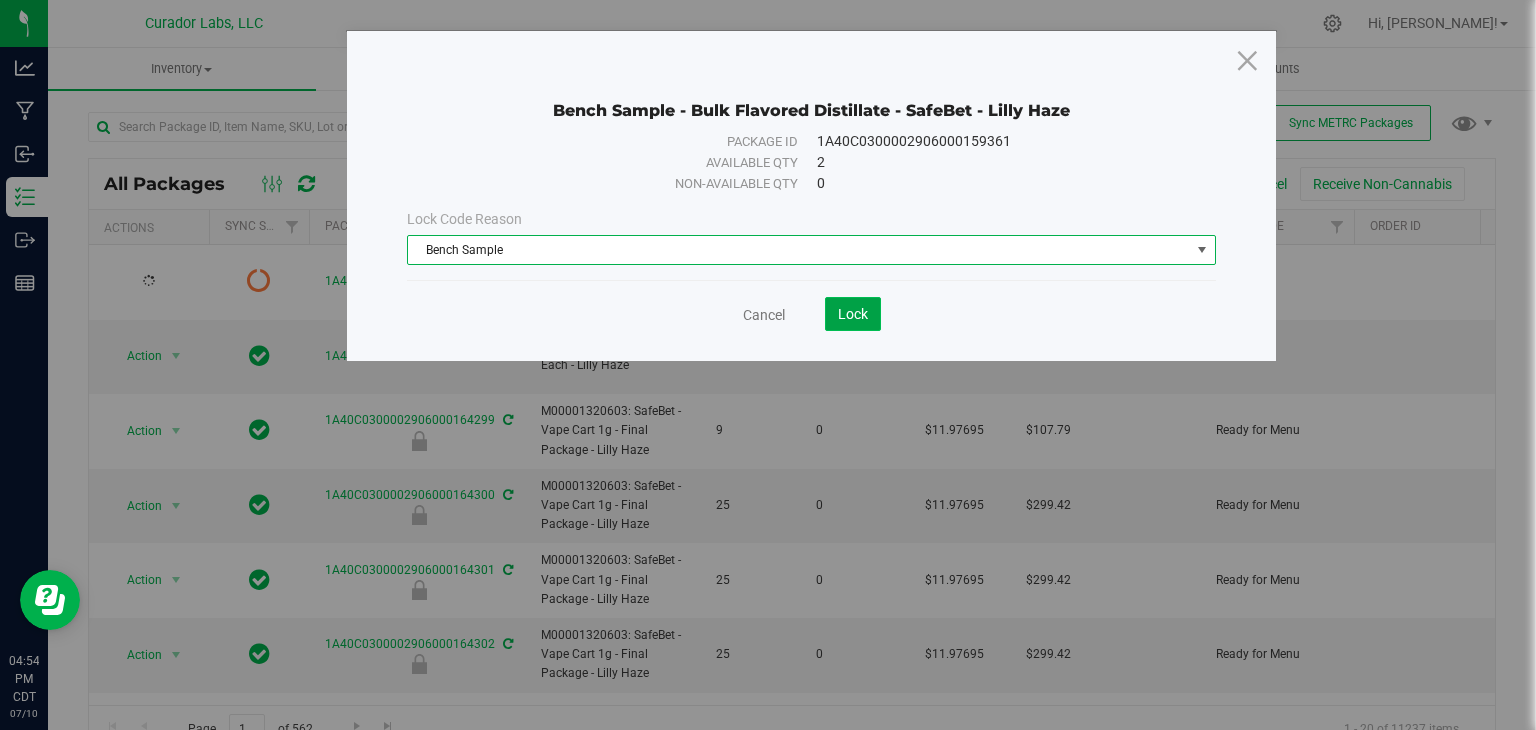 click on "Lock" 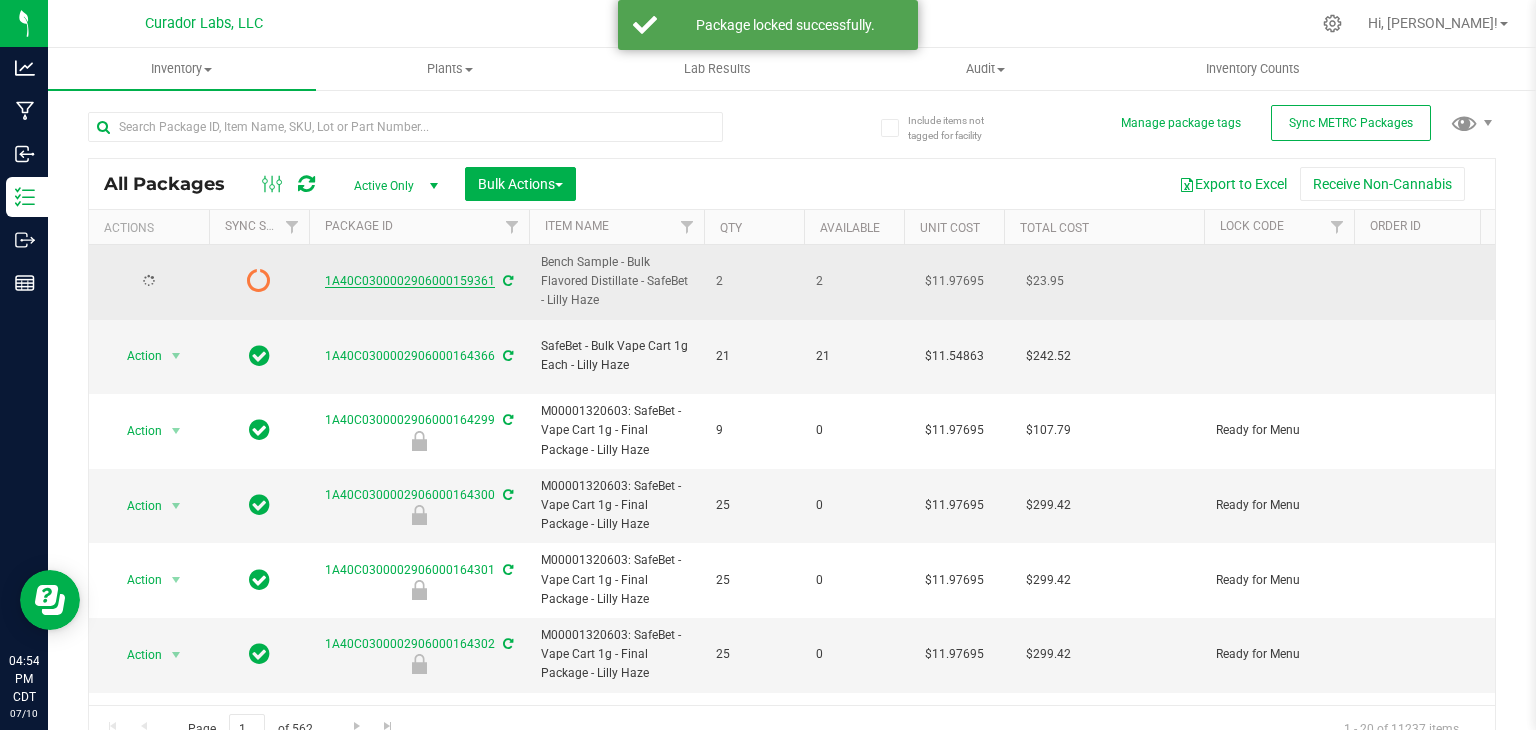 drag, startPoint x: 317, startPoint y: 281, endPoint x: 490, endPoint y: 287, distance: 173.10402 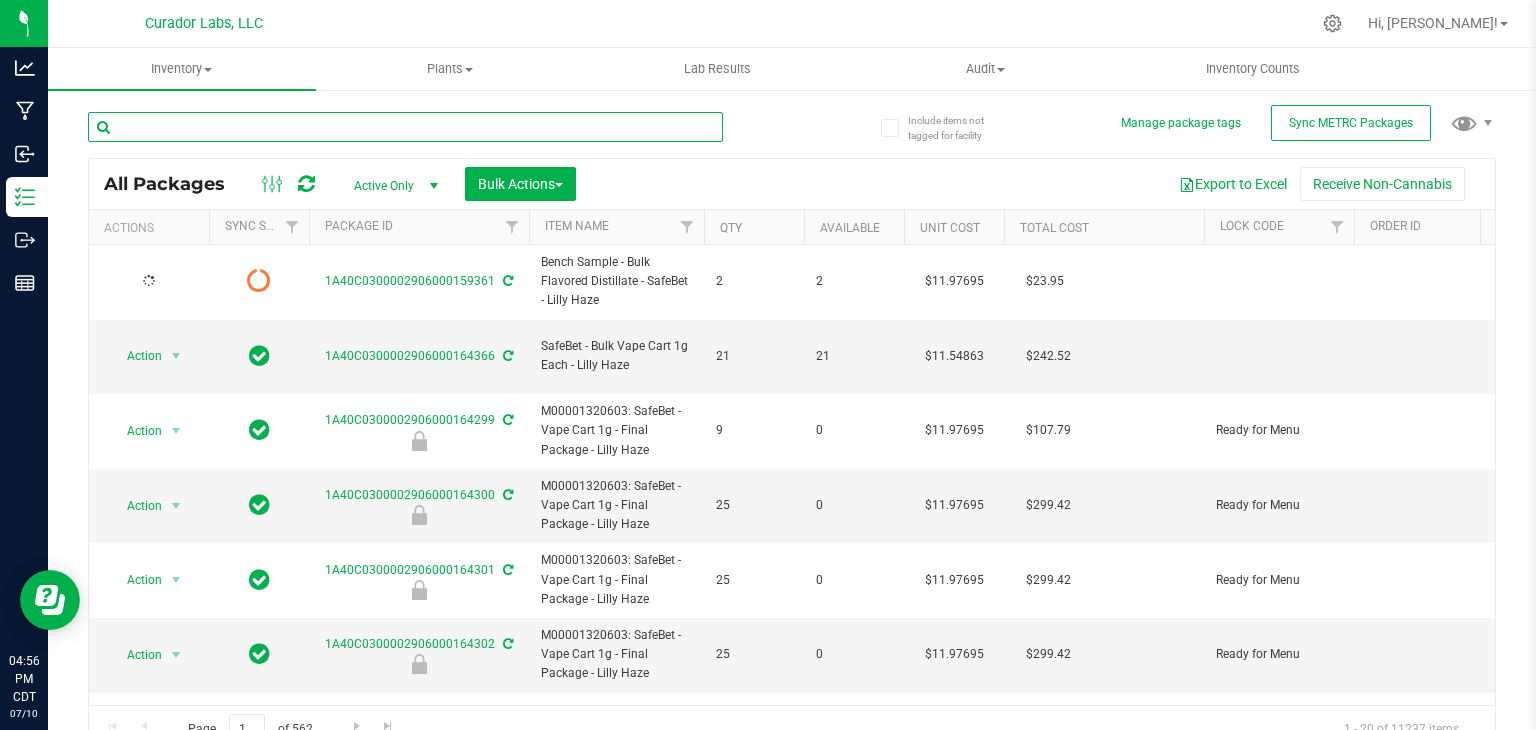 click at bounding box center (405, 127) 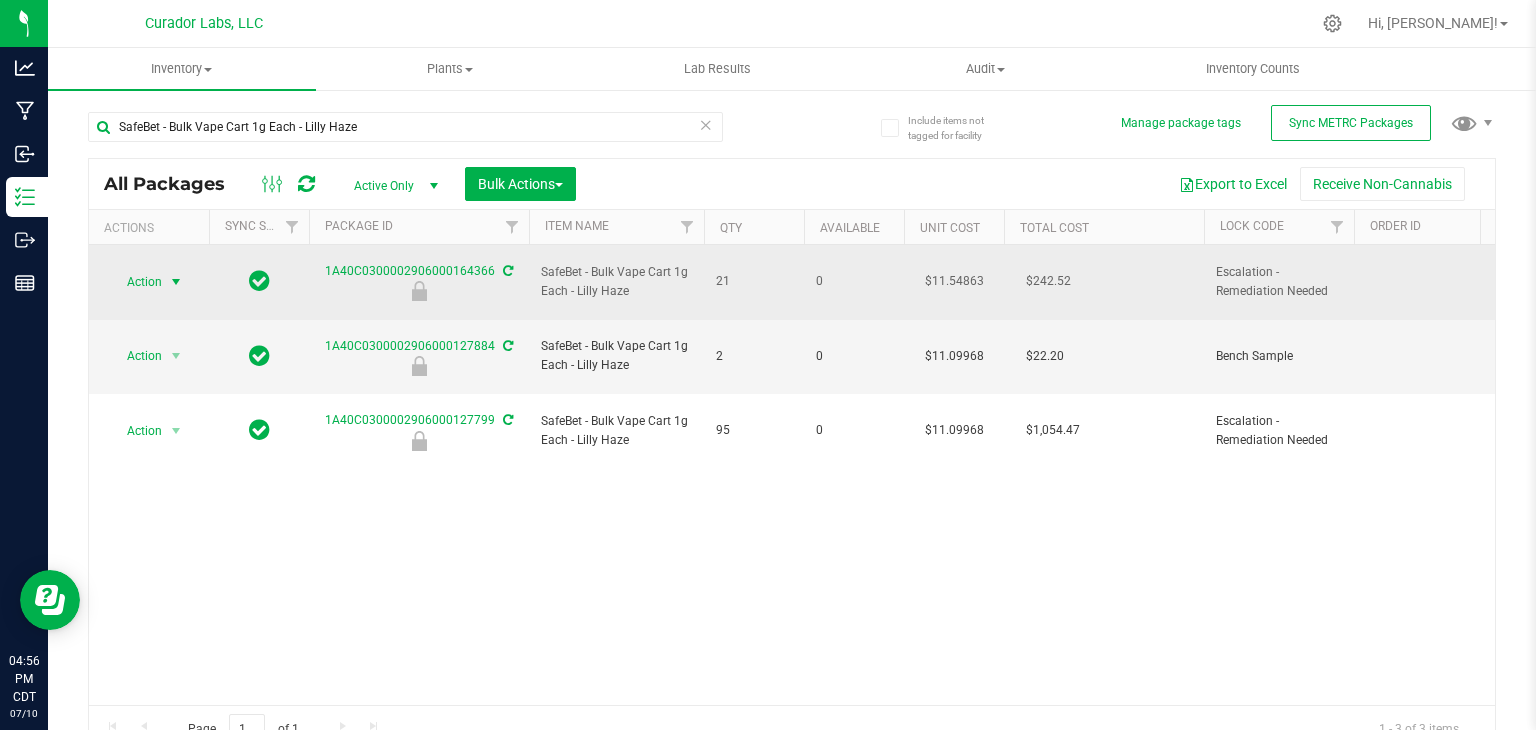 click at bounding box center (176, 282) 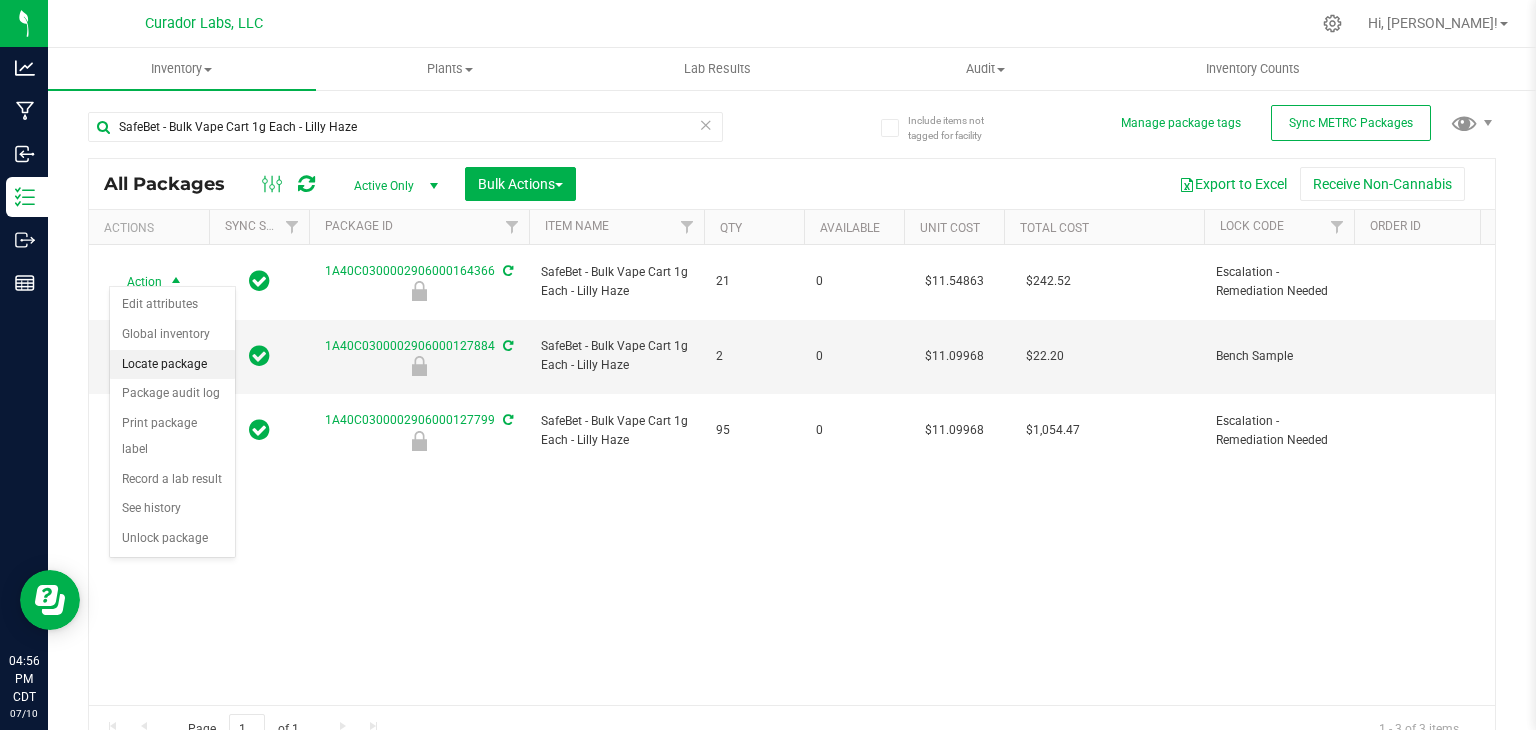 click on "Locate package" at bounding box center [172, 365] 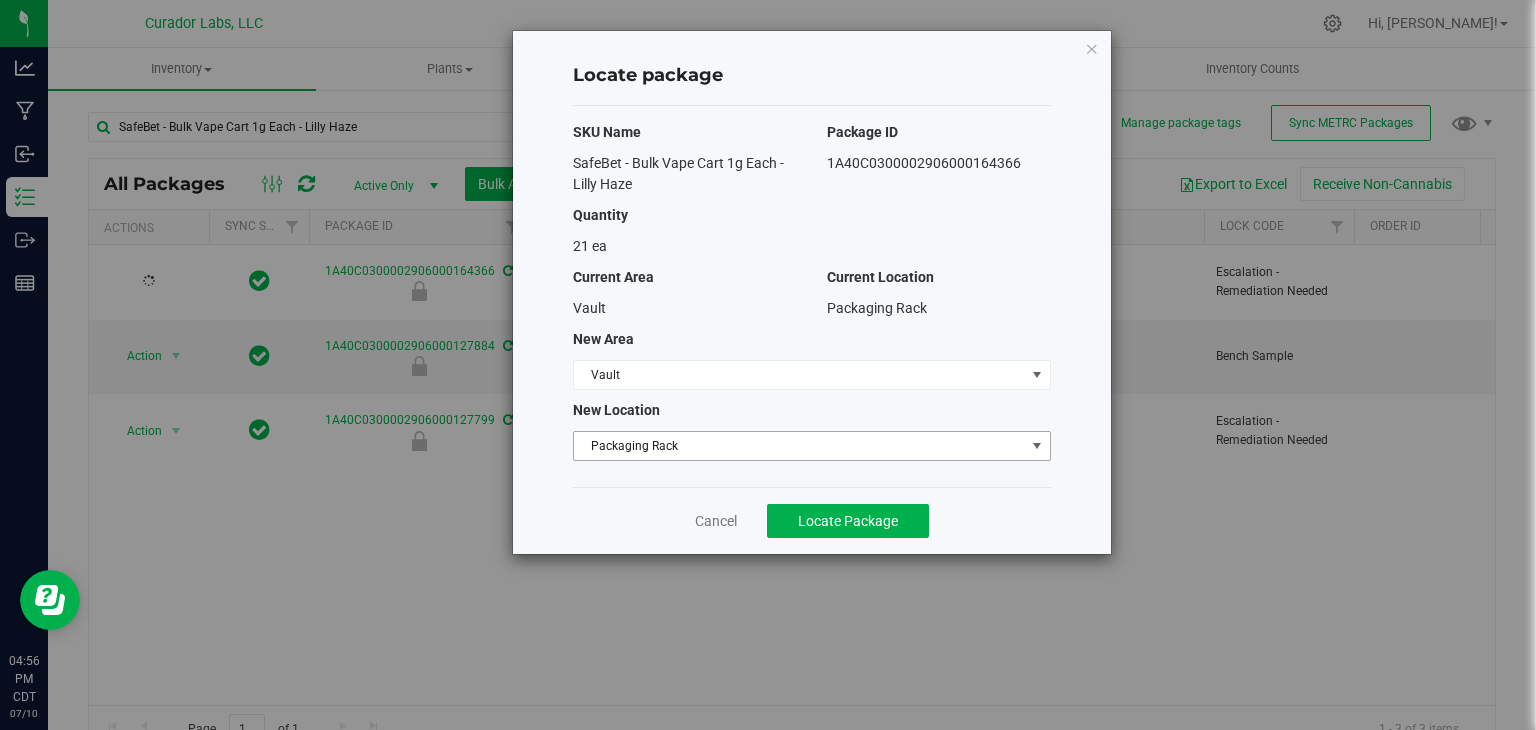 click on "Packaging Rack" at bounding box center [799, 446] 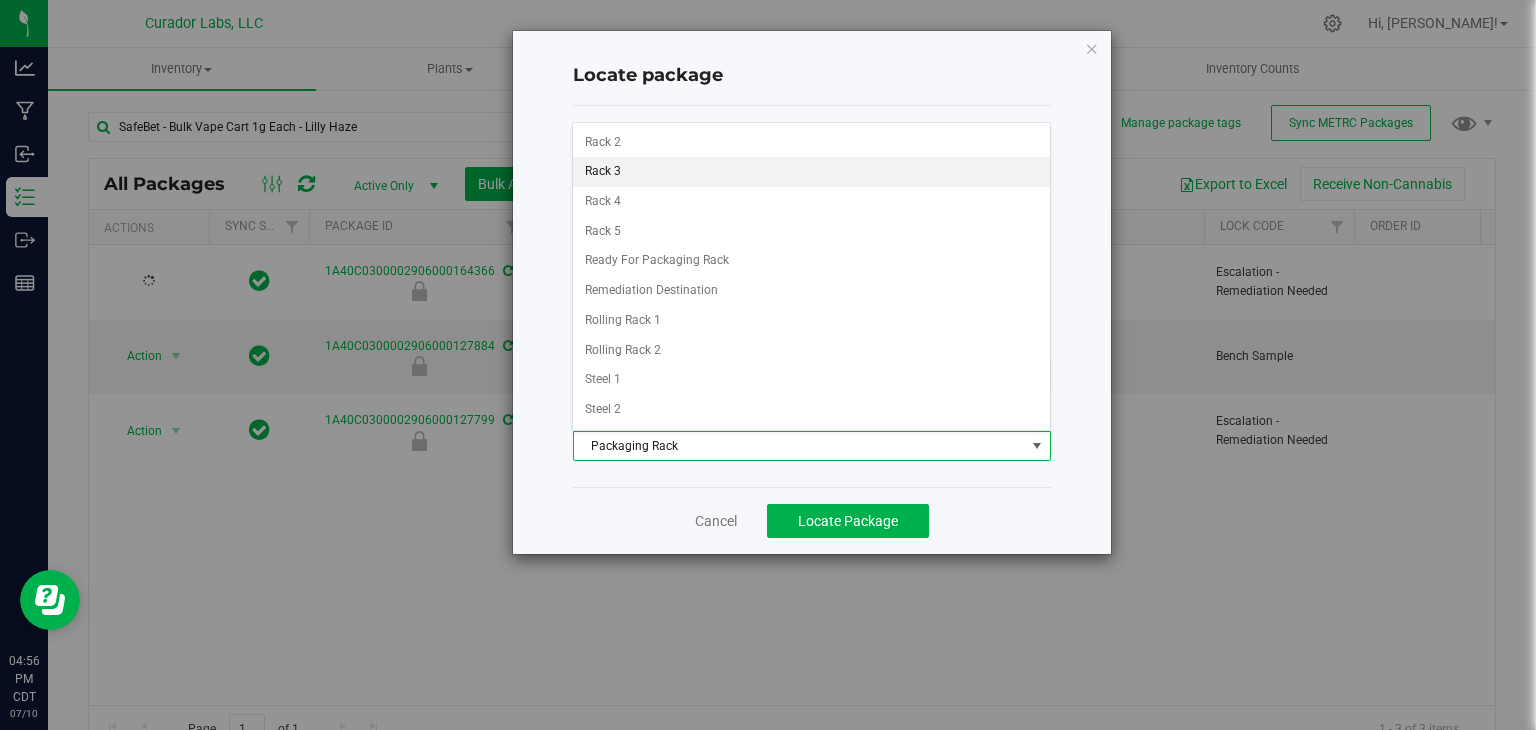 scroll, scrollTop: 512, scrollLeft: 0, axis: vertical 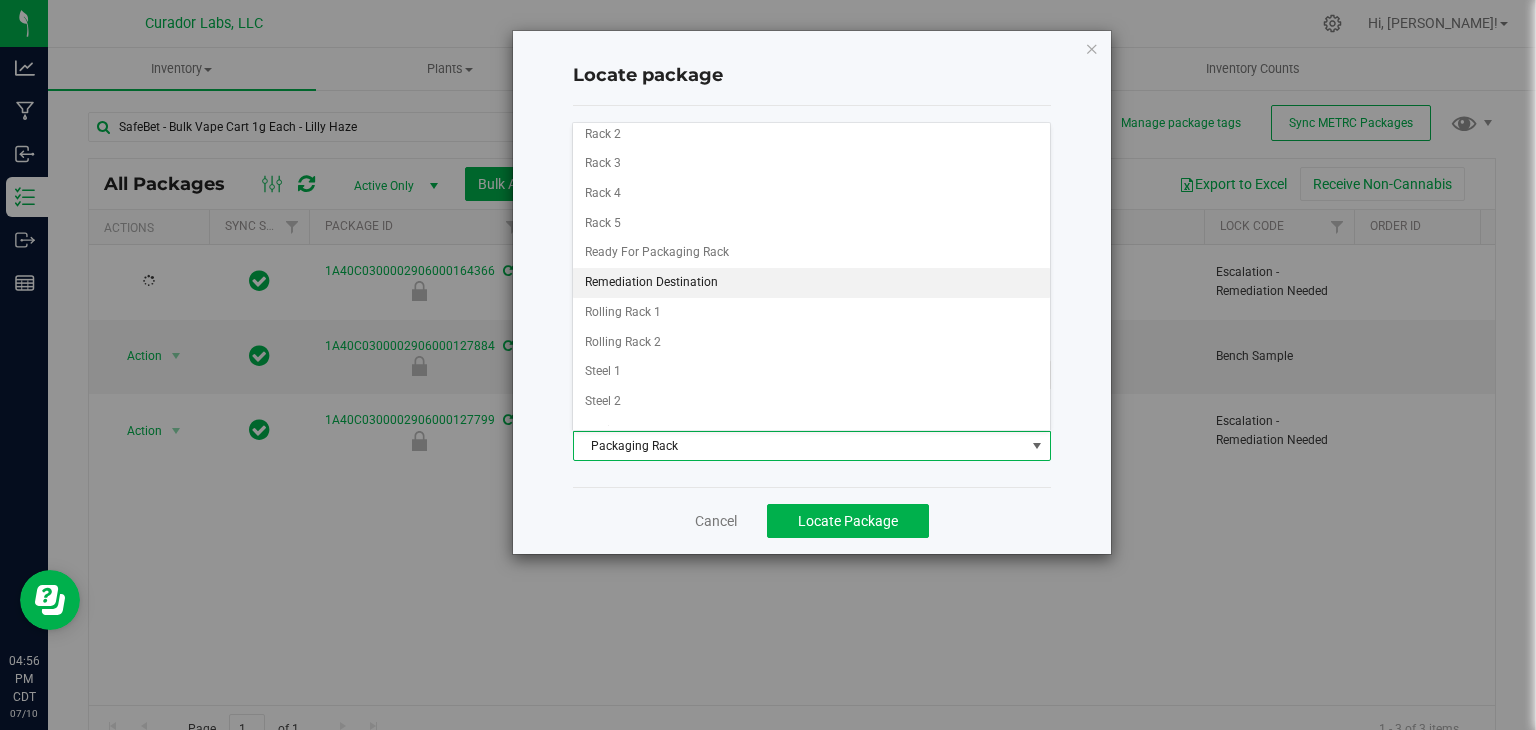 click on "Remediation Destination" at bounding box center (811, 283) 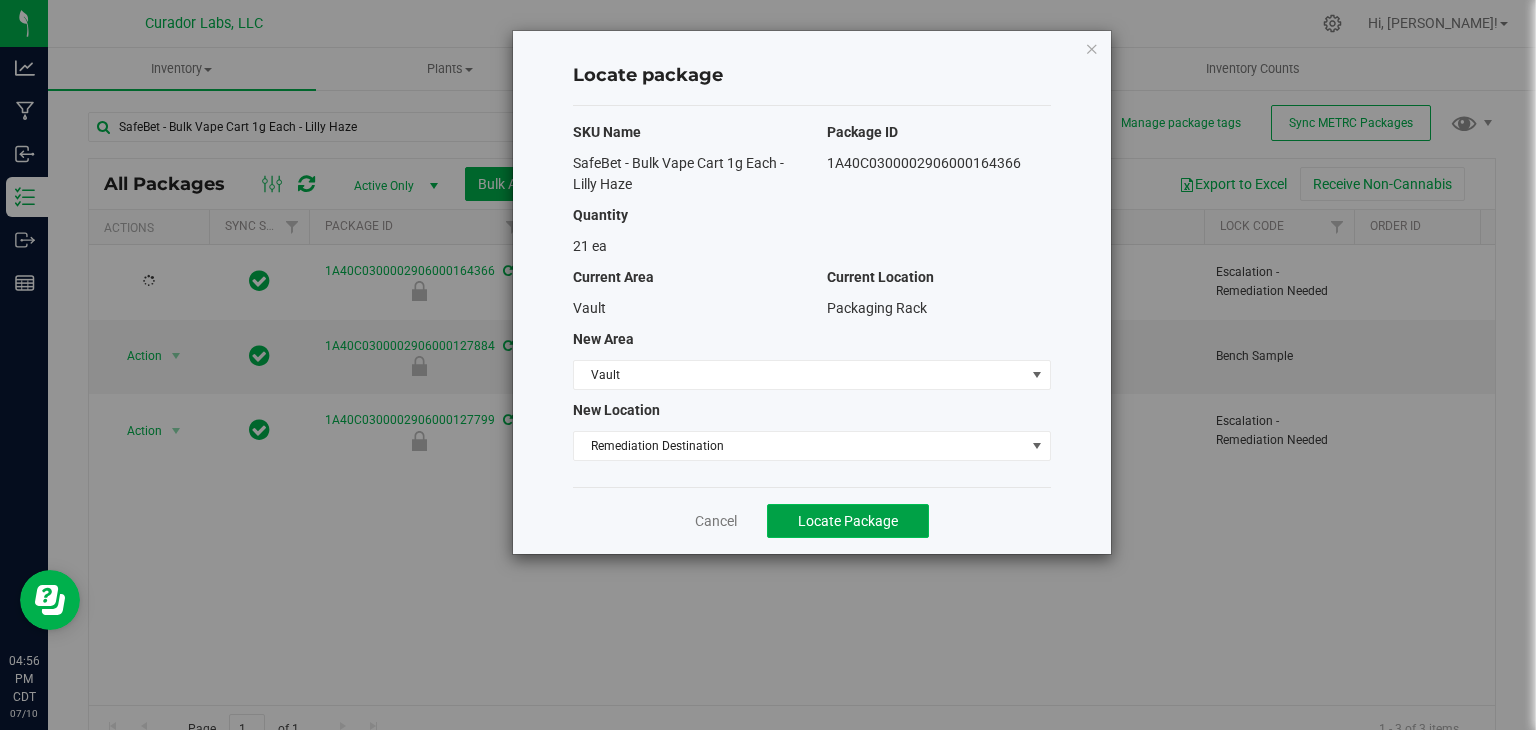 click on "Locate Package" 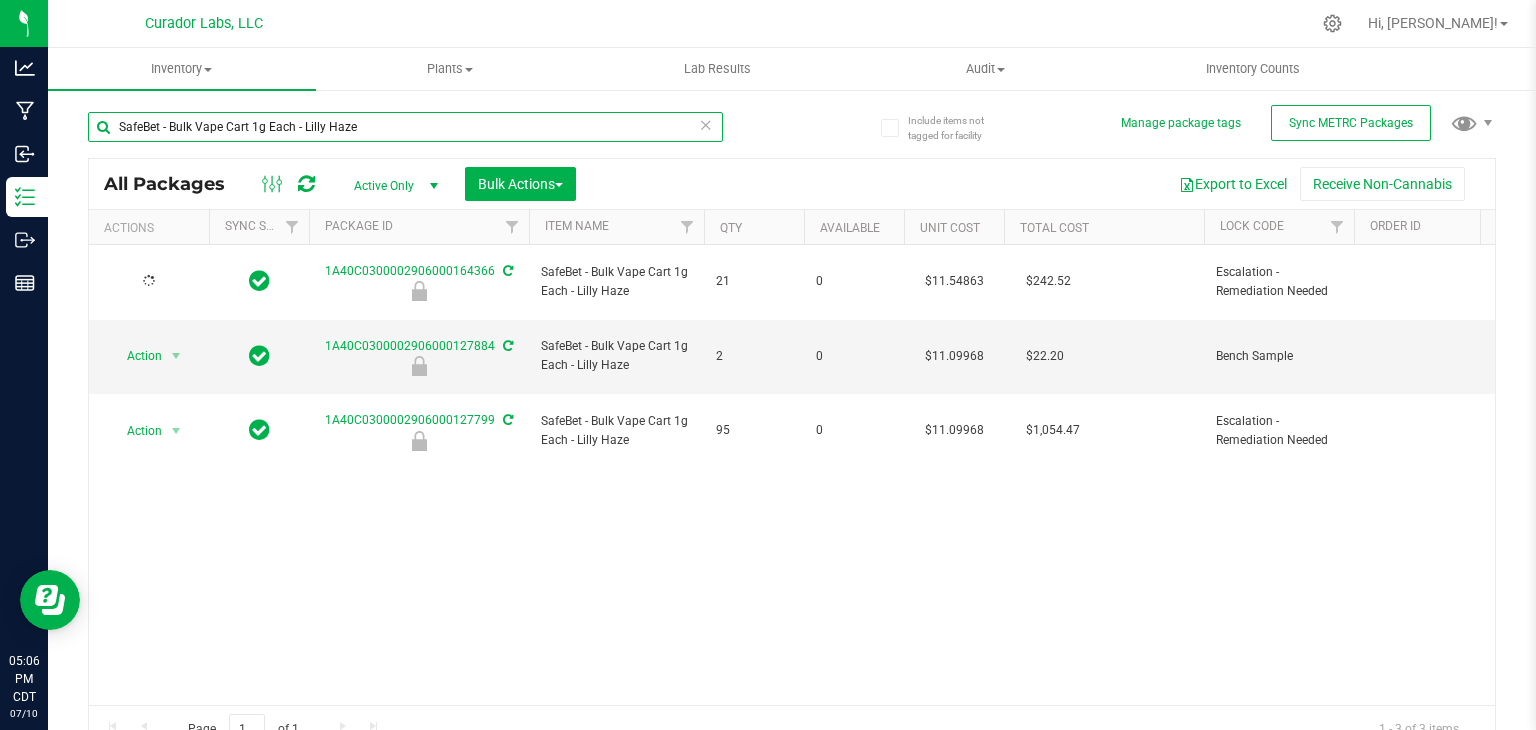 click on "SafeBet - Bulk Vape Cart 1g Each - Lilly Haze" at bounding box center [405, 127] 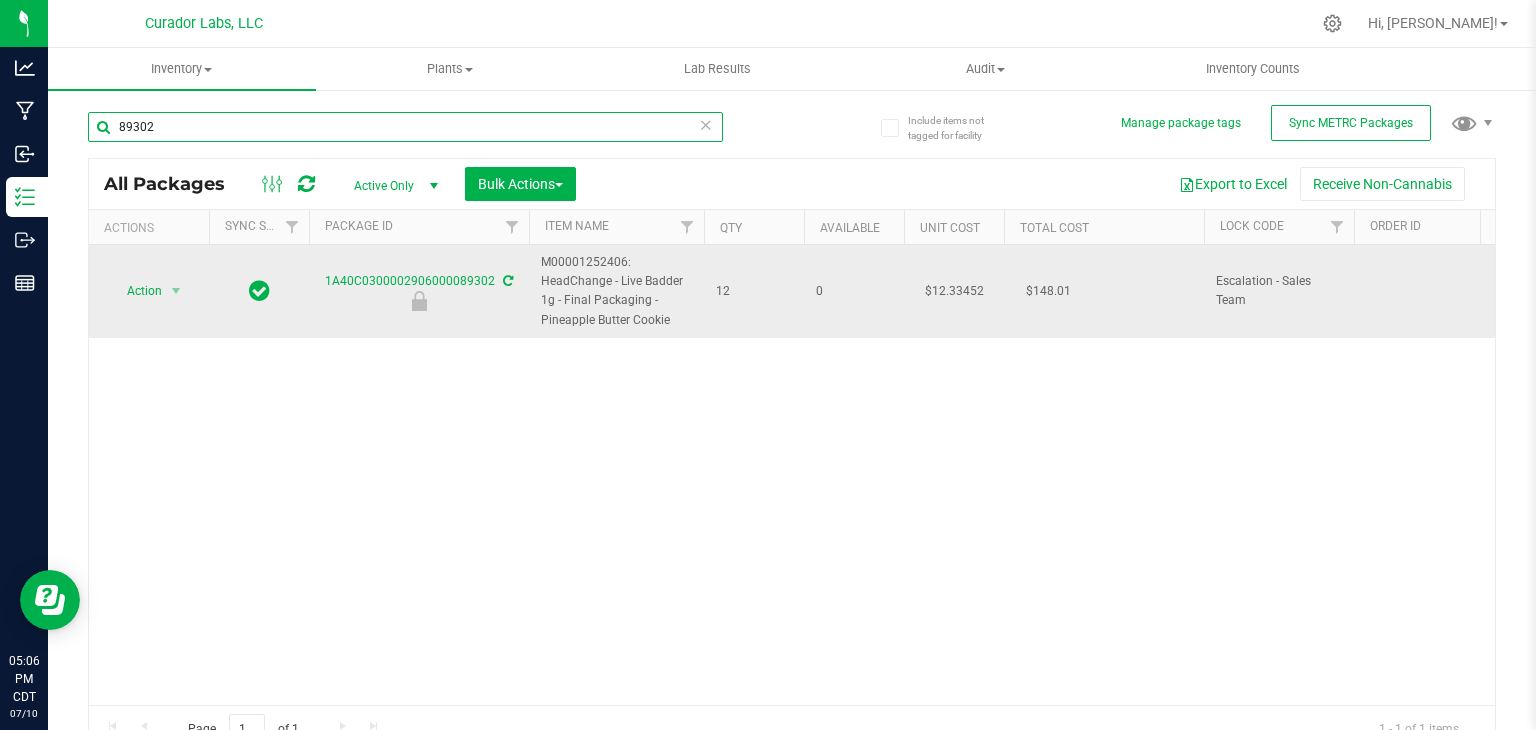 type on "89302" 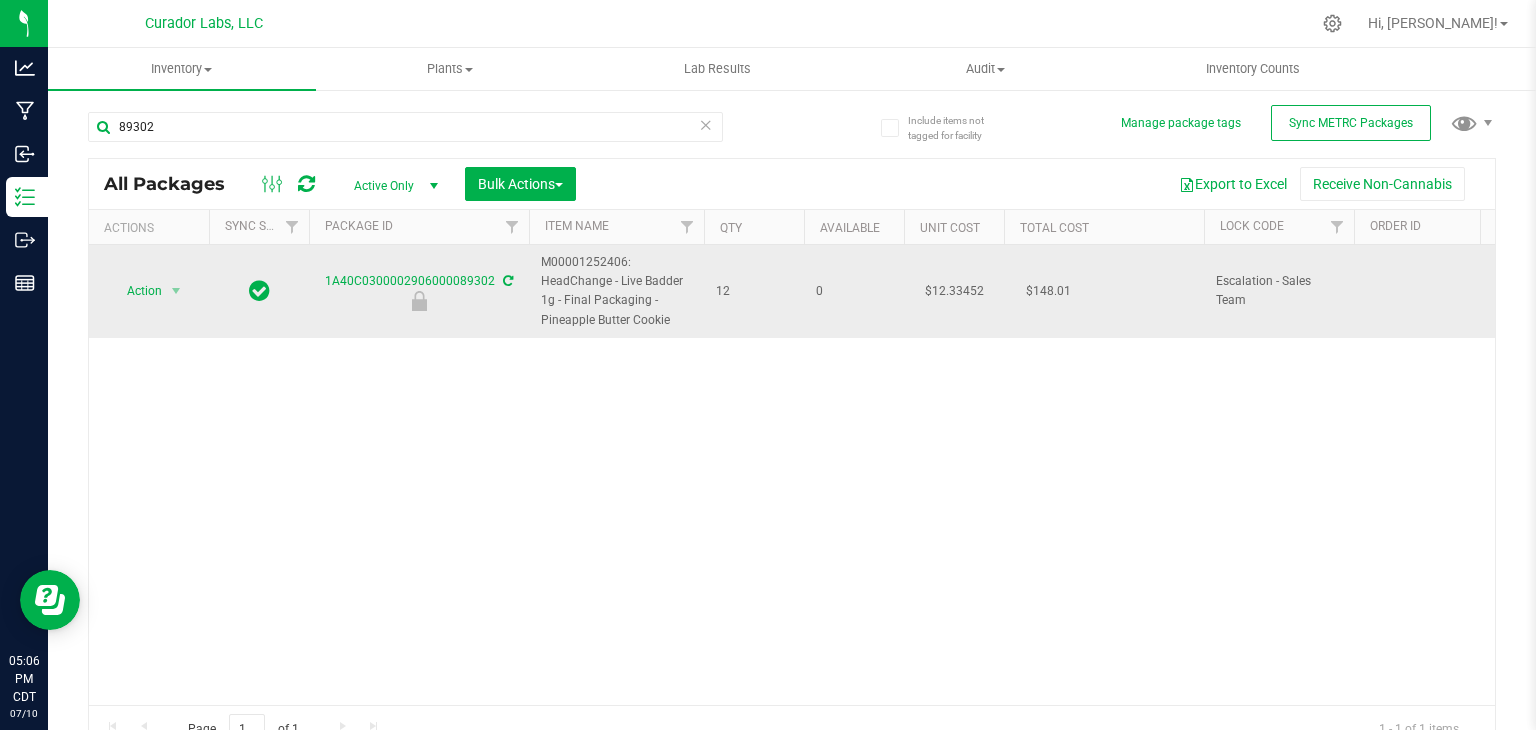 drag, startPoint x: 680, startPoint y: 321, endPoint x: 528, endPoint y: 261, distance: 163.41359 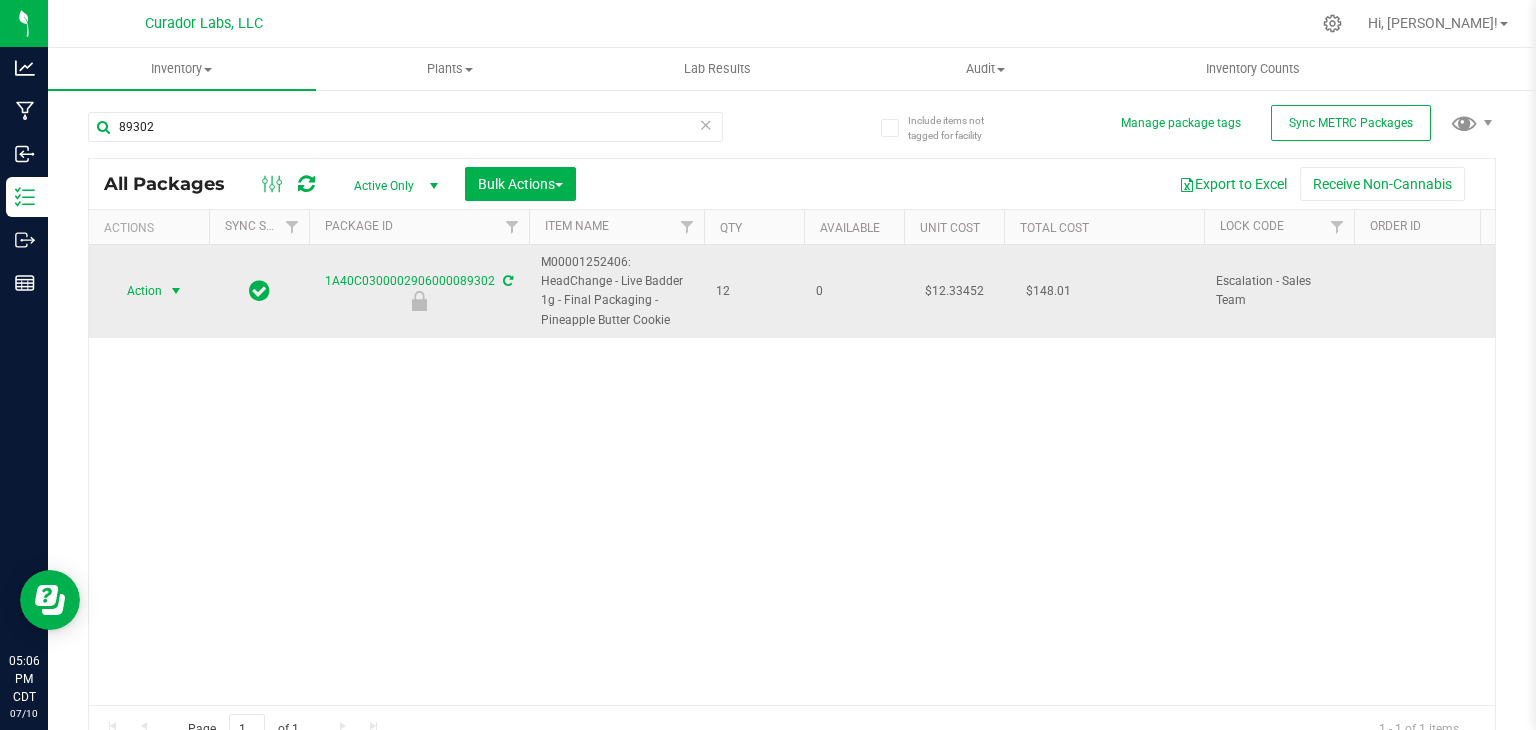 click on "Action" at bounding box center (136, 291) 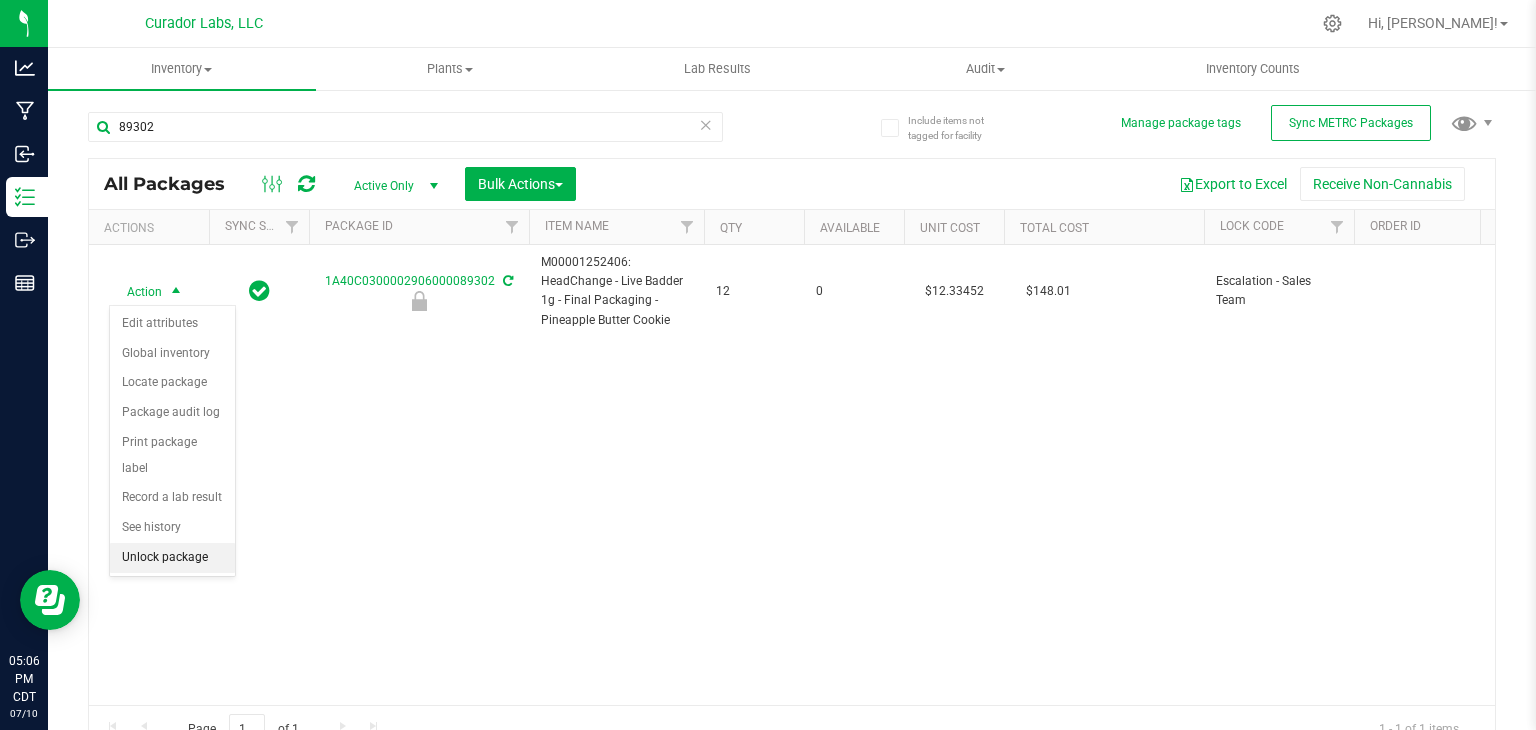 click on "Unlock package" at bounding box center (172, 558) 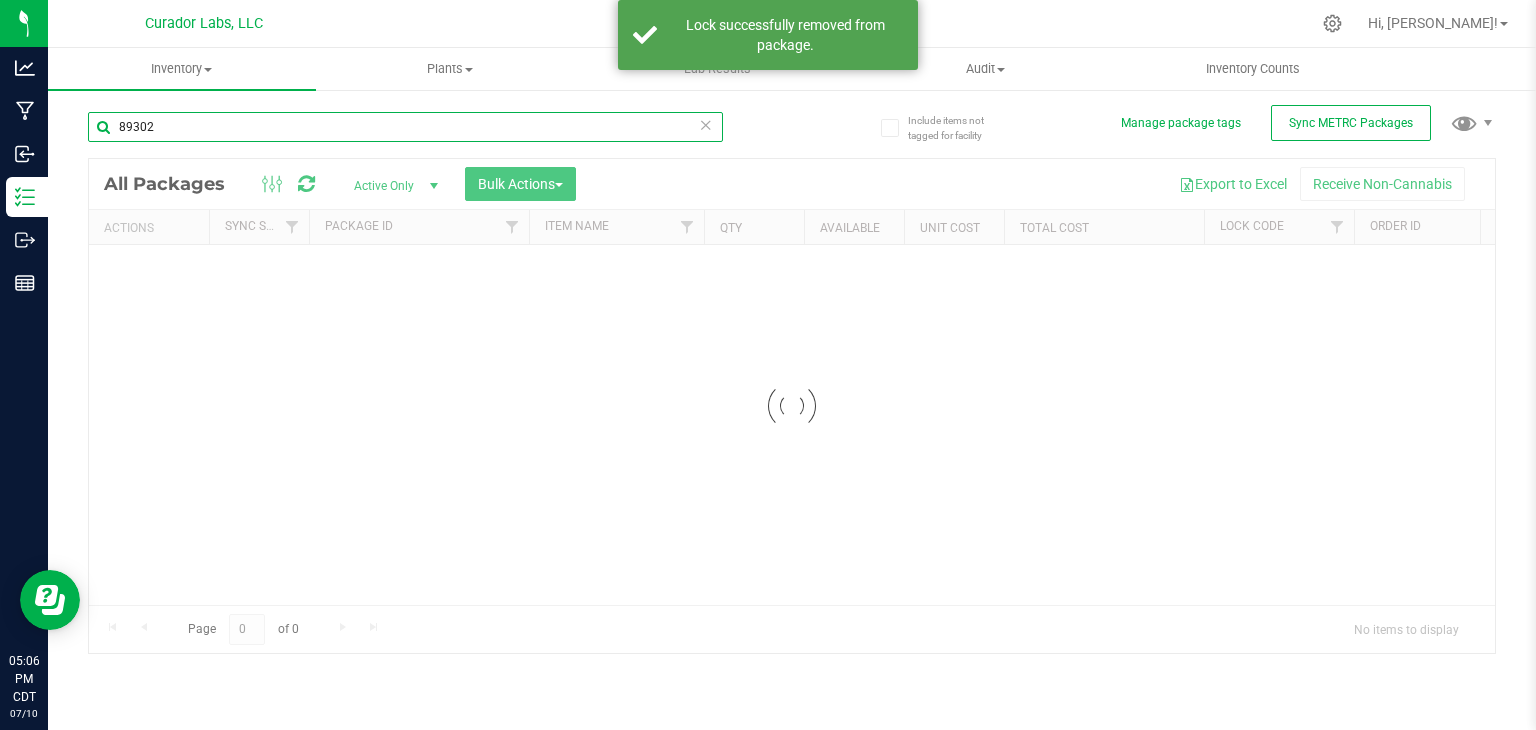 click on "89302" at bounding box center (405, 127) 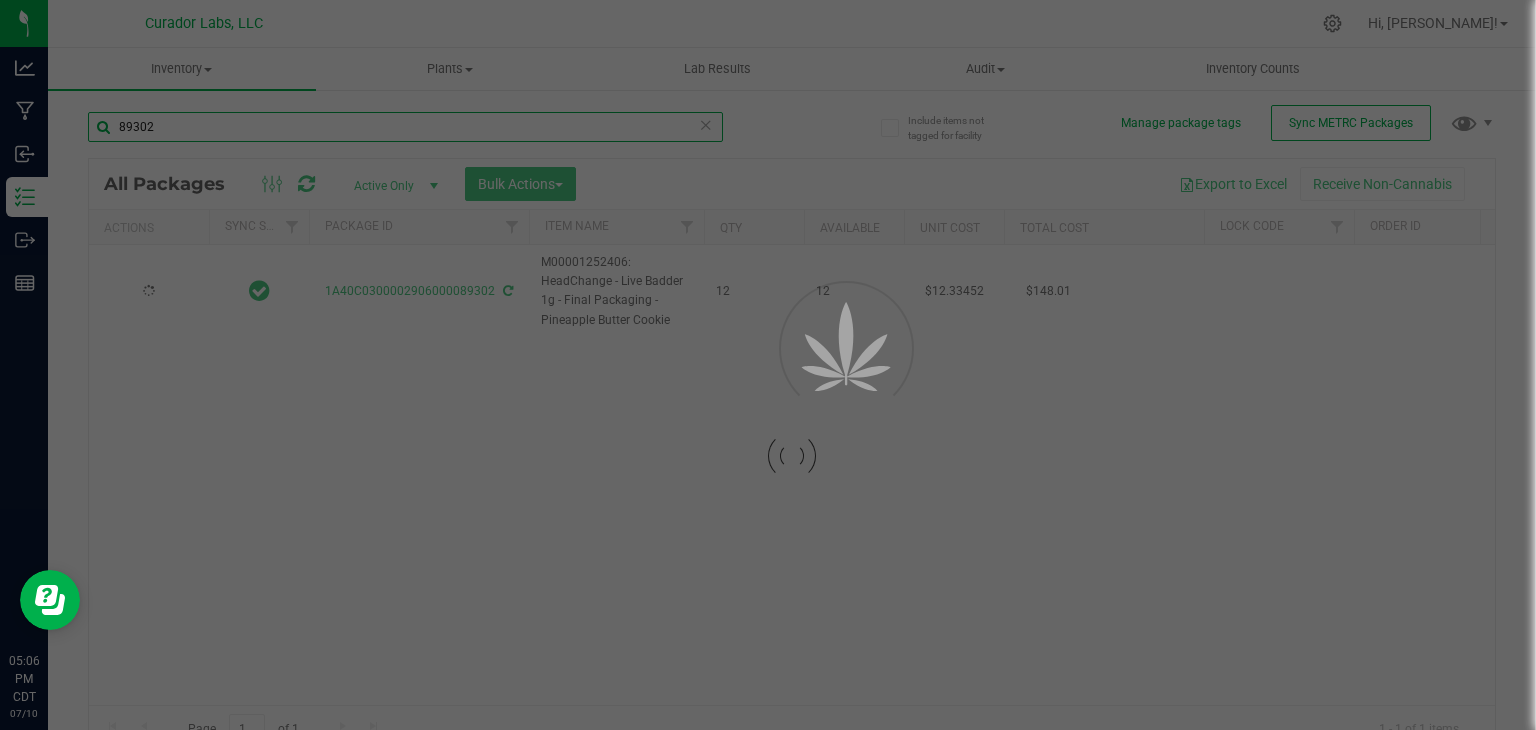 type on "[DATE]" 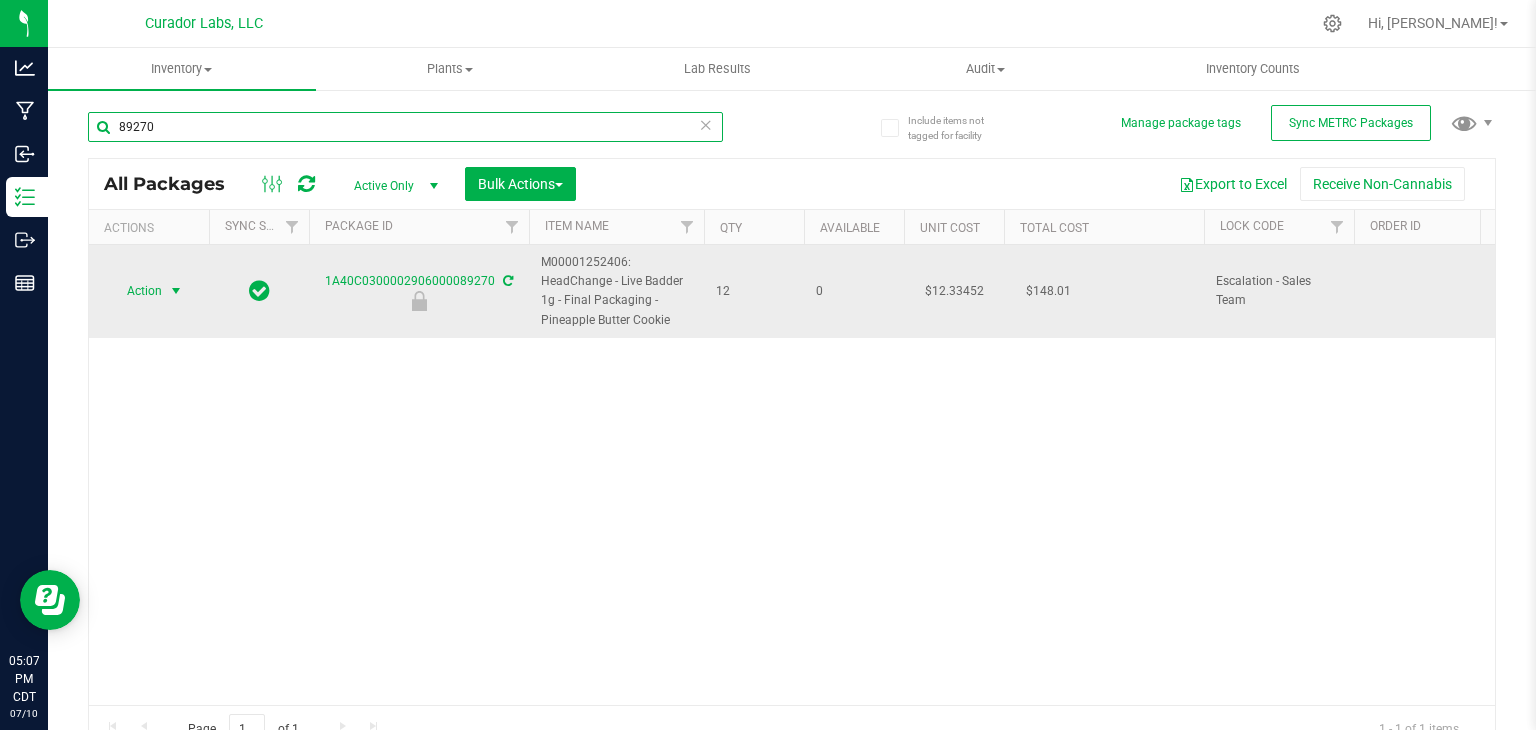 type on "89270" 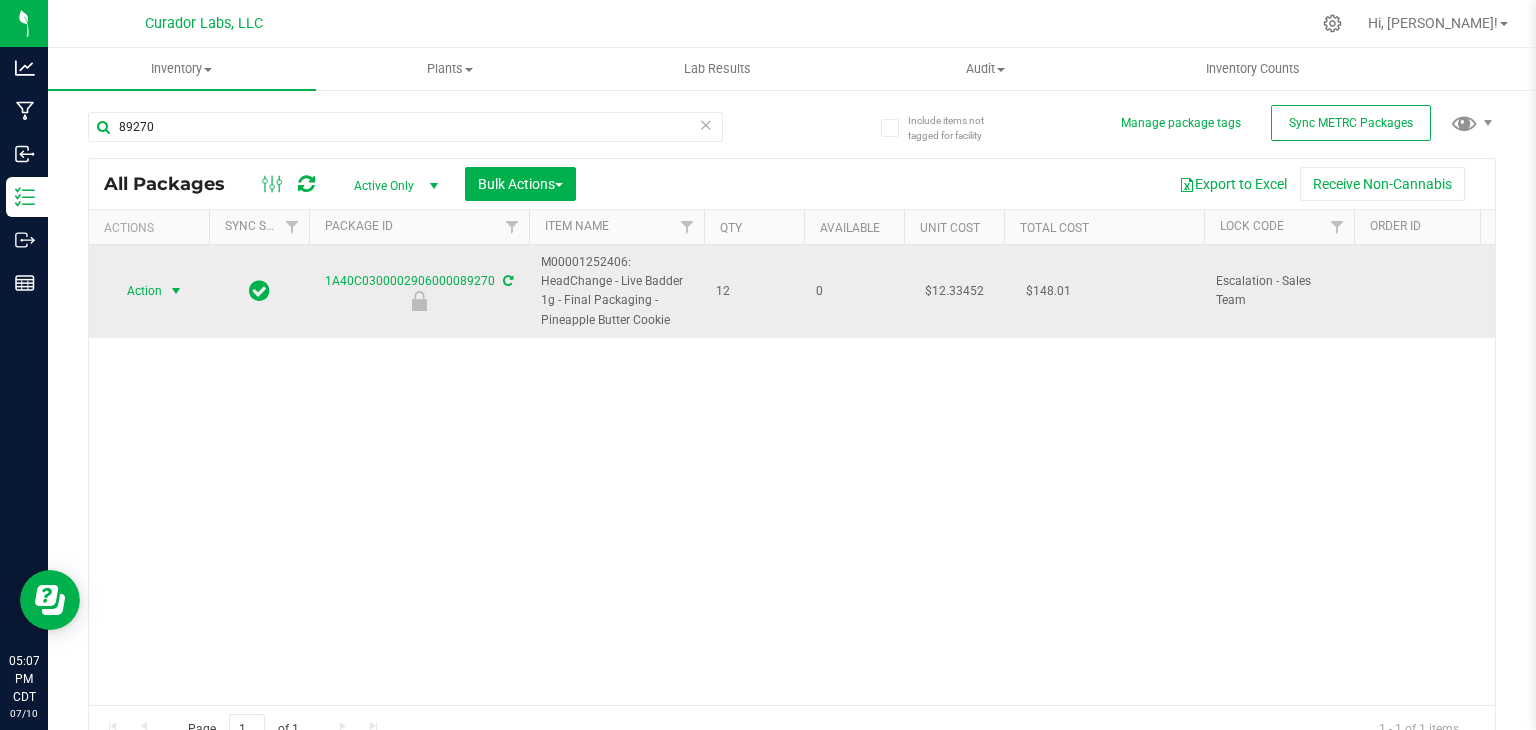 click at bounding box center [176, 291] 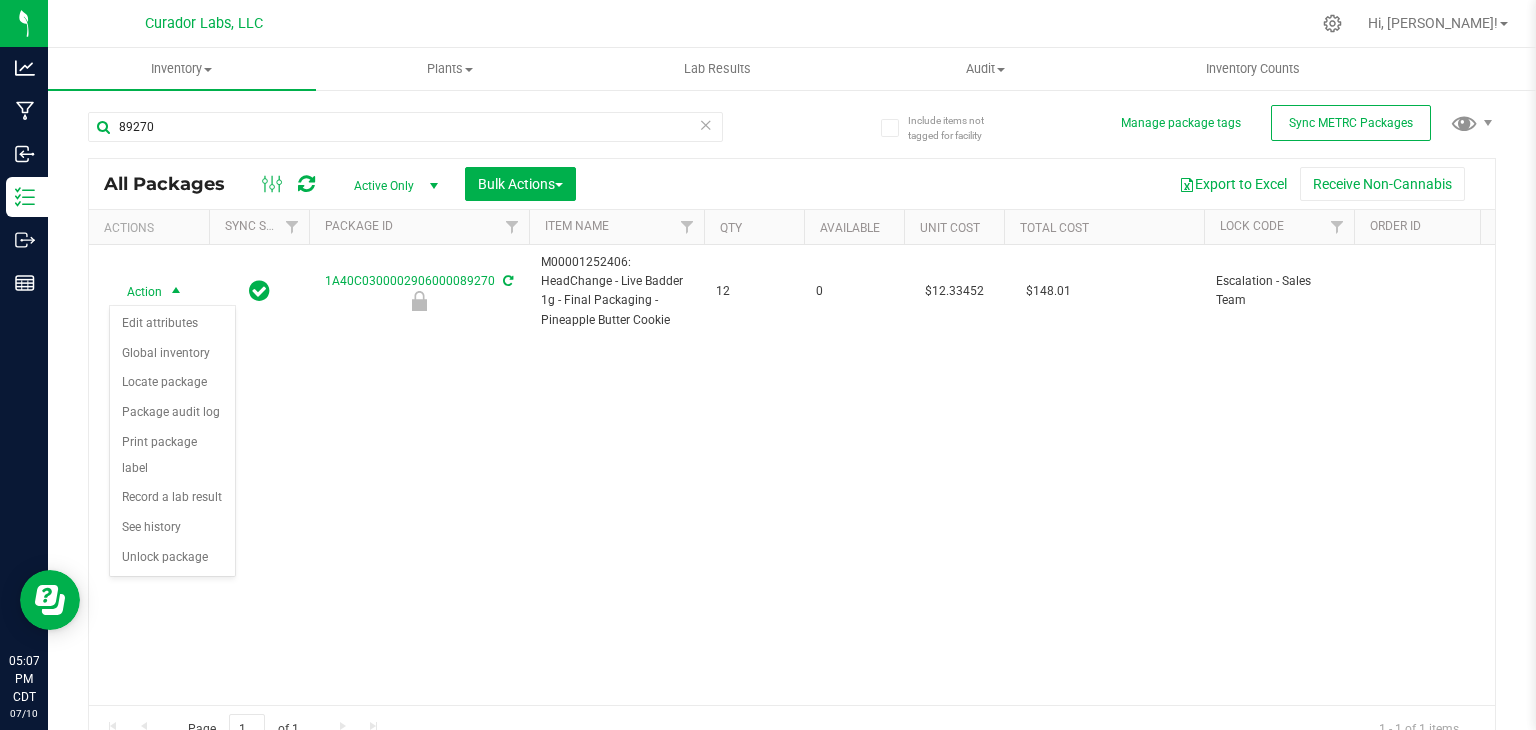 click on "Action Edit attributes Global inventory Locate package Package audit log Print package label Record a lab result See history Unlock package No data found." at bounding box center [172, 441] 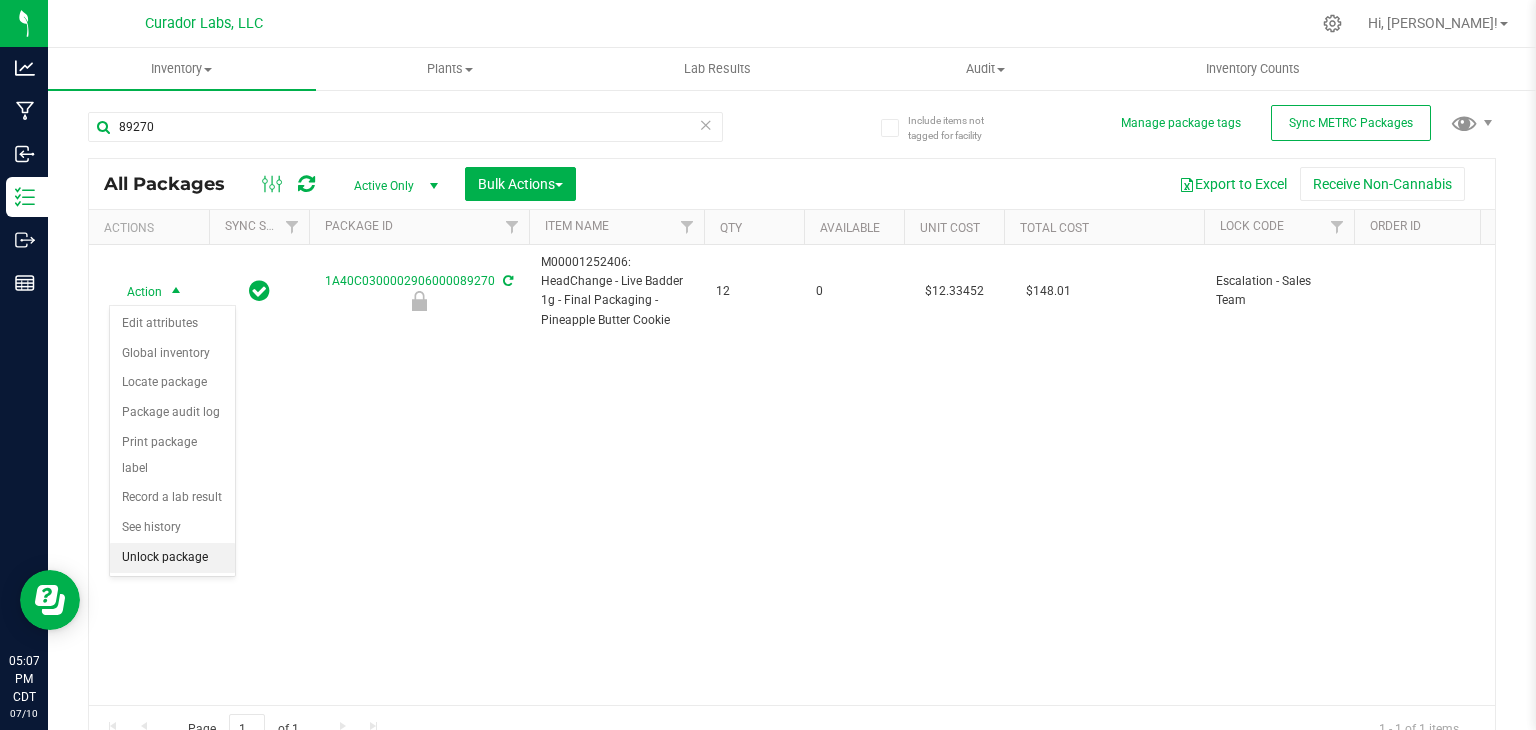 click on "Unlock package" at bounding box center [172, 558] 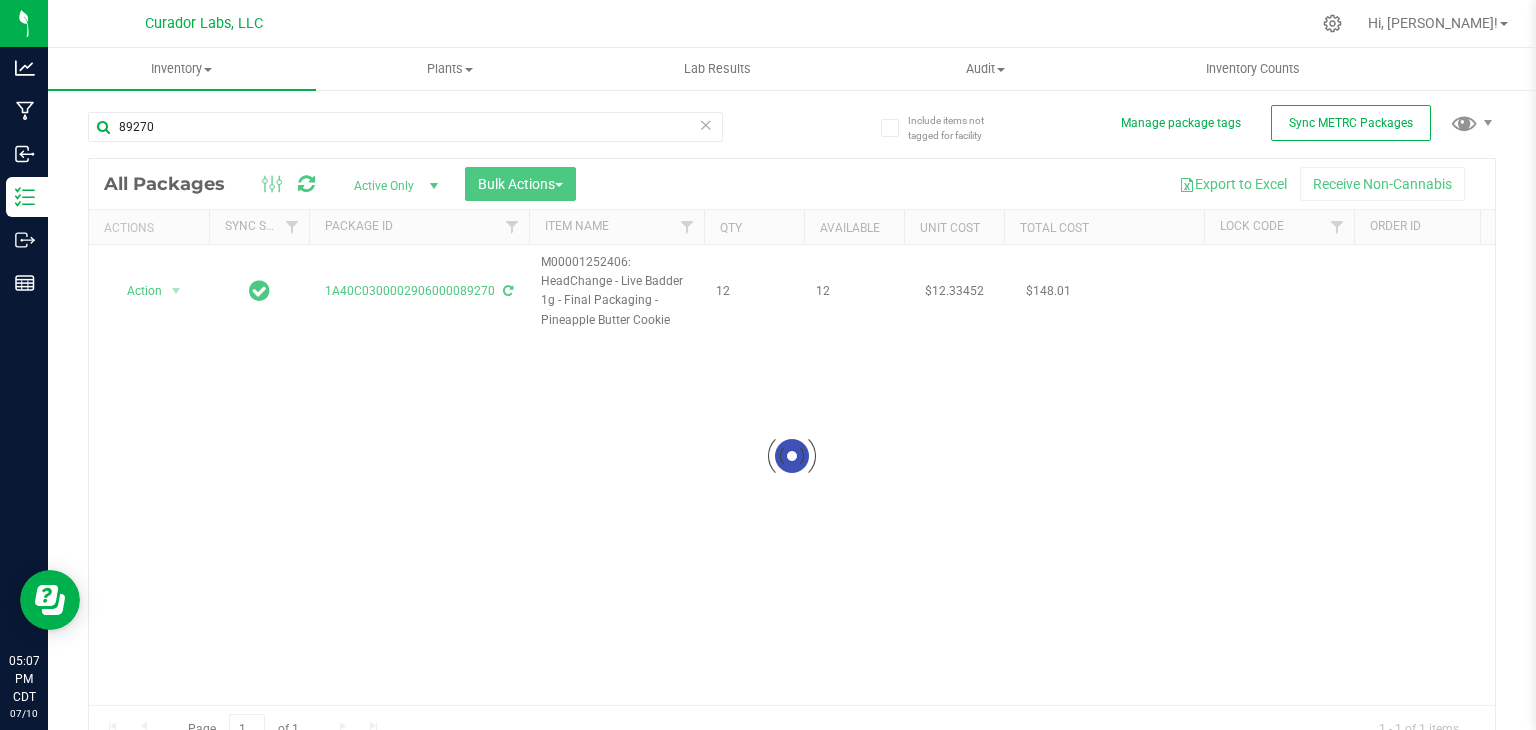 click on "89270" at bounding box center (405, 135) 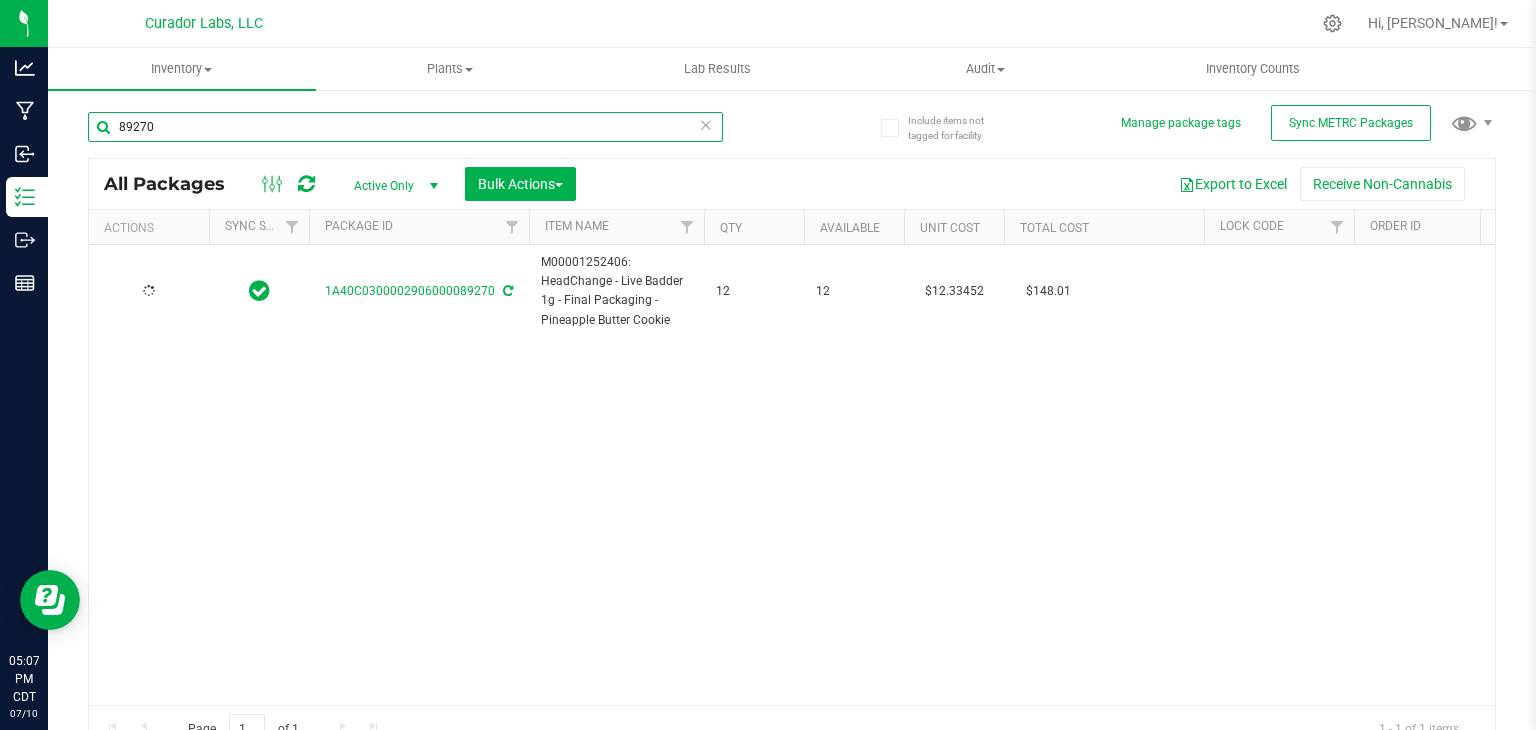 click on "89270" at bounding box center [405, 127] 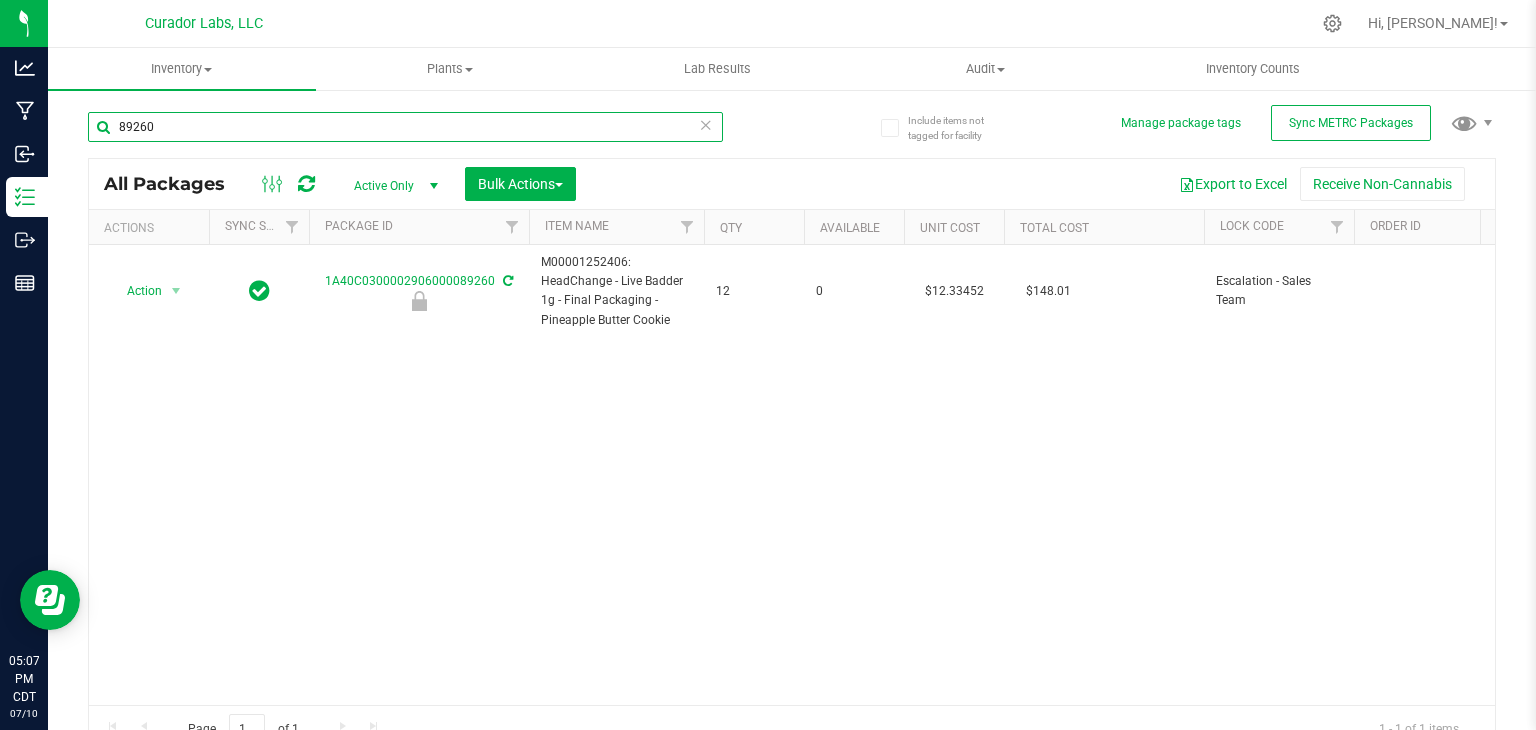 type on "89260" 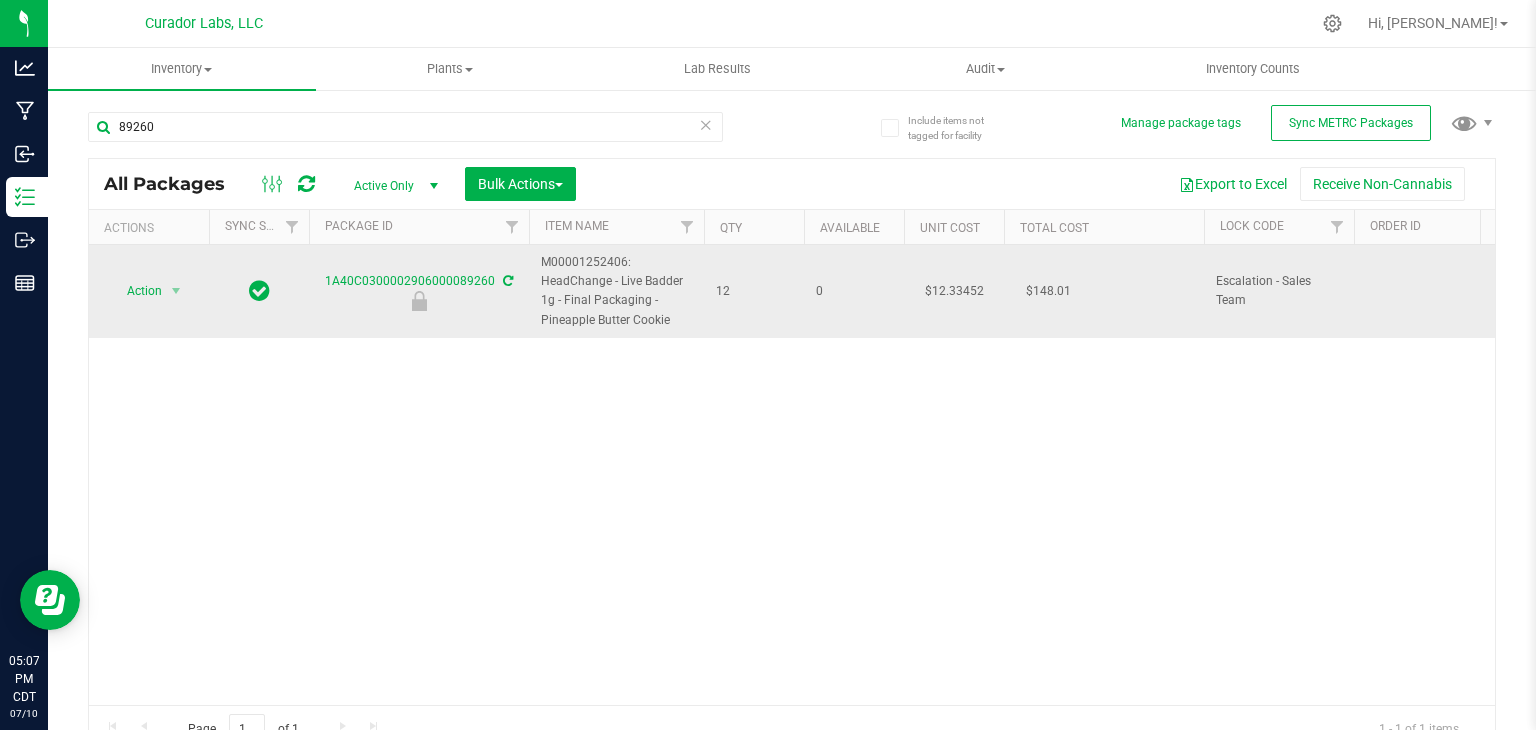 drag, startPoint x: 684, startPoint y: 318, endPoint x: 542, endPoint y: 260, distance: 153.3884 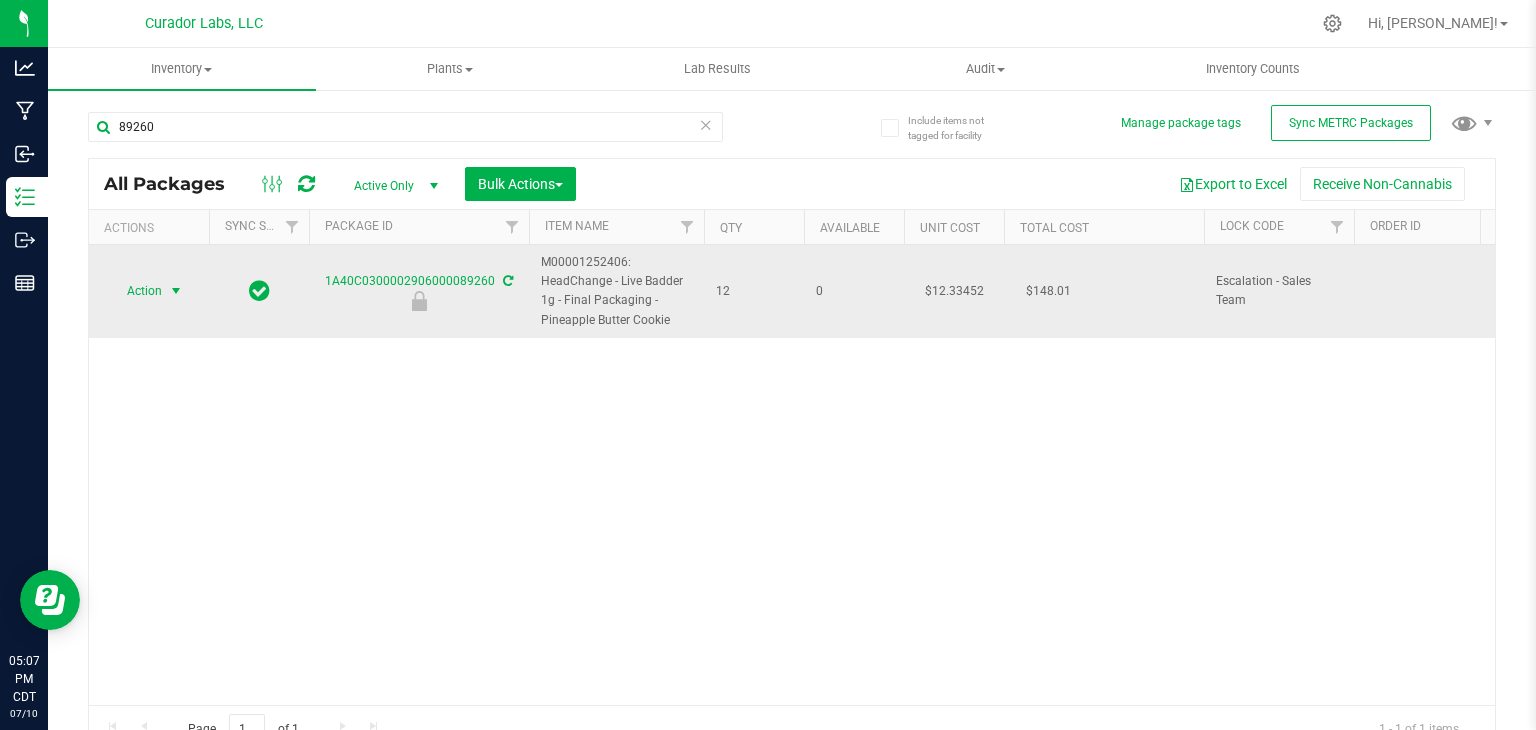 click on "Action" at bounding box center (136, 291) 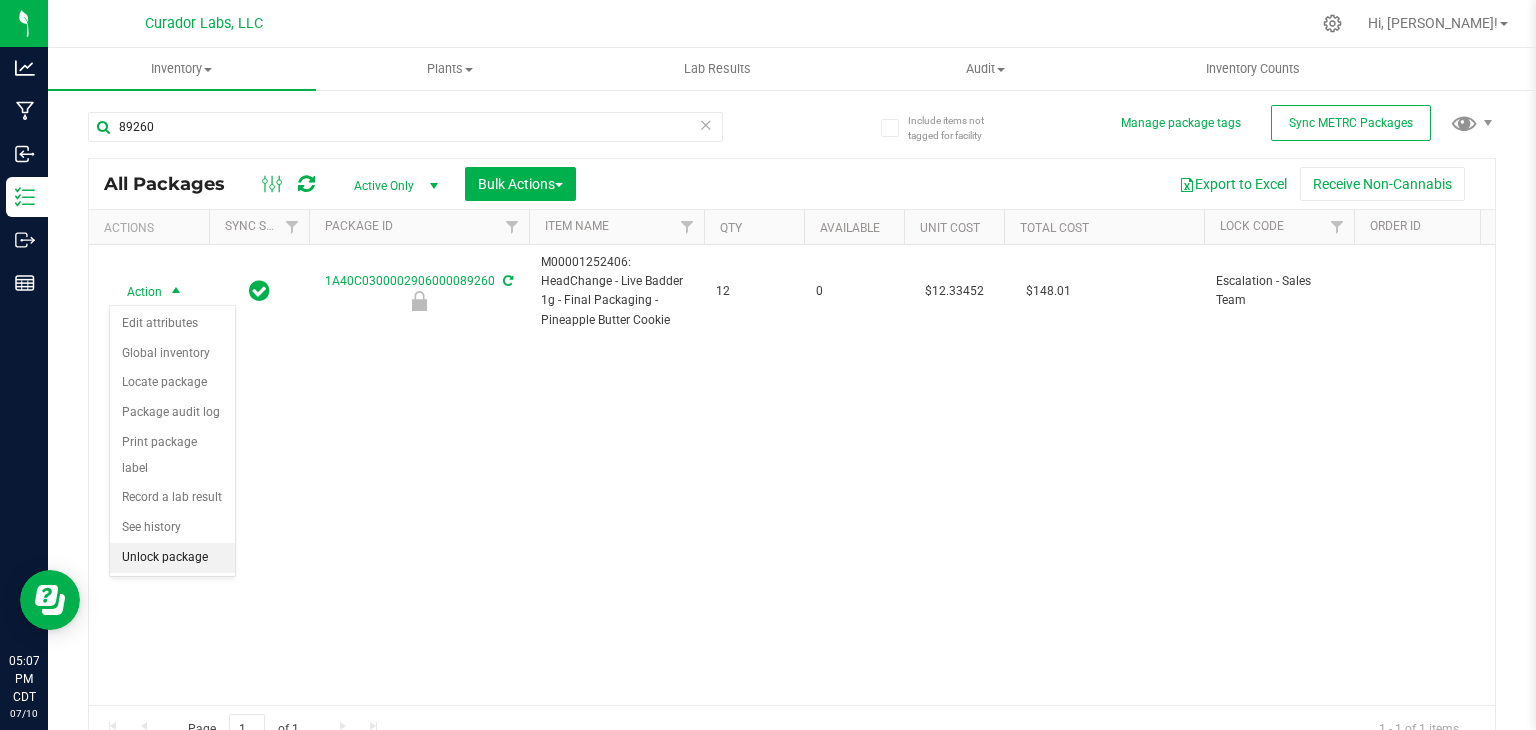 click on "Unlock package" at bounding box center [172, 558] 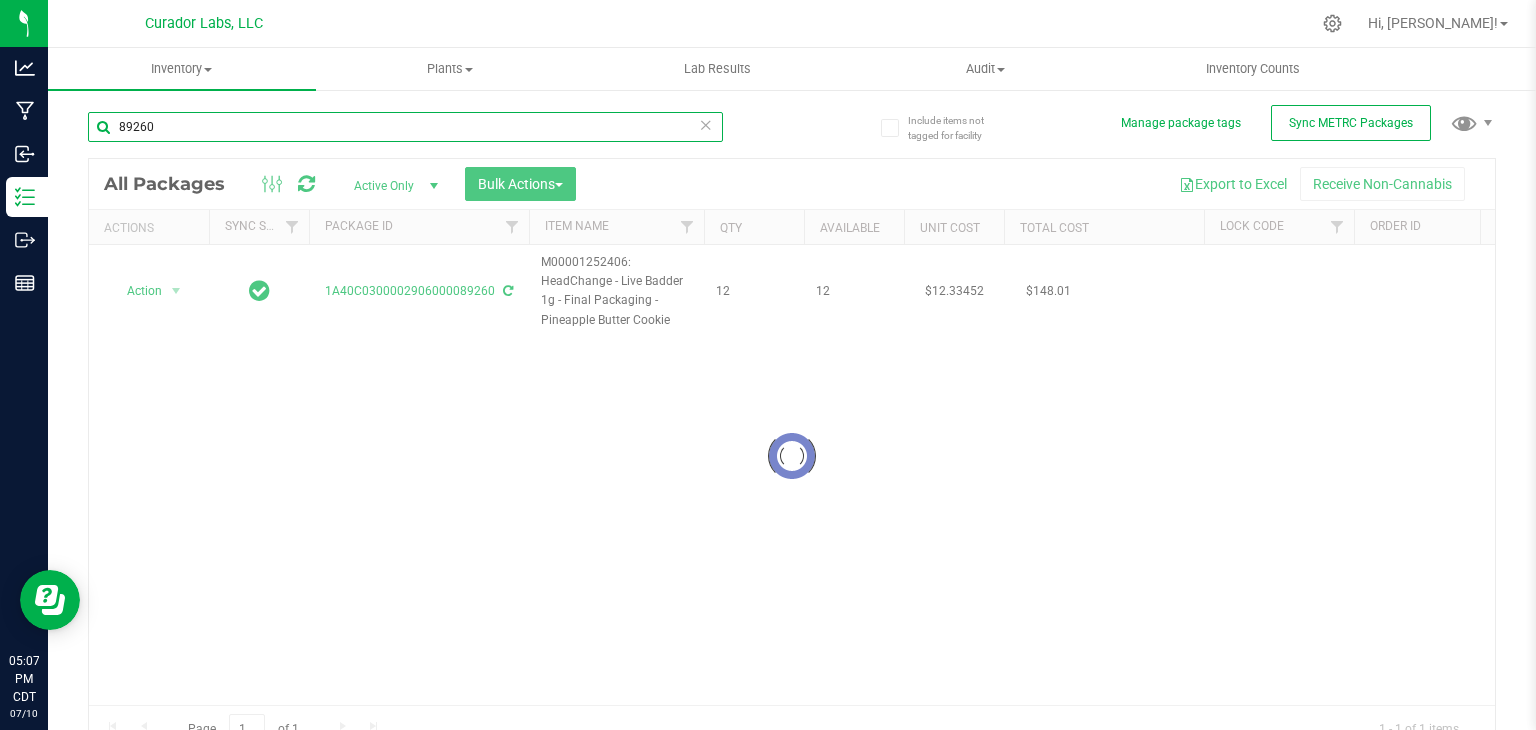 click on "89260" at bounding box center (405, 127) 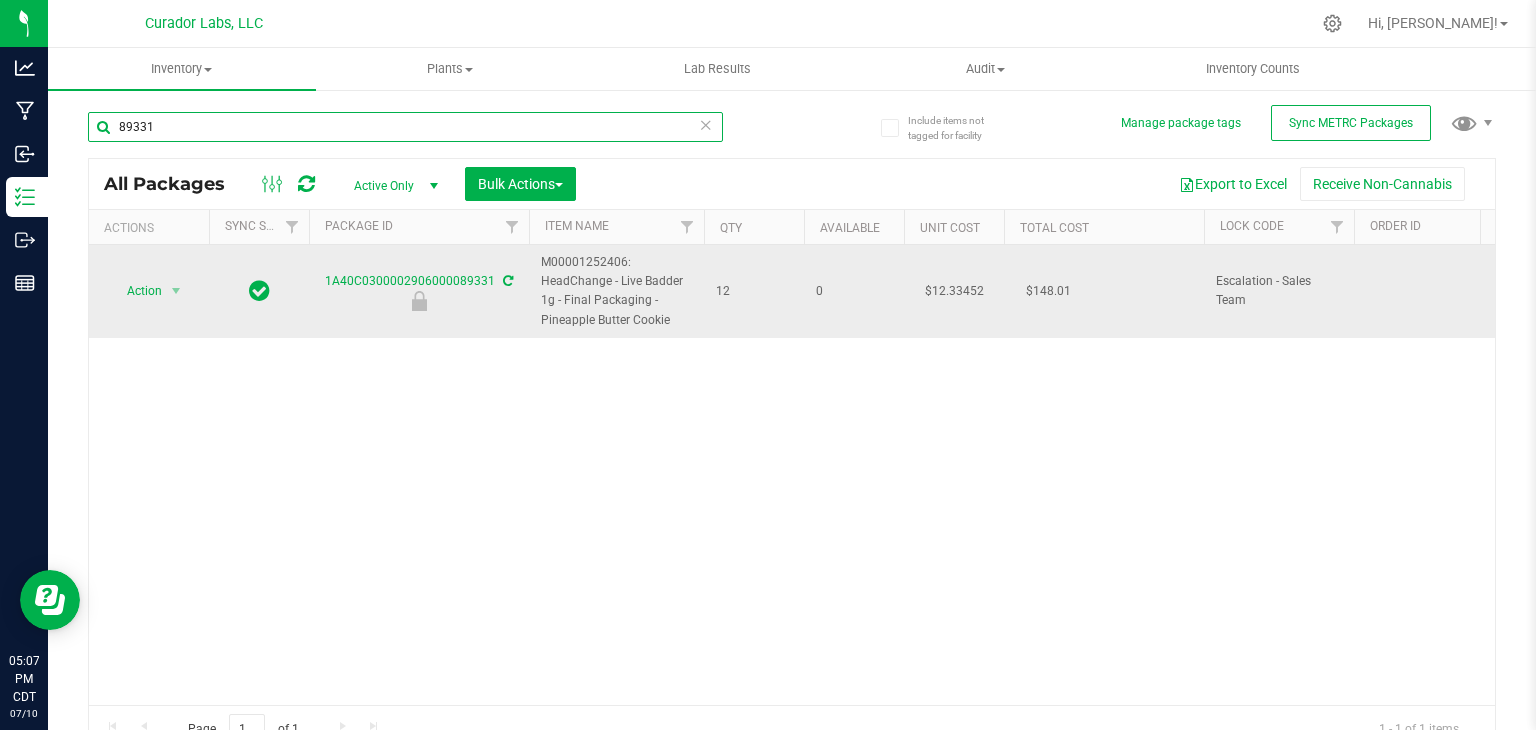 type on "89331" 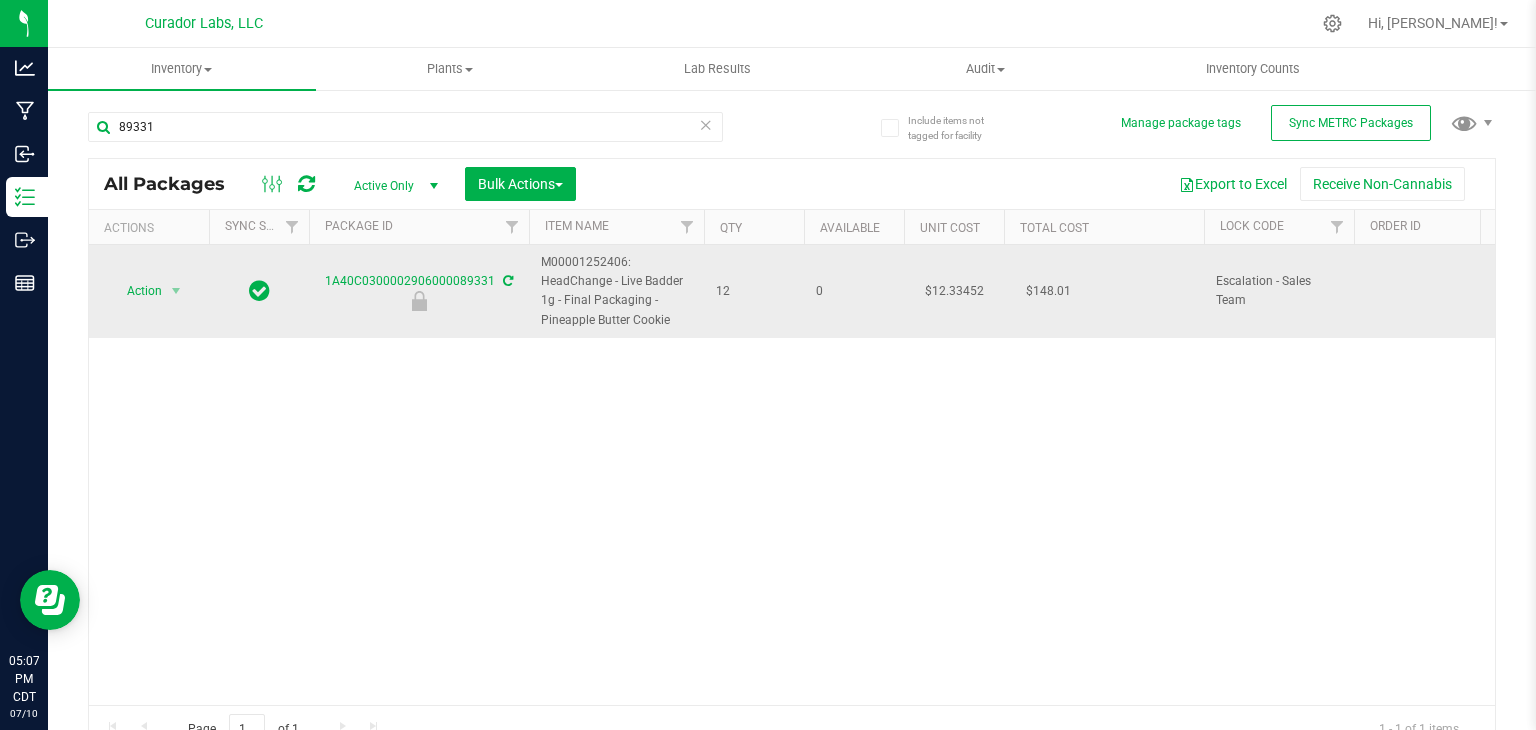drag, startPoint x: 670, startPoint y: 325, endPoint x: 521, endPoint y: 267, distance: 159.8906 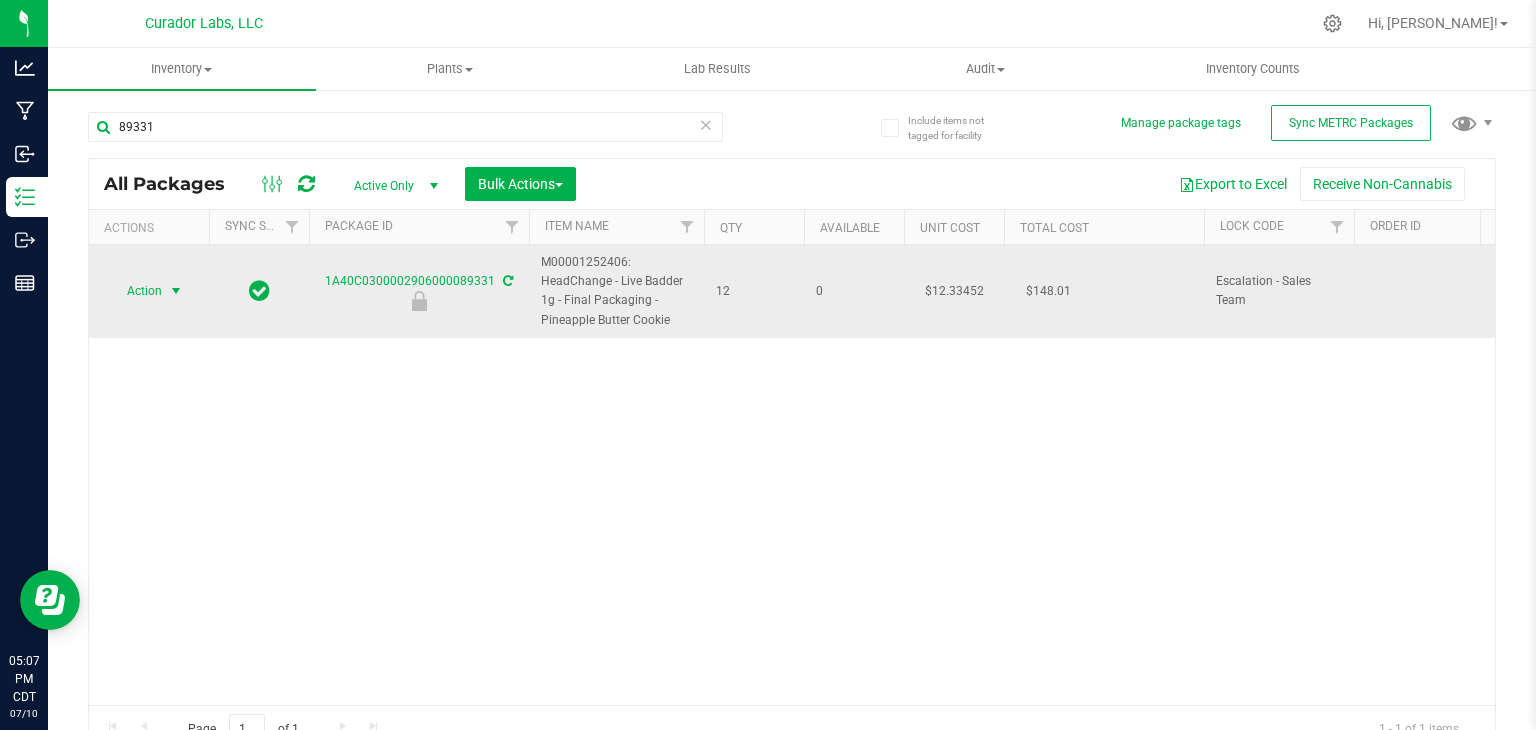 click at bounding box center (176, 291) 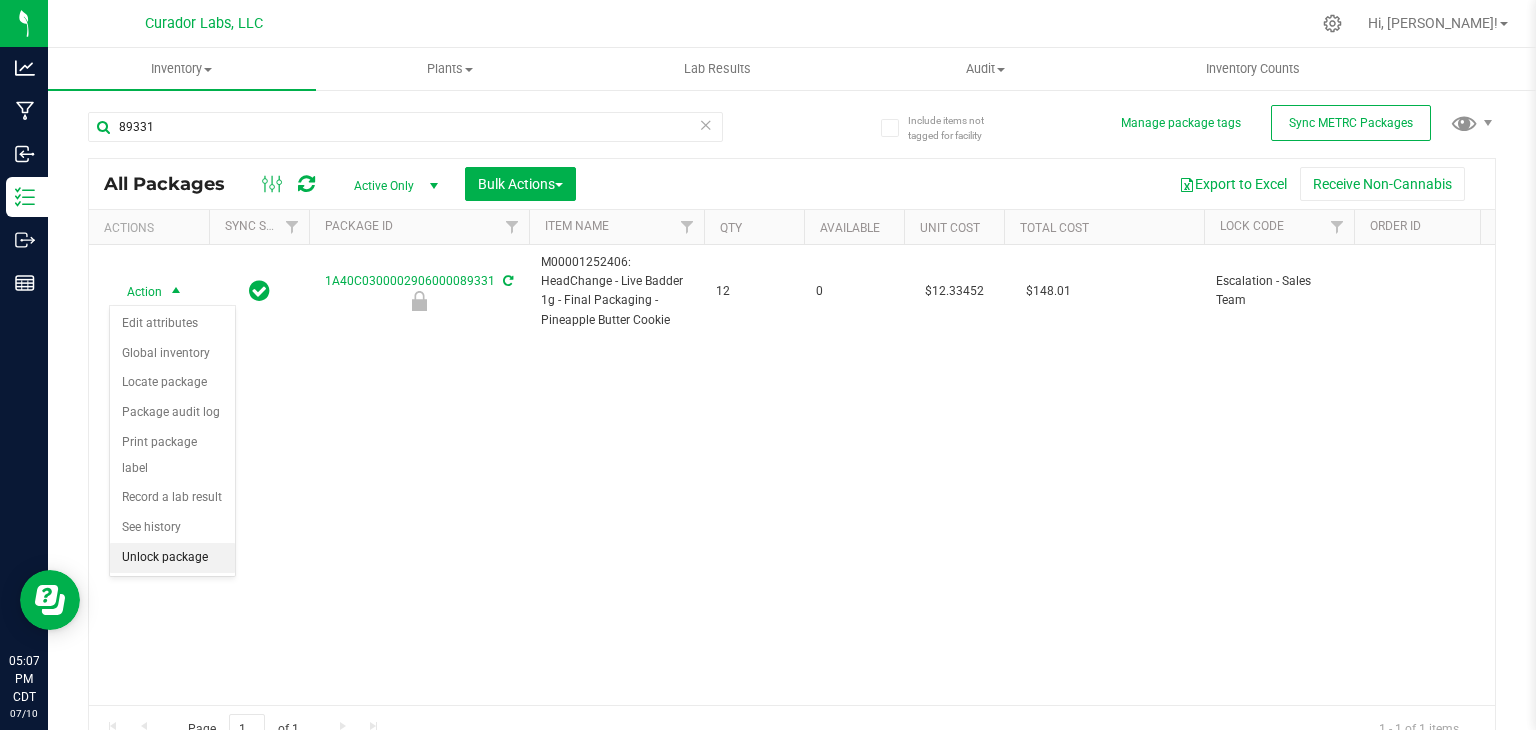 click on "Unlock package" at bounding box center [172, 558] 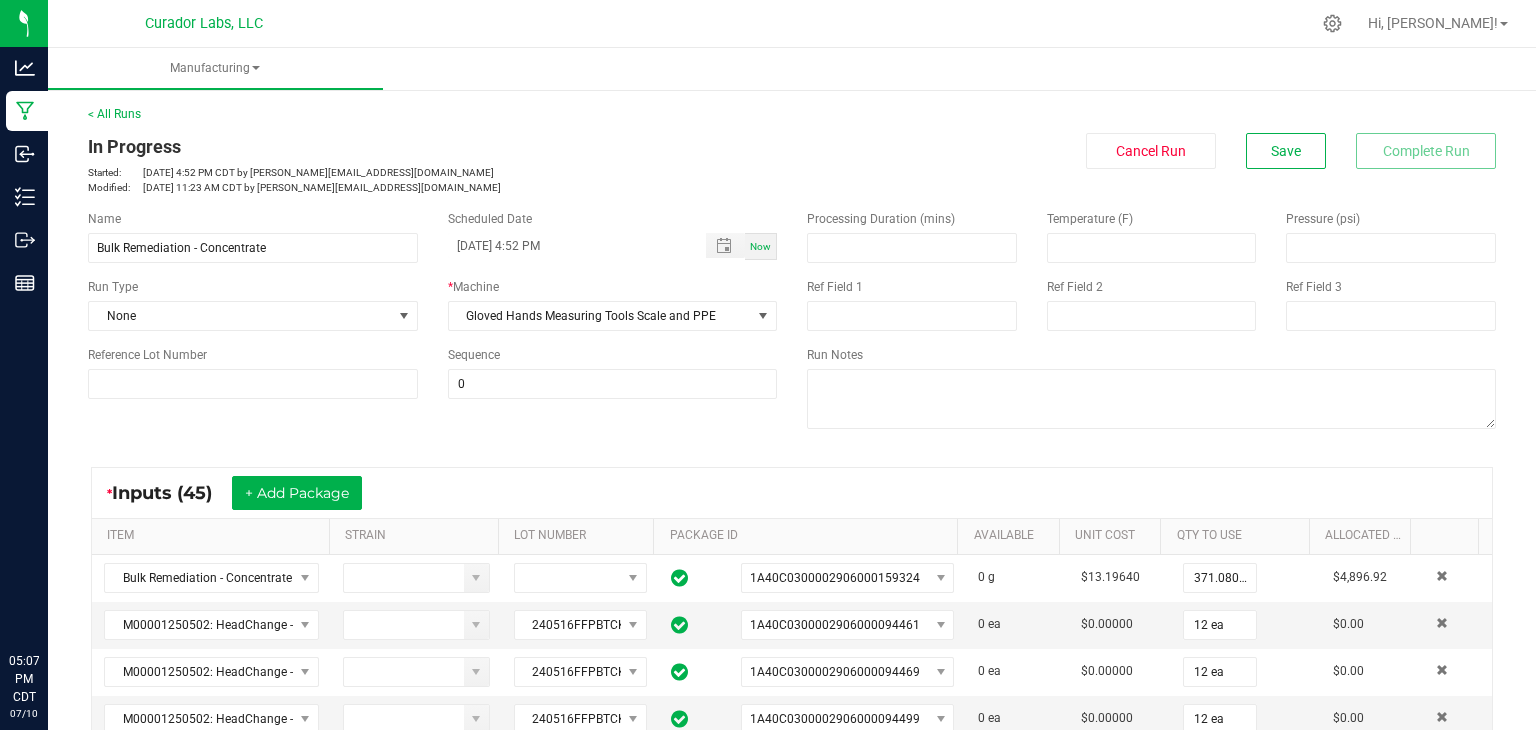 scroll, scrollTop: 0, scrollLeft: 0, axis: both 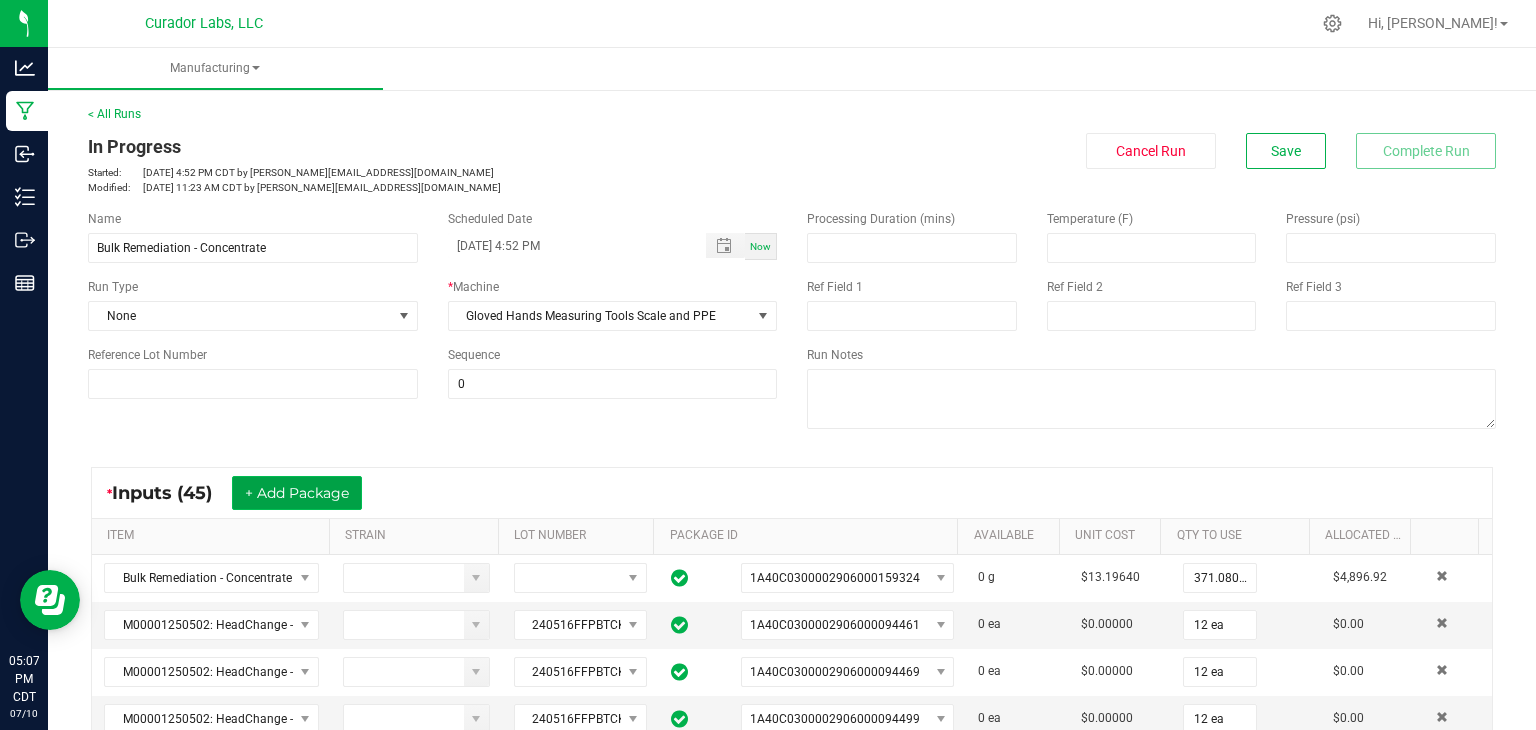click on "+ Add Package" at bounding box center [297, 493] 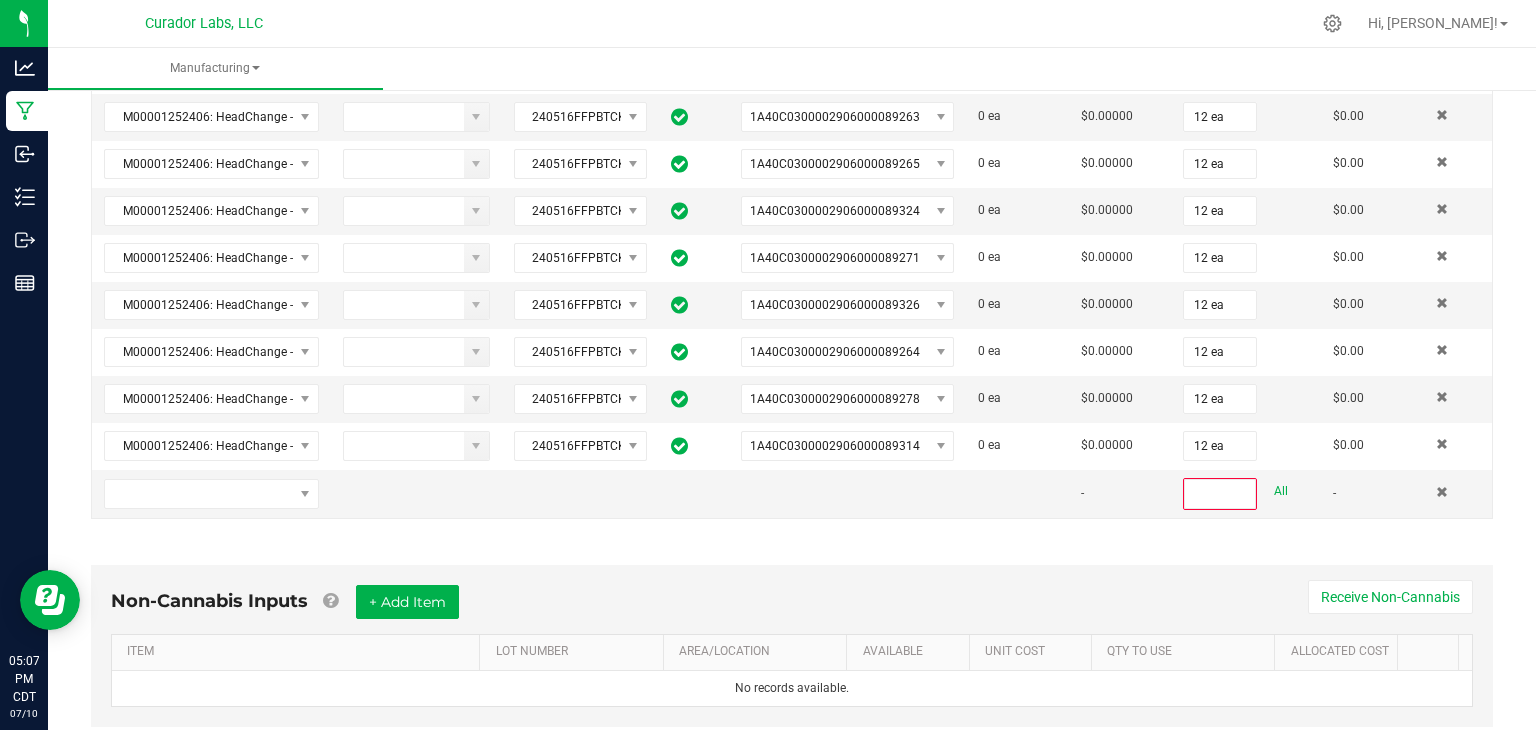 scroll, scrollTop: 2203, scrollLeft: 0, axis: vertical 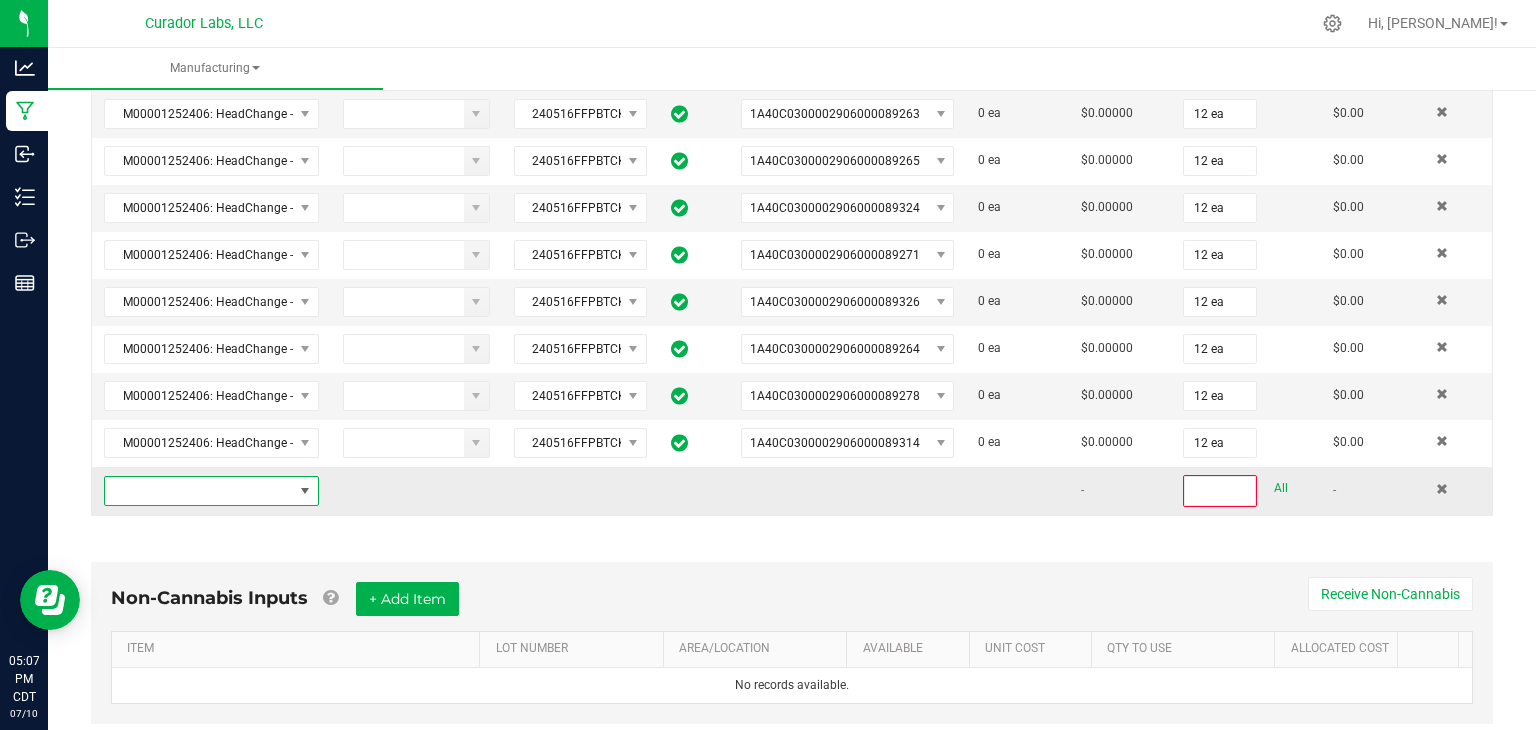 click at bounding box center (199, 491) 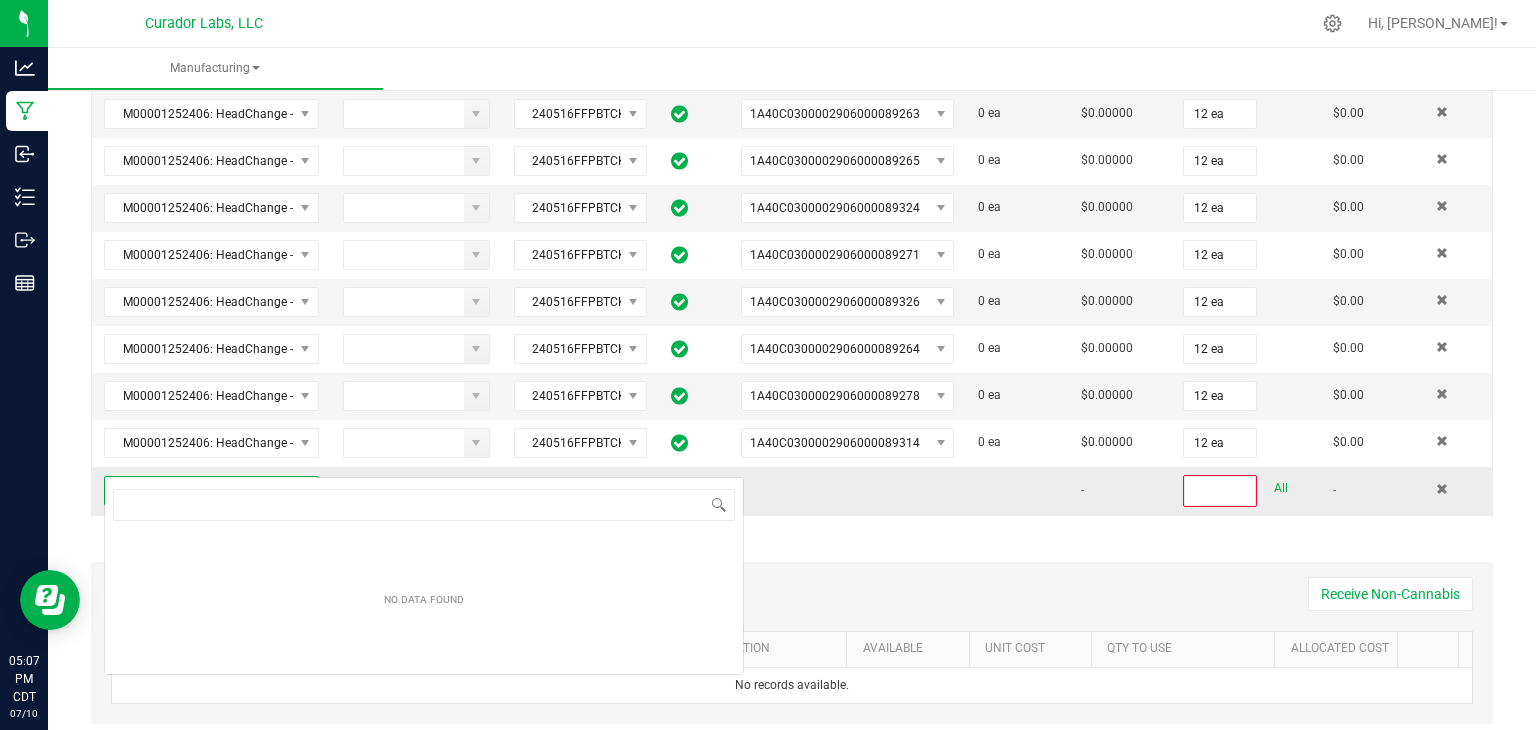 scroll, scrollTop: 99970, scrollLeft: 99790, axis: both 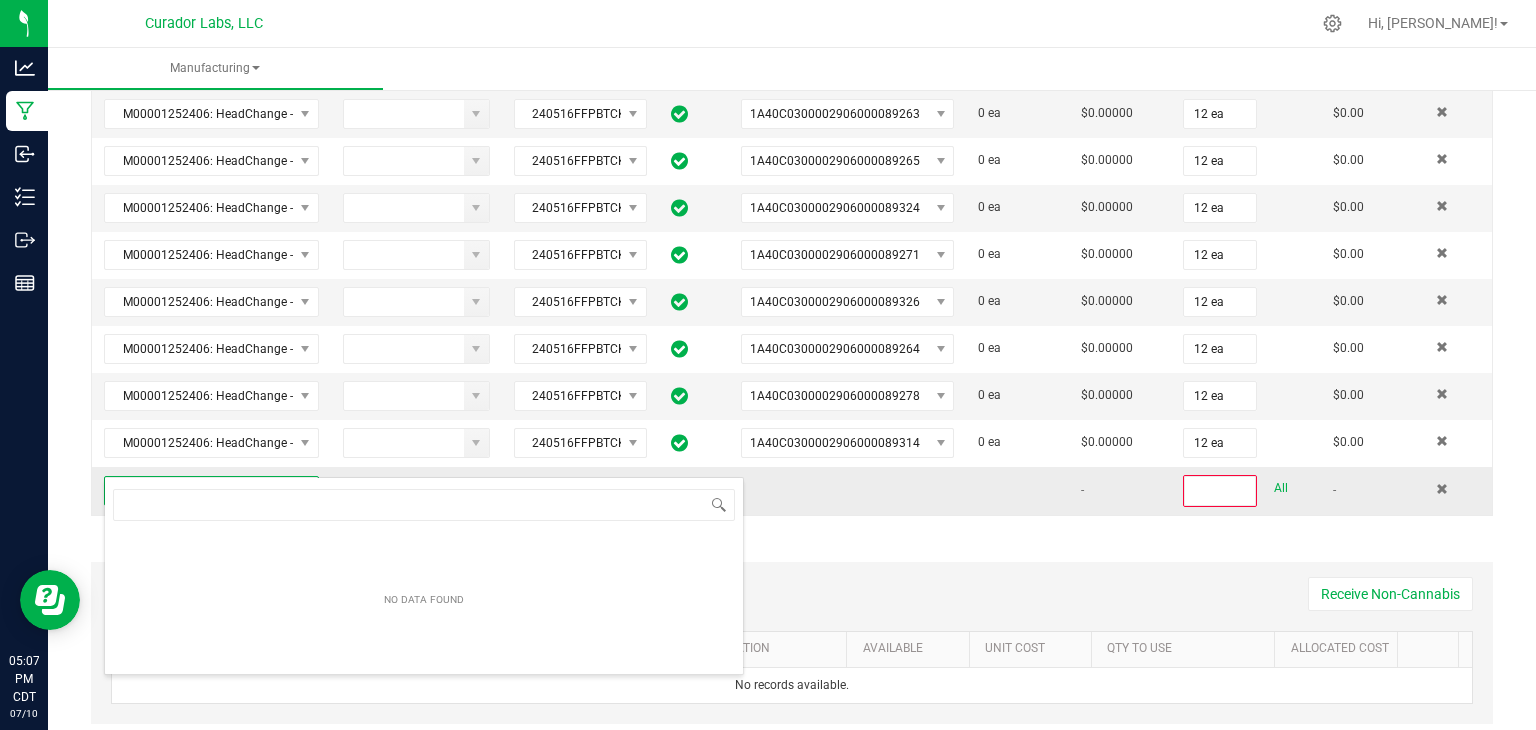 type on "M00001252406: HeadChange - Live Badder 1g - Final Packaging - Pineapple Butter Cookie" 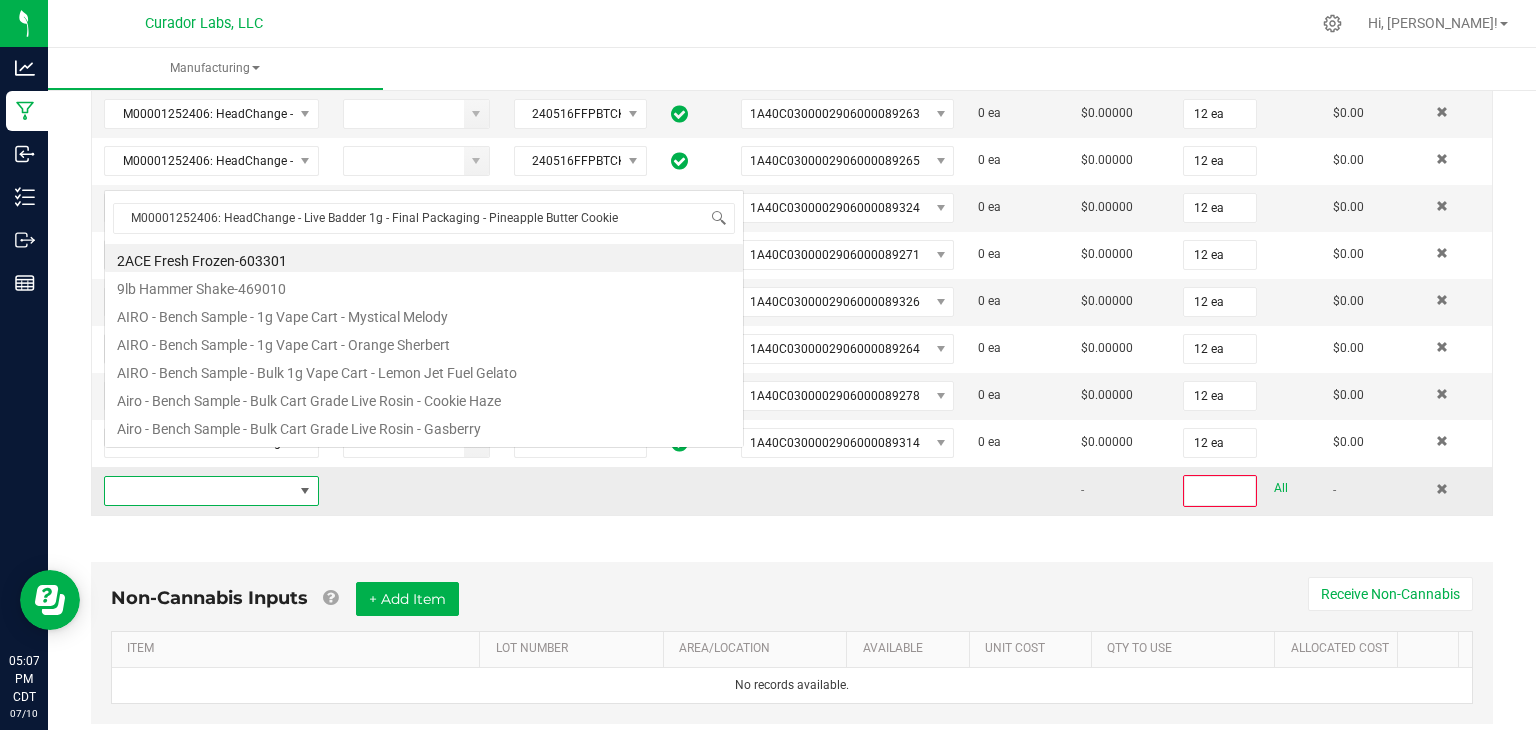scroll, scrollTop: 29, scrollLeft: 207, axis: both 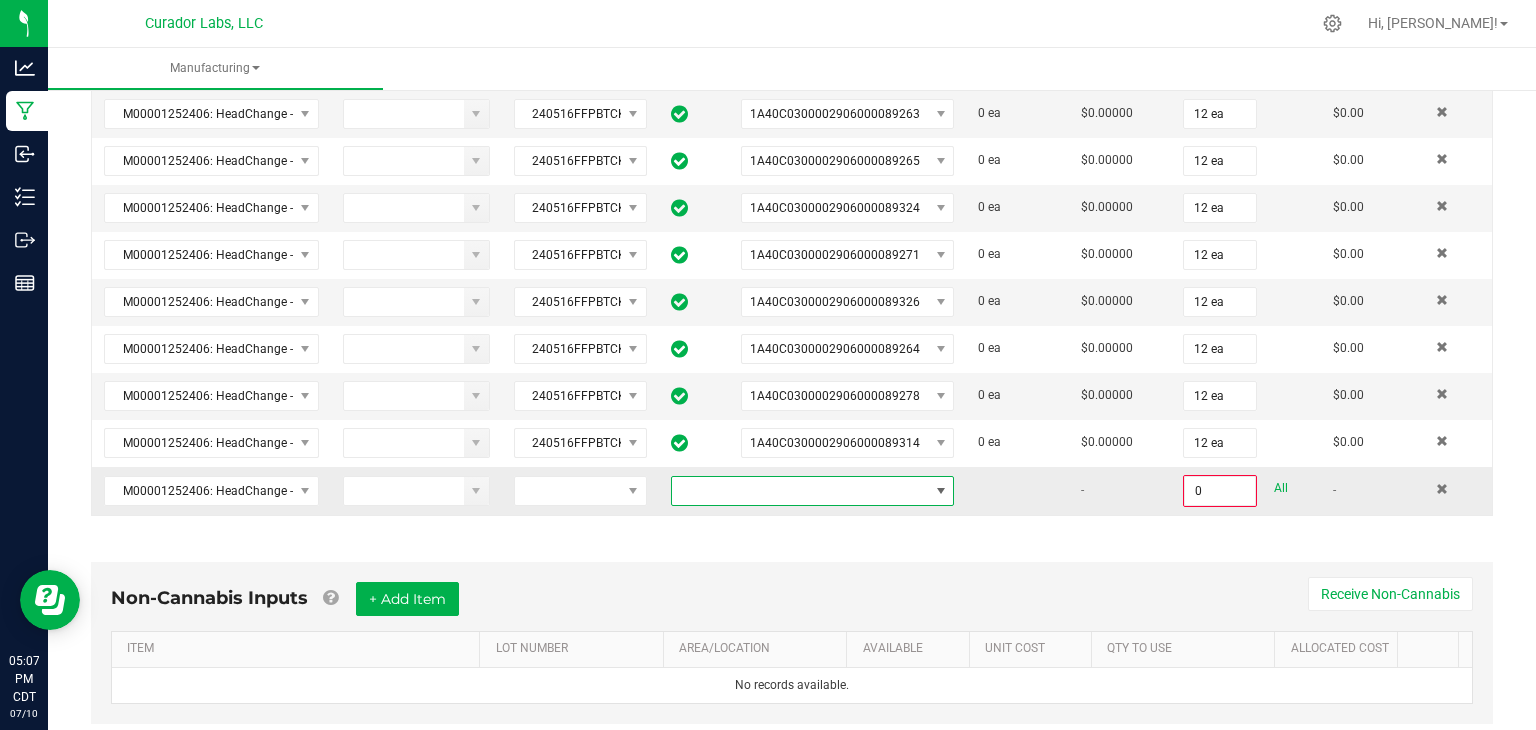 click at bounding box center [800, 491] 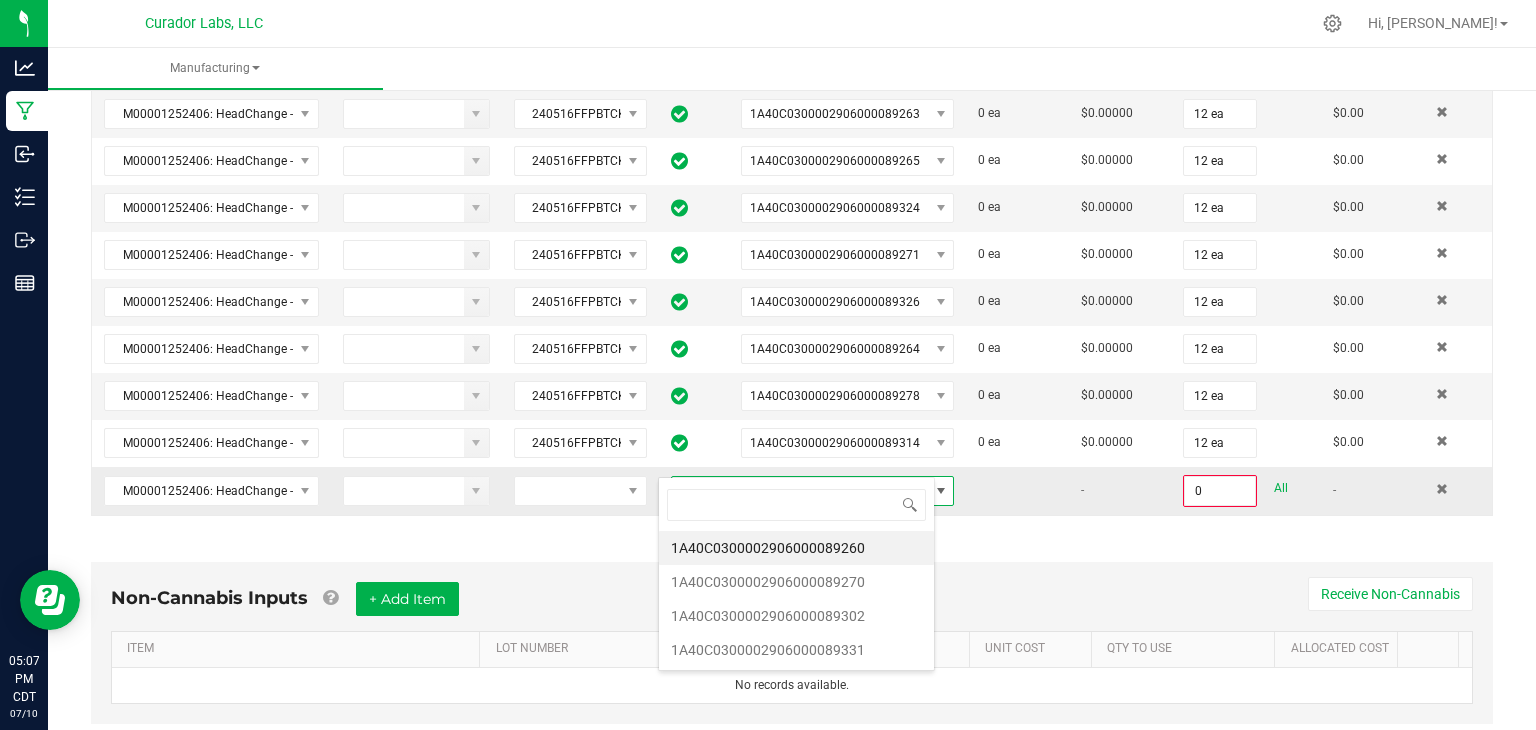 scroll, scrollTop: 99970, scrollLeft: 99723, axis: both 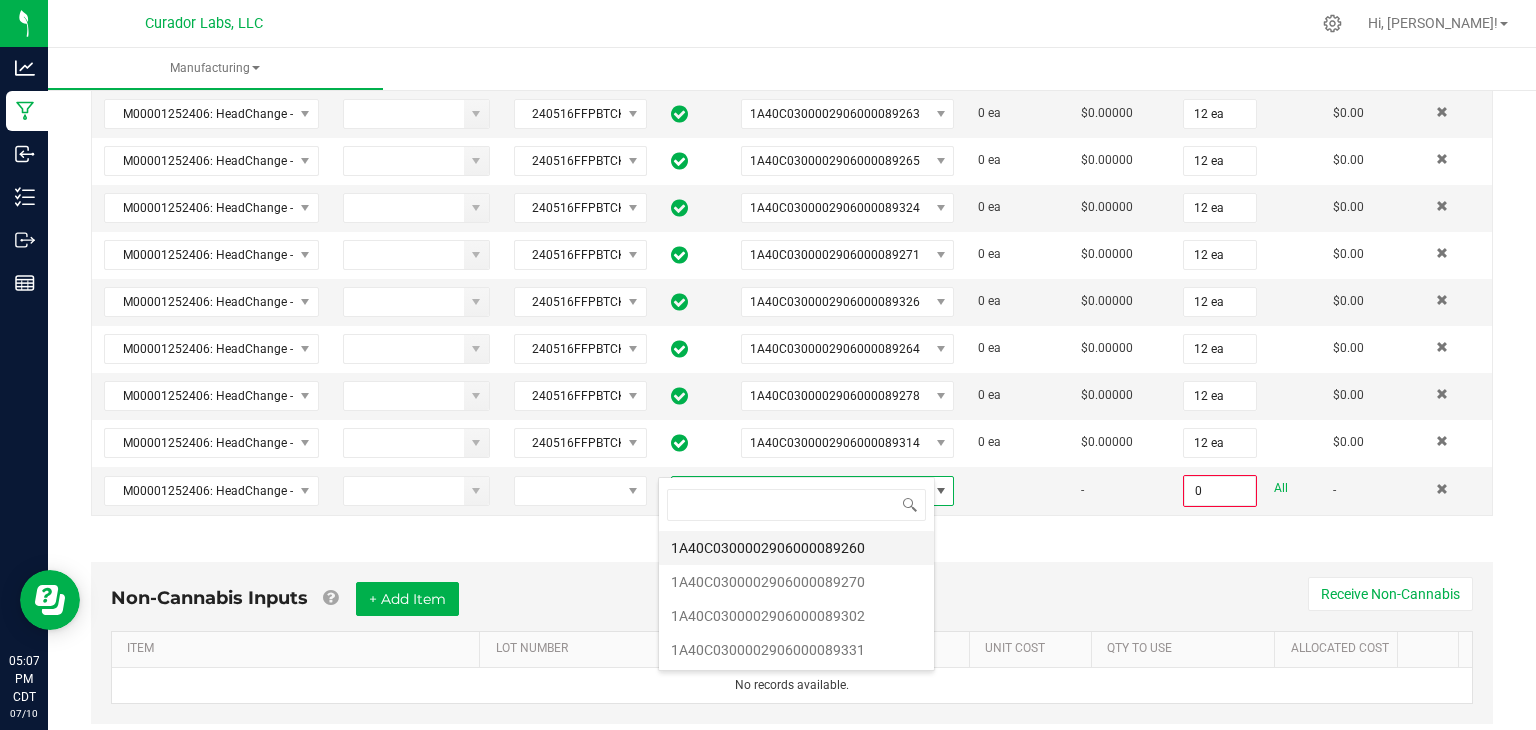 click on "1A40C0300002906000089260" at bounding box center [796, 548] 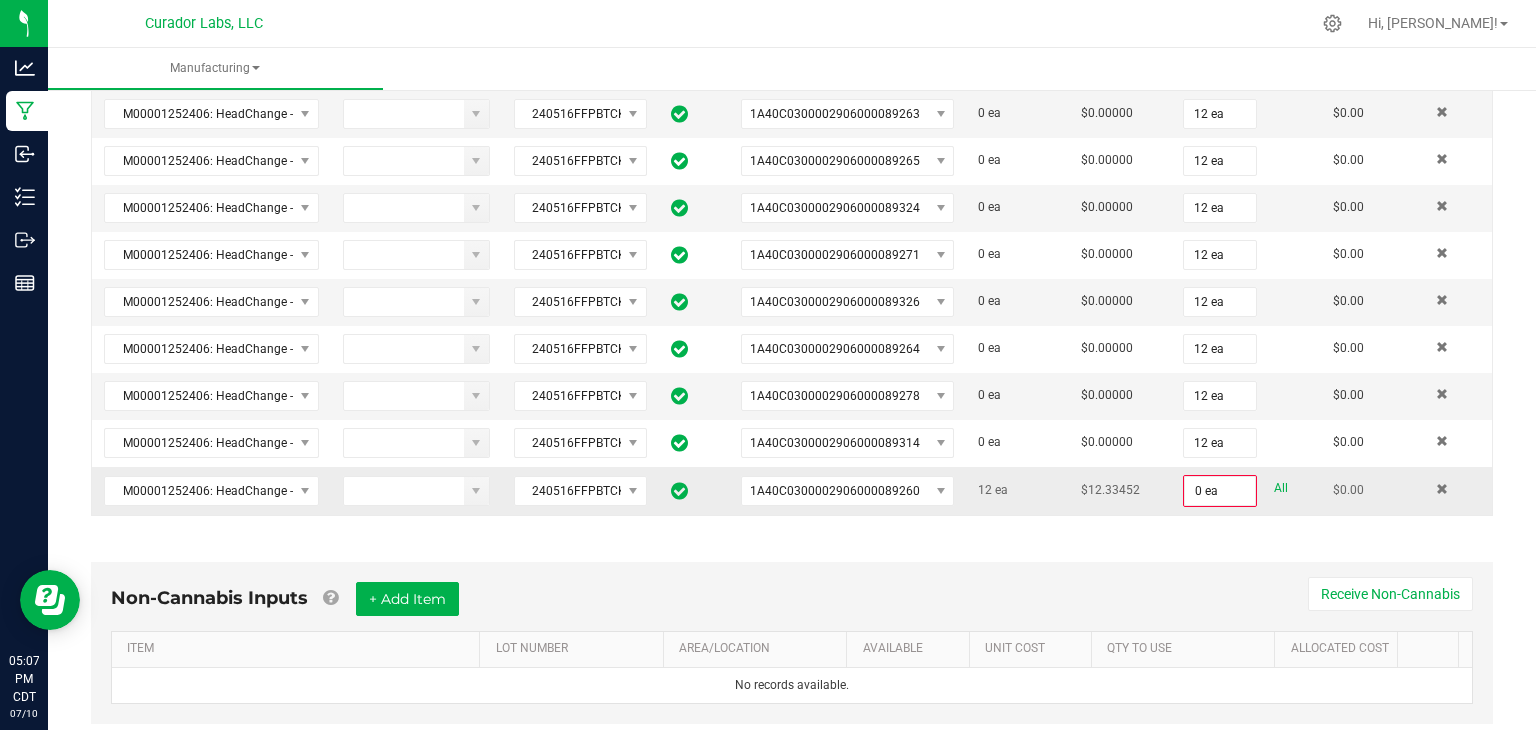 click on "All" at bounding box center (1273, 488) 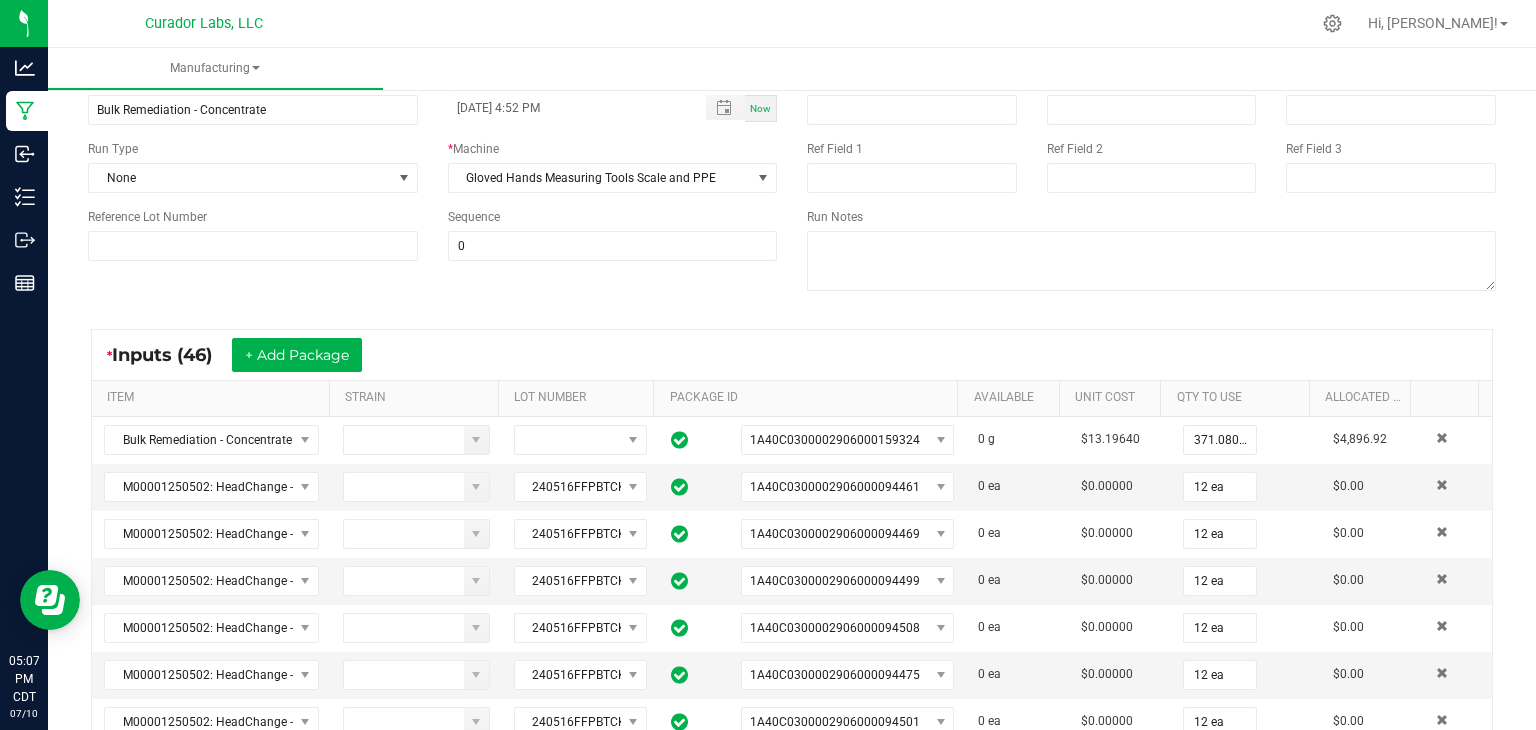scroll, scrollTop: 132, scrollLeft: 0, axis: vertical 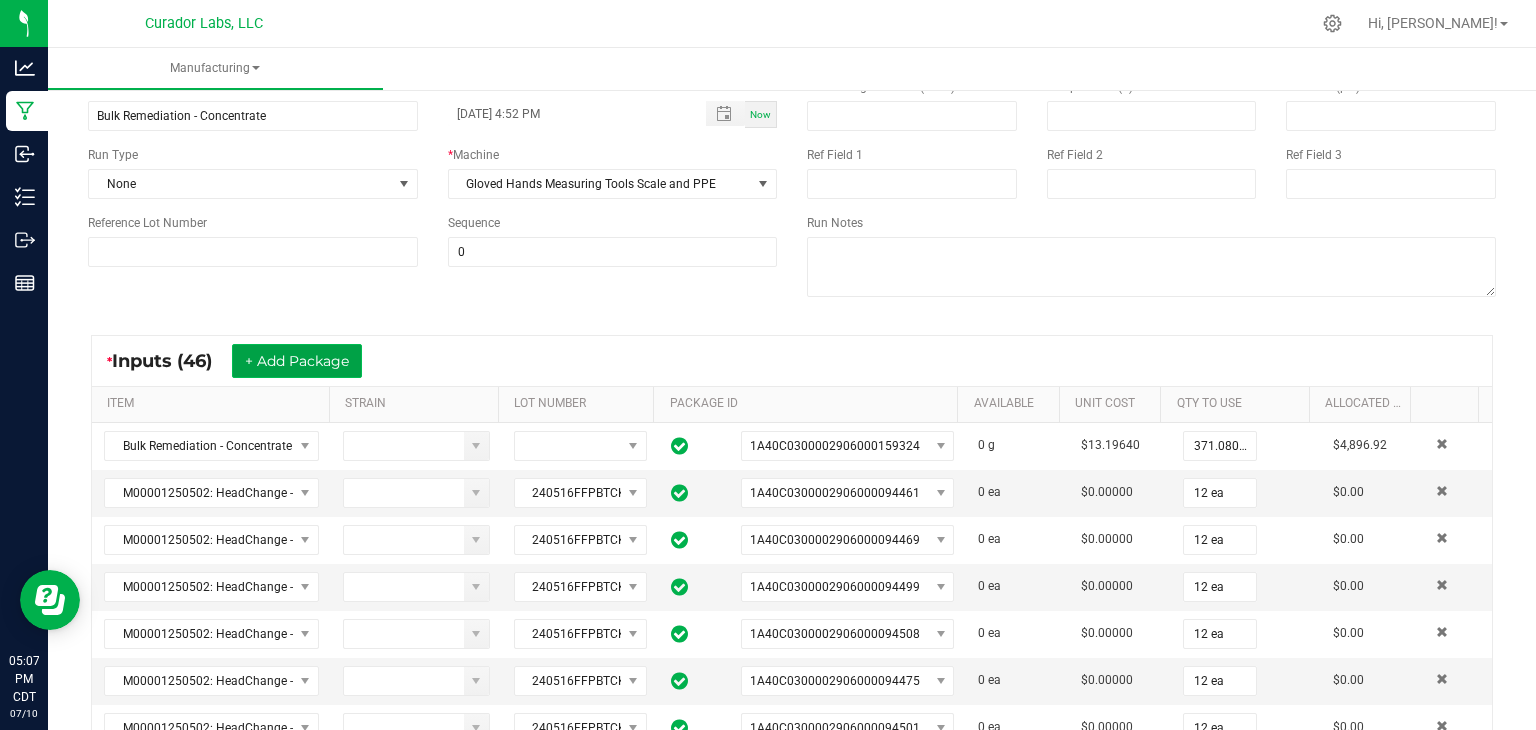 click on "+ Add Package" at bounding box center [297, 361] 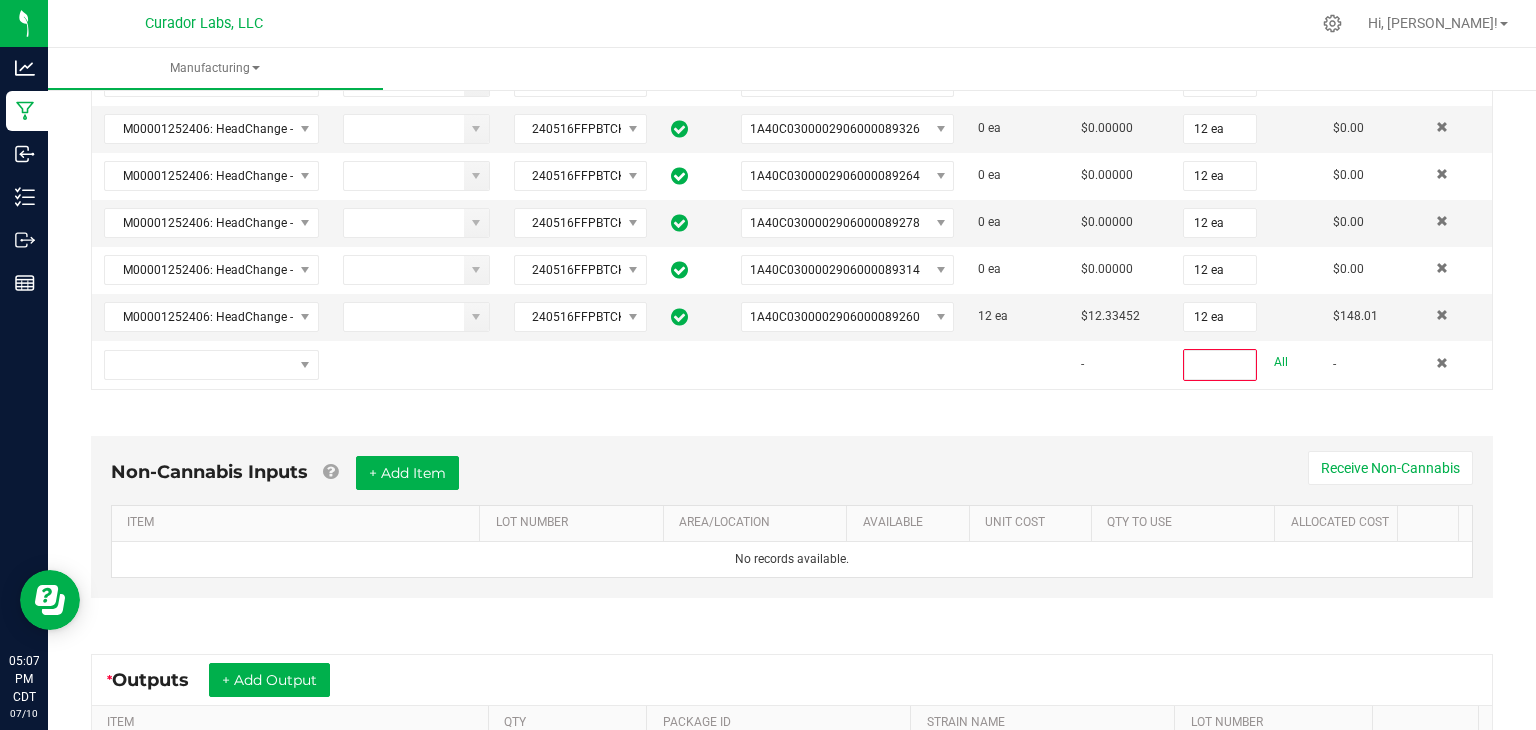 scroll, scrollTop: 2376, scrollLeft: 0, axis: vertical 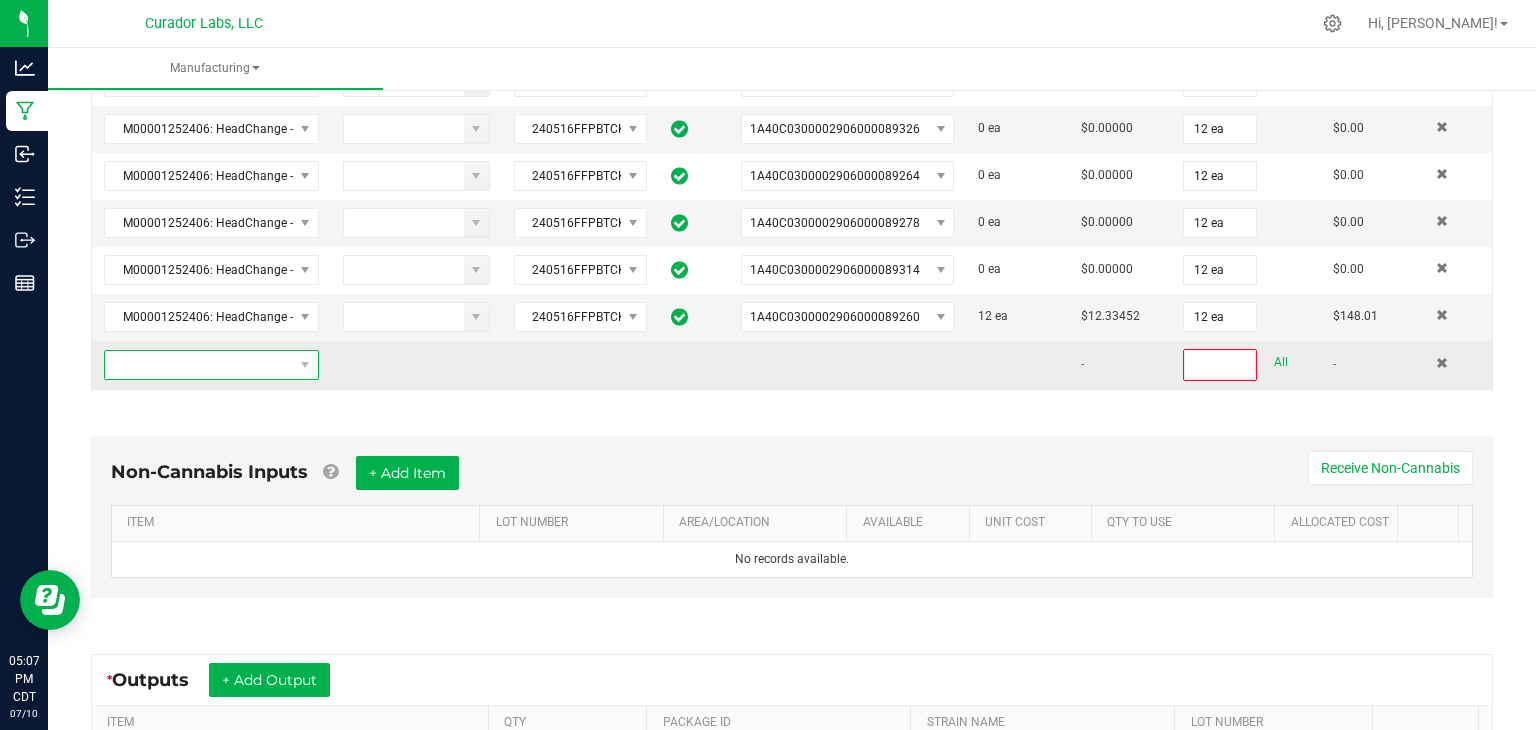 click at bounding box center [199, 365] 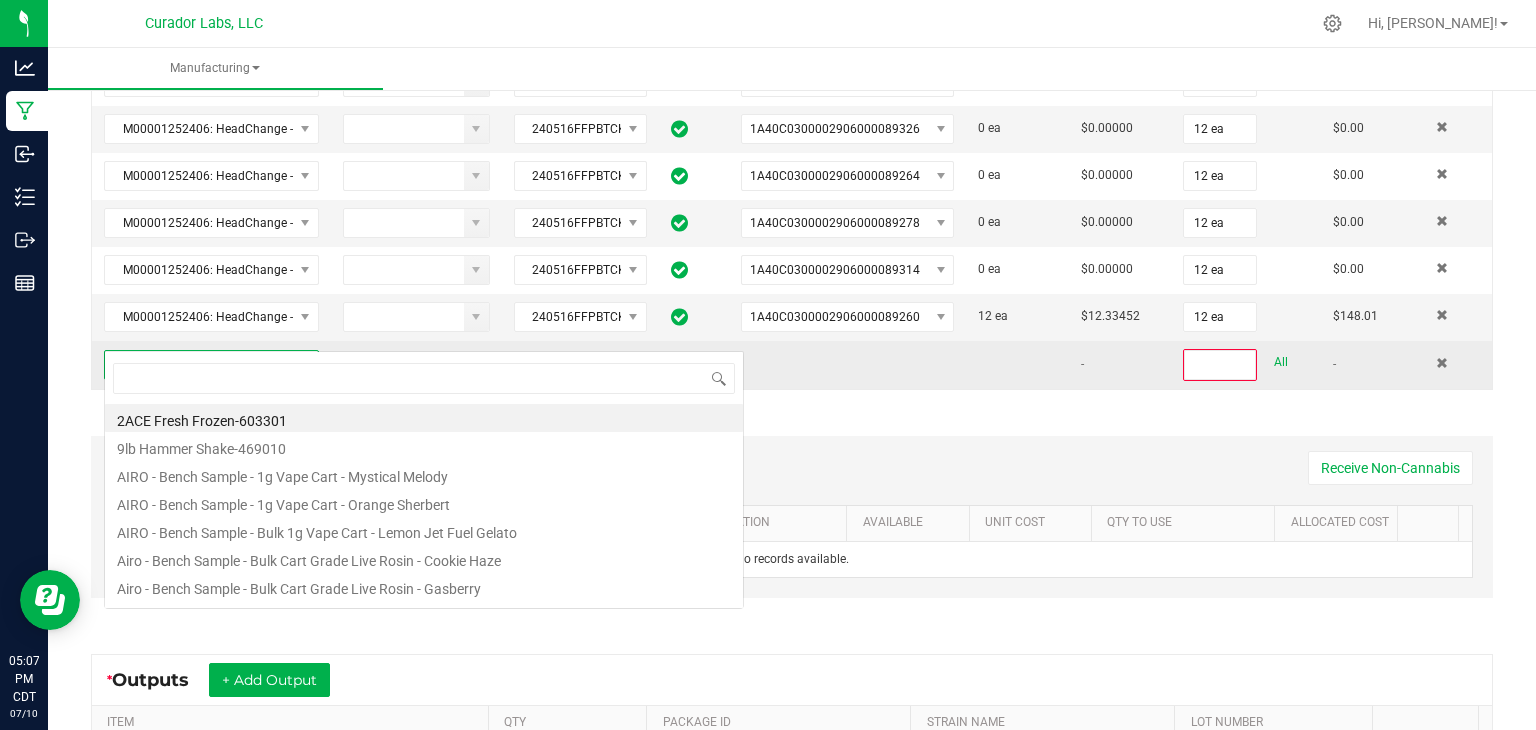 scroll, scrollTop: 99970, scrollLeft: 99790, axis: both 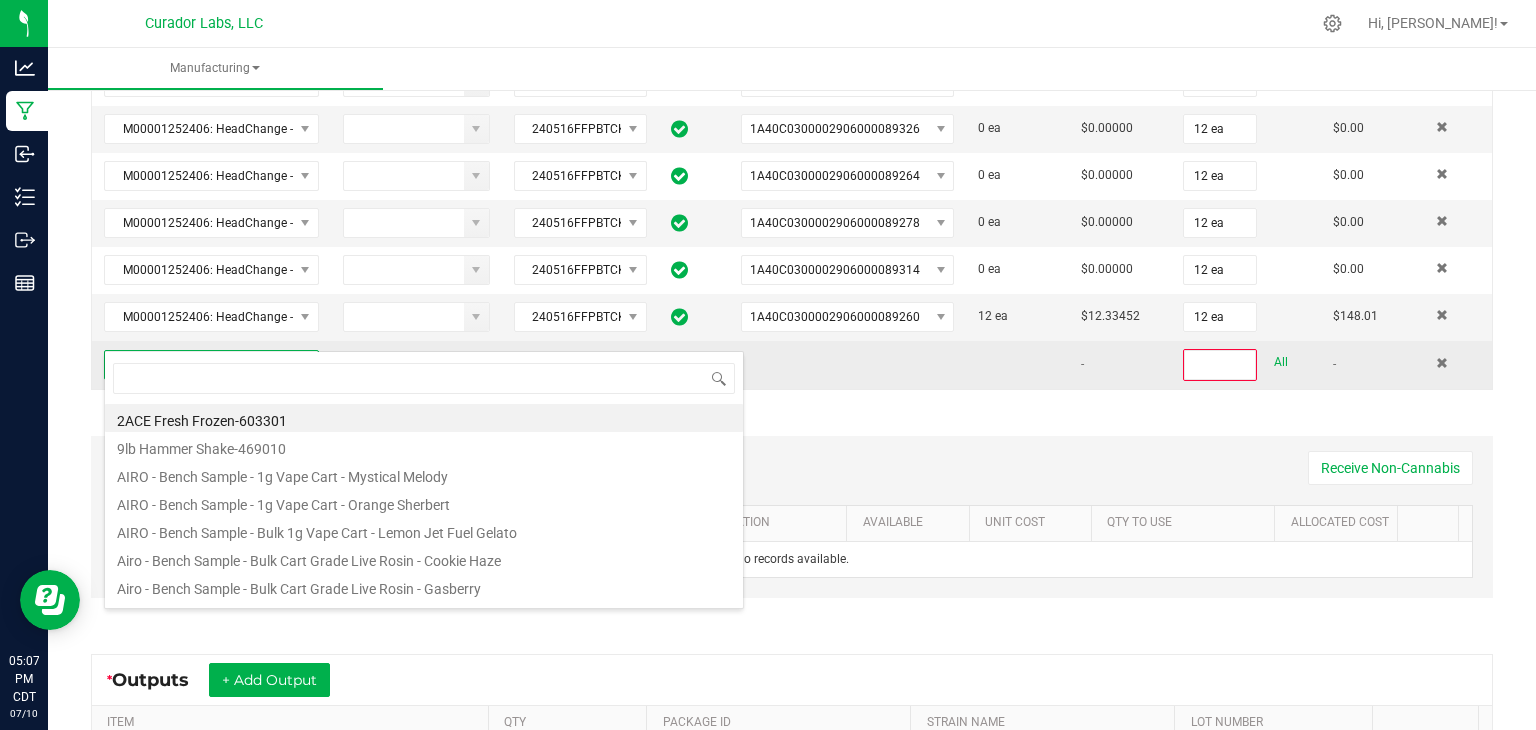 type on "M00001252406: HeadChange - Live Badder 1g - Final Packaging - Pineapple Butter Cookie" 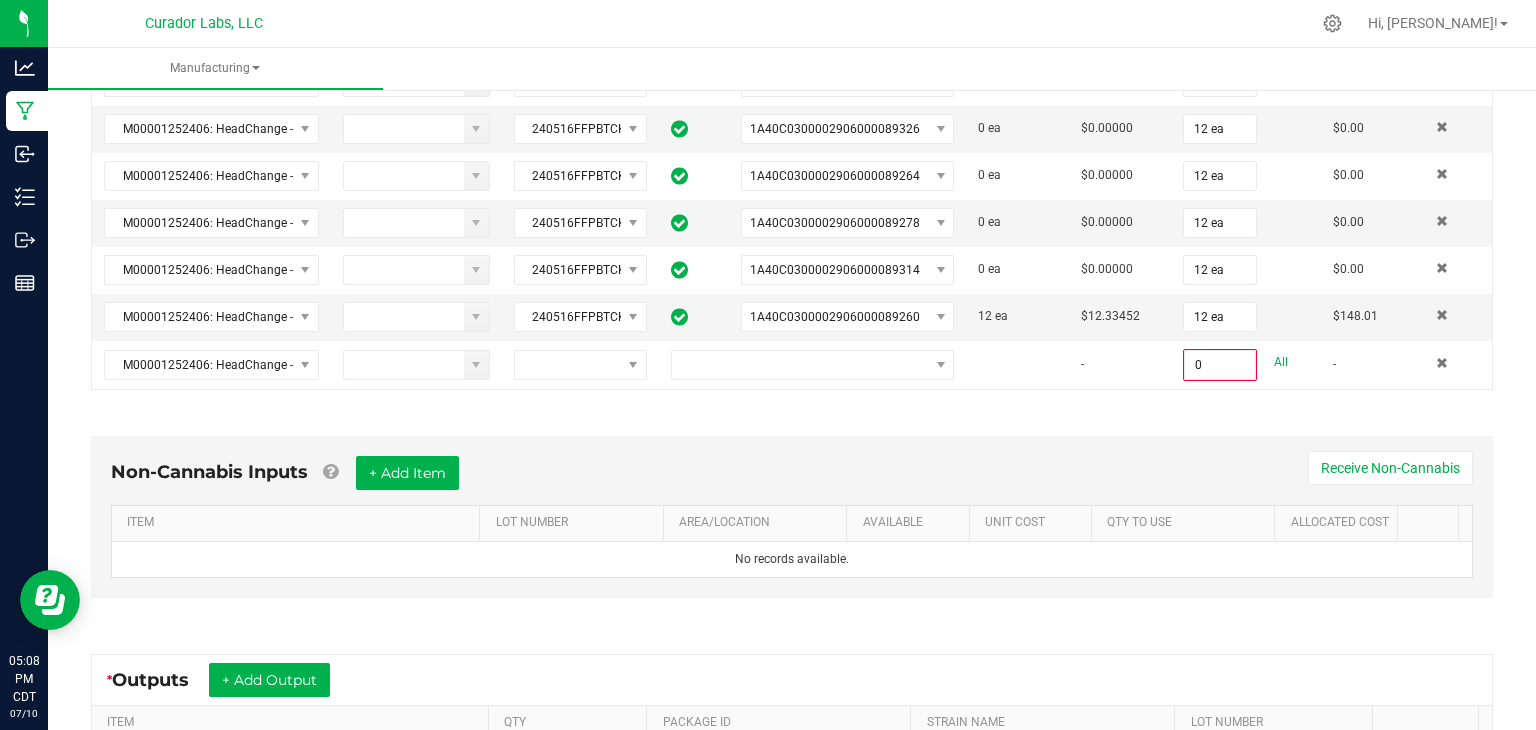 click on "Non-Cannabis Inputs   + Add Item   Receive Non-Cannabis  ITEM LOT NUMBER AREA/LOCATION AVAILABLE Unit Cost QTY TO USE Allocated Cost  No records available." at bounding box center [792, 522] 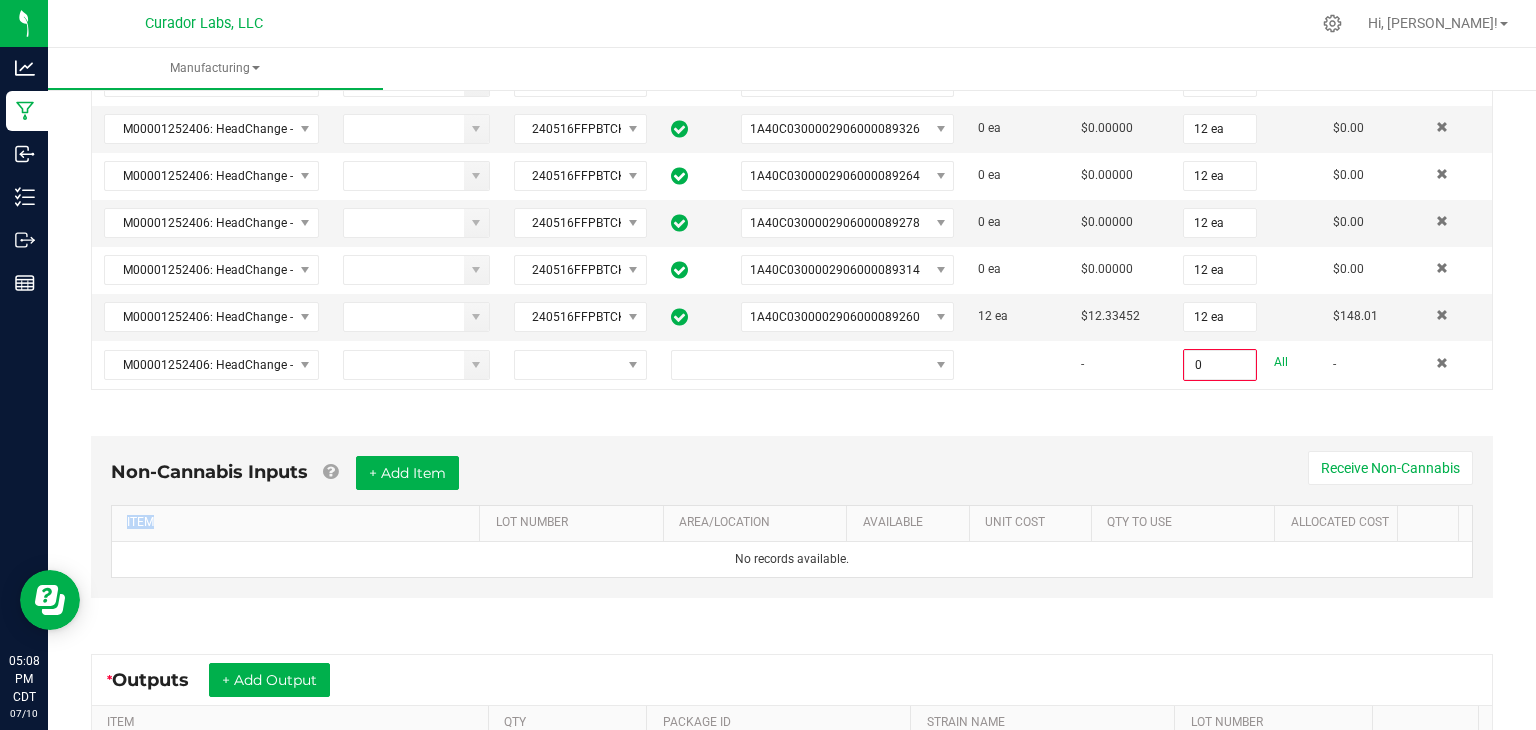 click on "Non-Cannabis Inputs   + Add Item   Receive Non-Cannabis  ITEM LOT NUMBER AREA/LOCATION AVAILABLE Unit Cost QTY TO USE Allocated Cost  No records available." at bounding box center [792, 522] 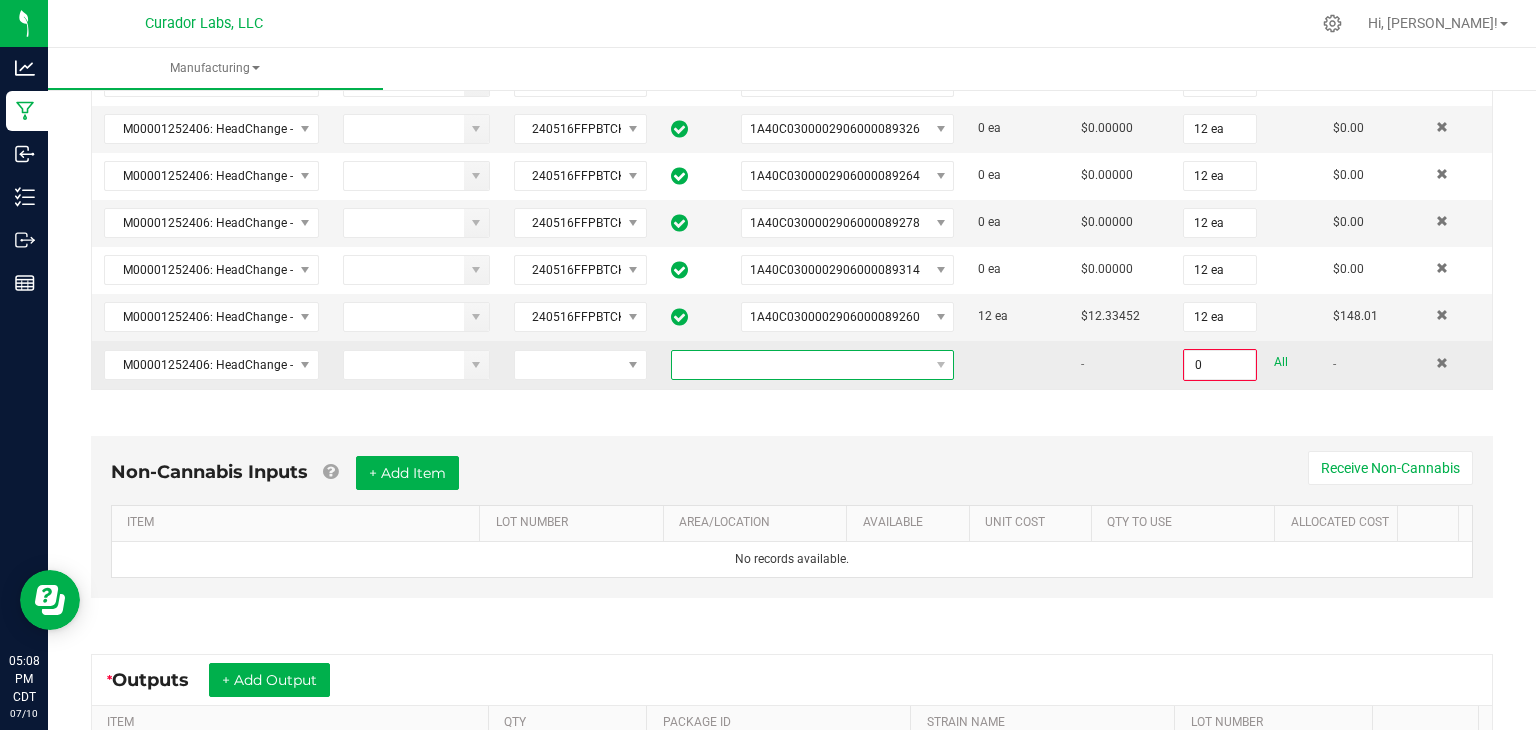 click at bounding box center (800, 365) 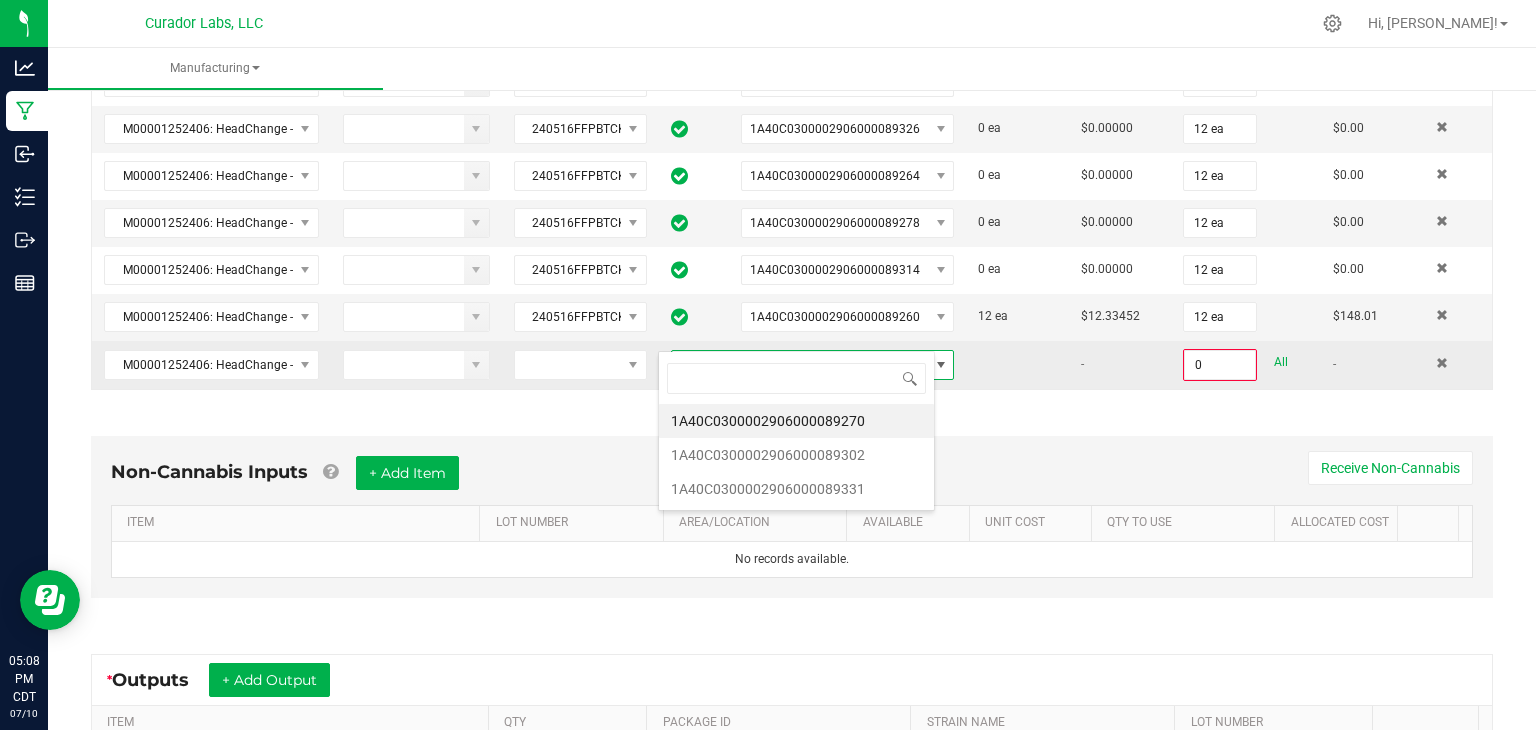 scroll, scrollTop: 99970, scrollLeft: 99723, axis: both 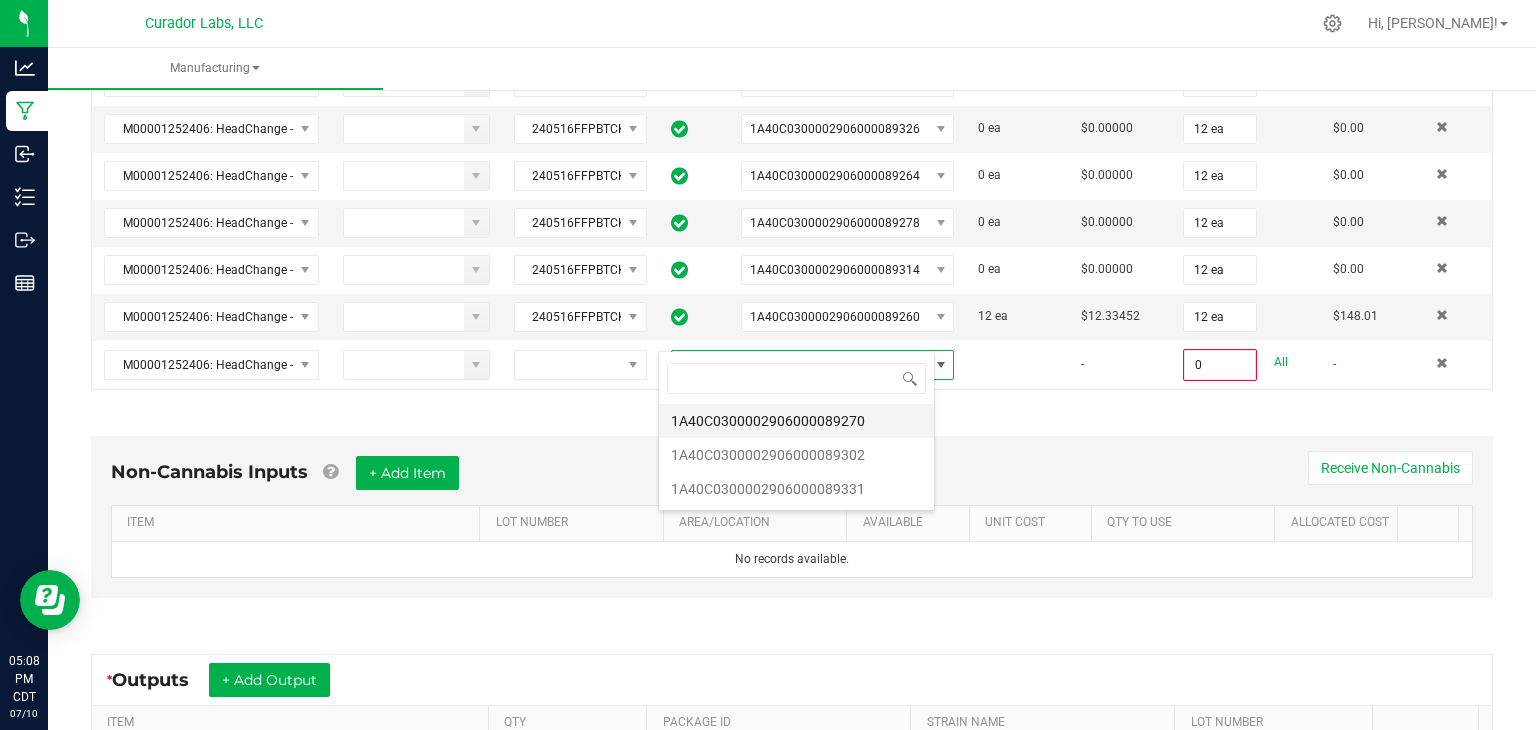 click on "1A40C0300002906000089270" at bounding box center [796, 421] 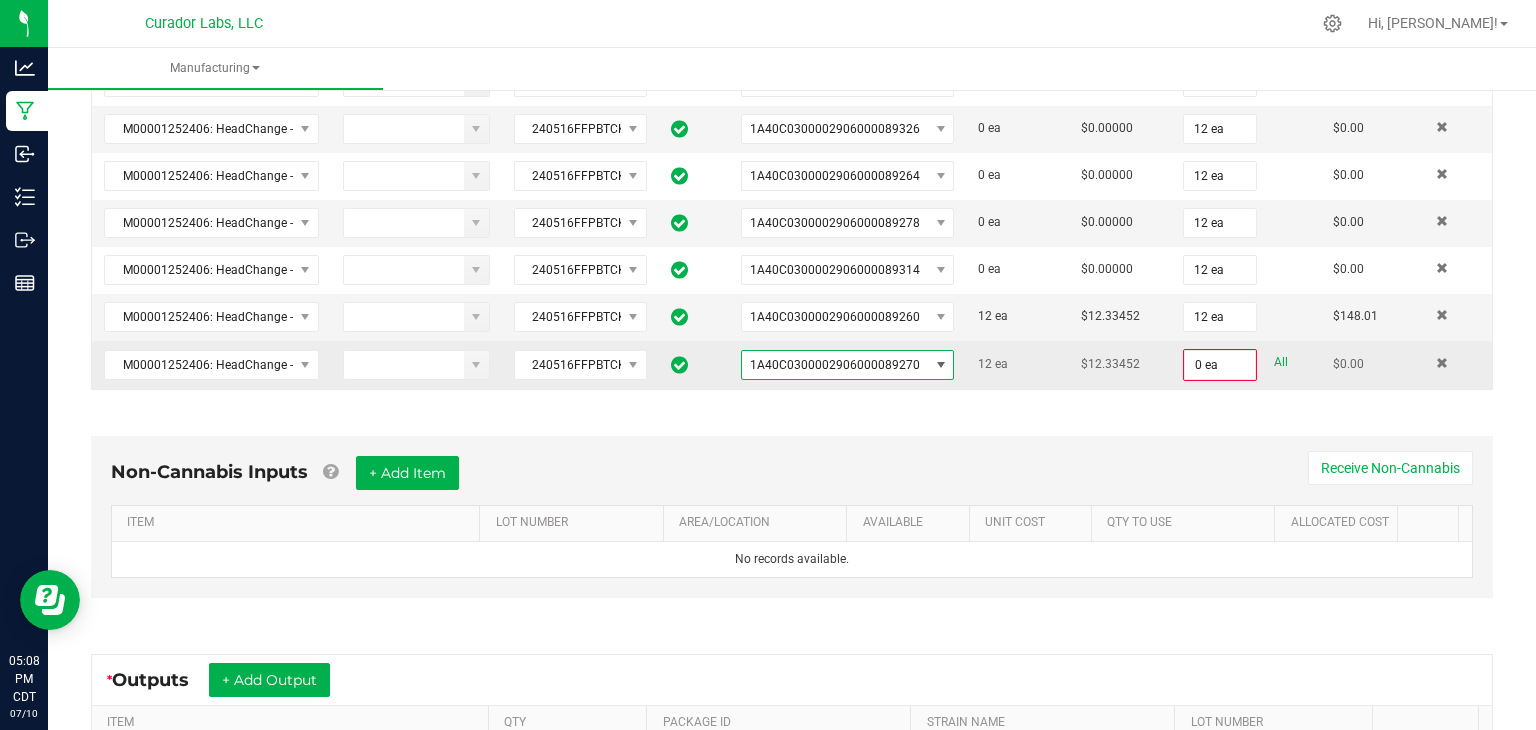 click on "All" at bounding box center [1281, 362] 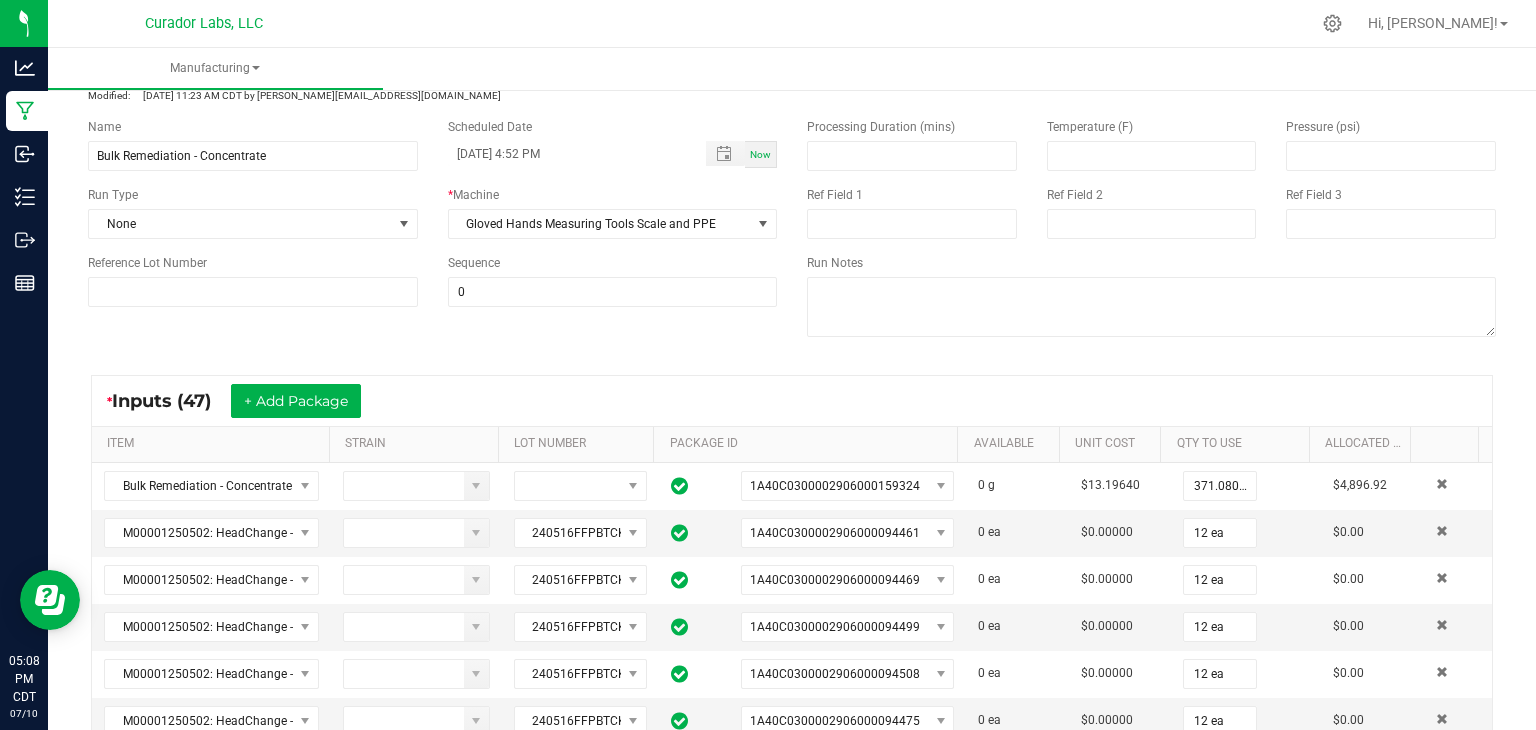 scroll, scrollTop: 91, scrollLeft: 0, axis: vertical 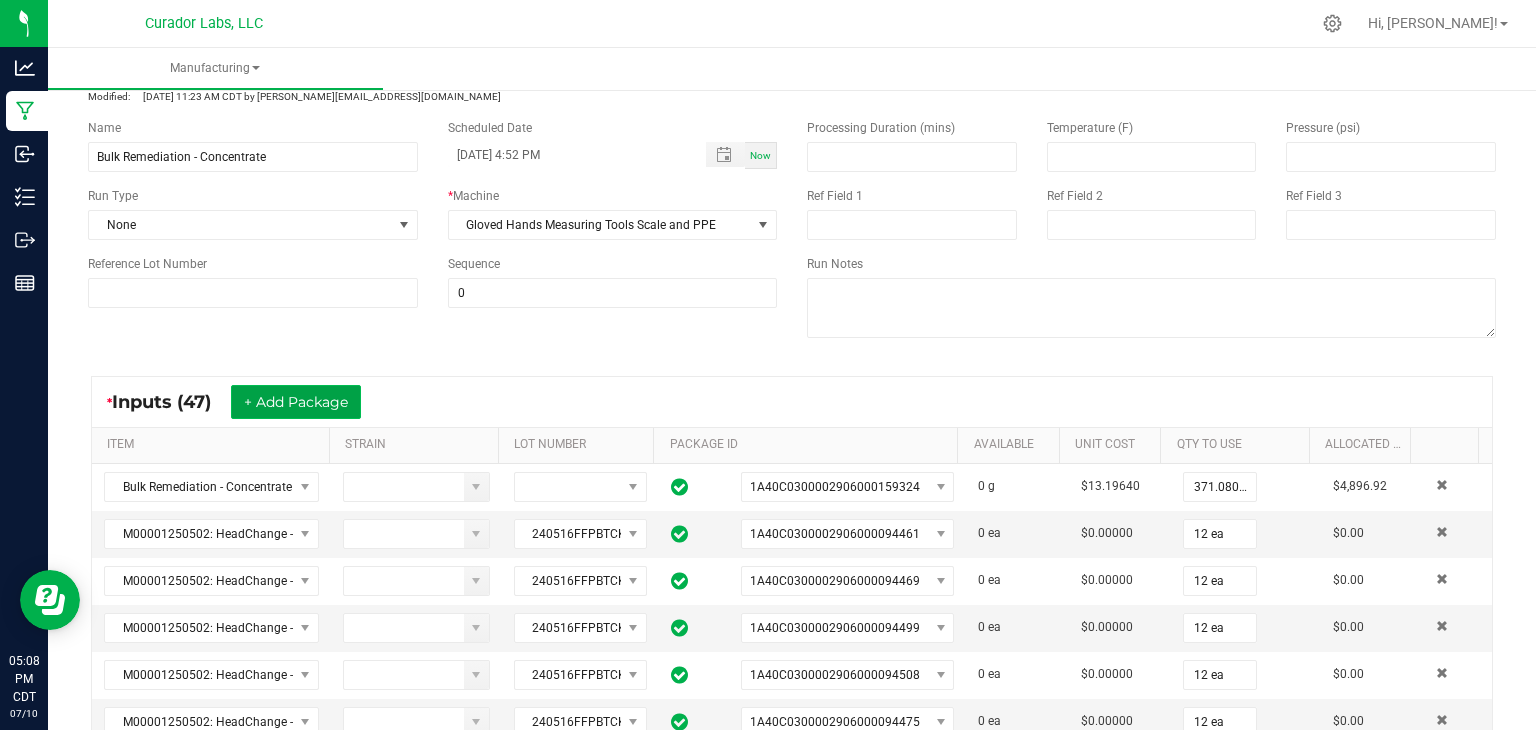 click on "+ Add Package" at bounding box center (296, 402) 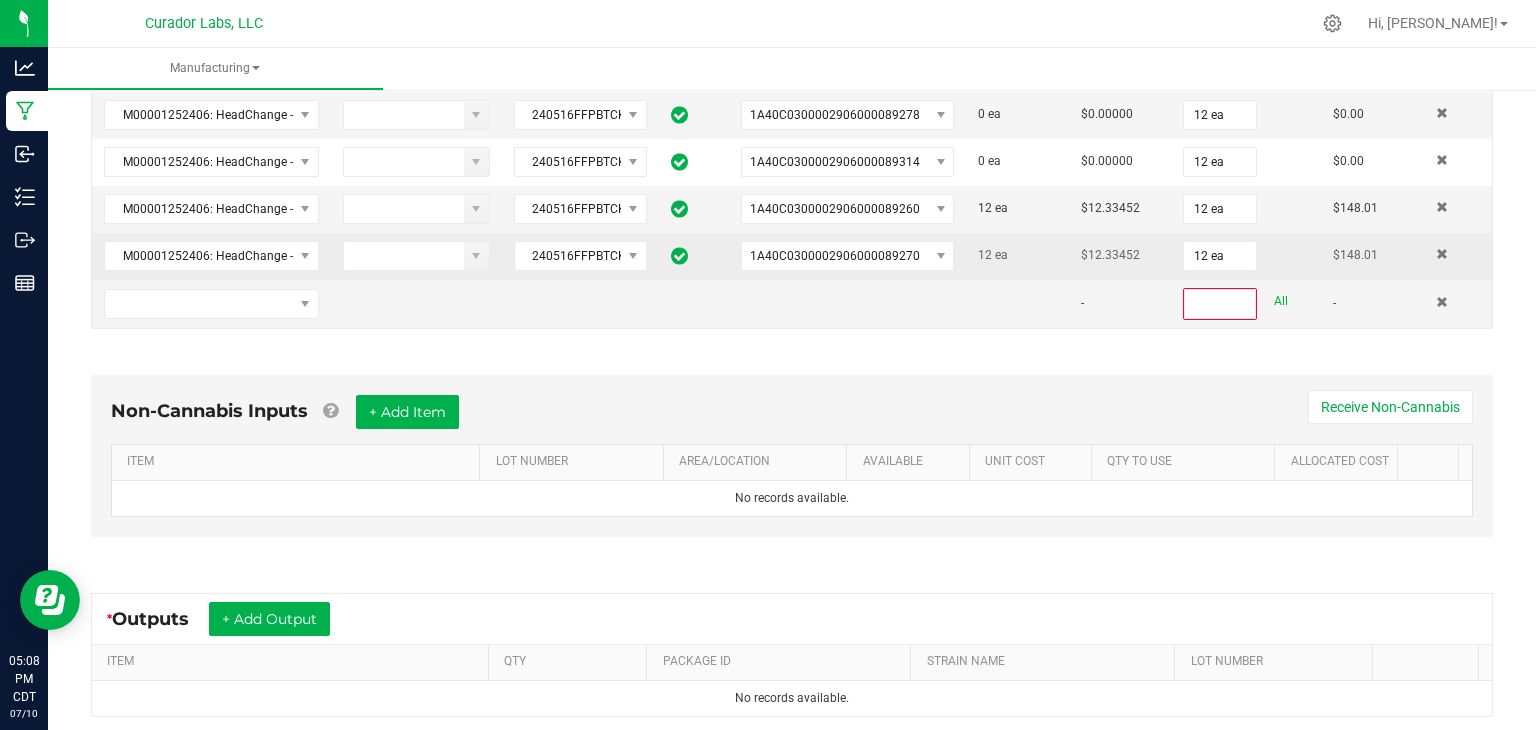 scroll, scrollTop: 2332, scrollLeft: 0, axis: vertical 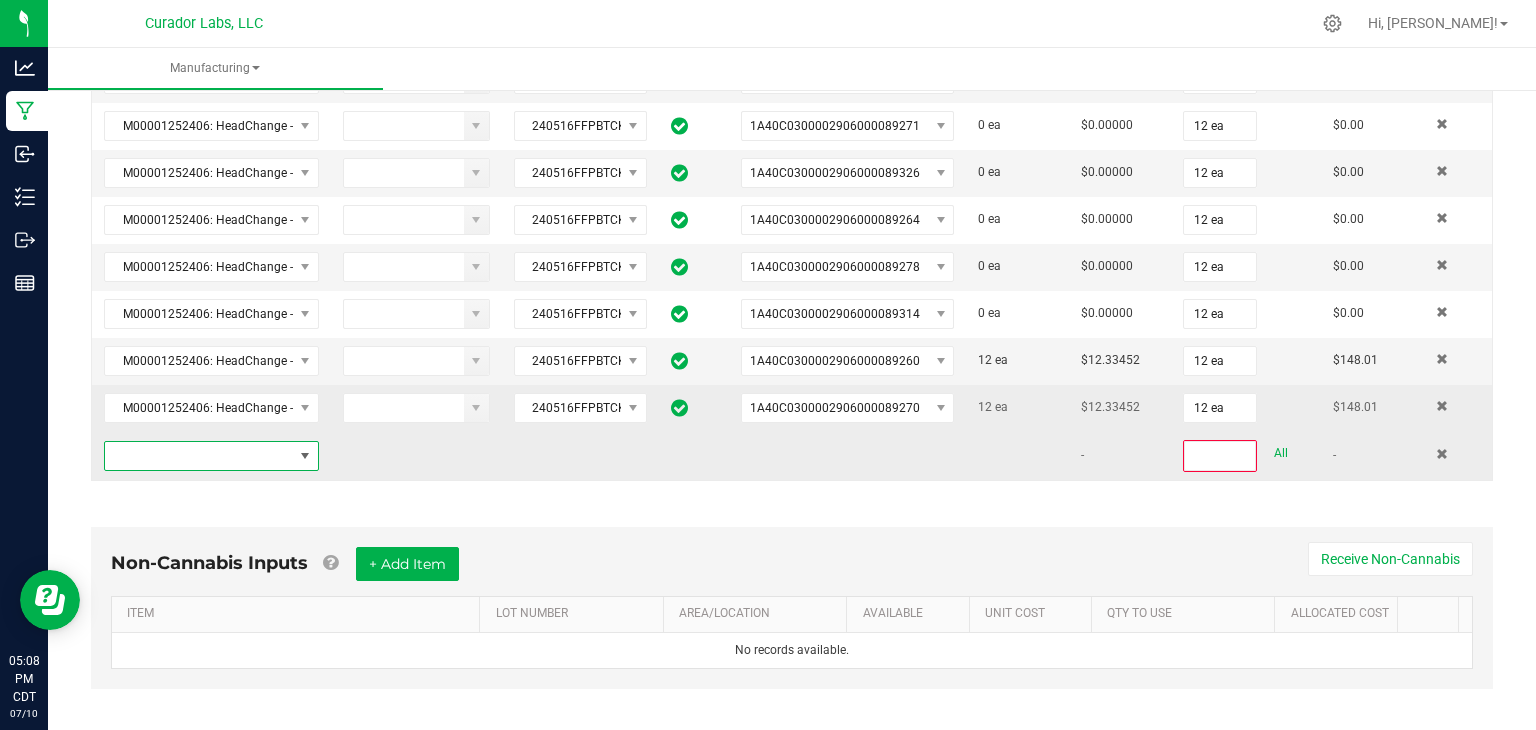 click at bounding box center (199, 456) 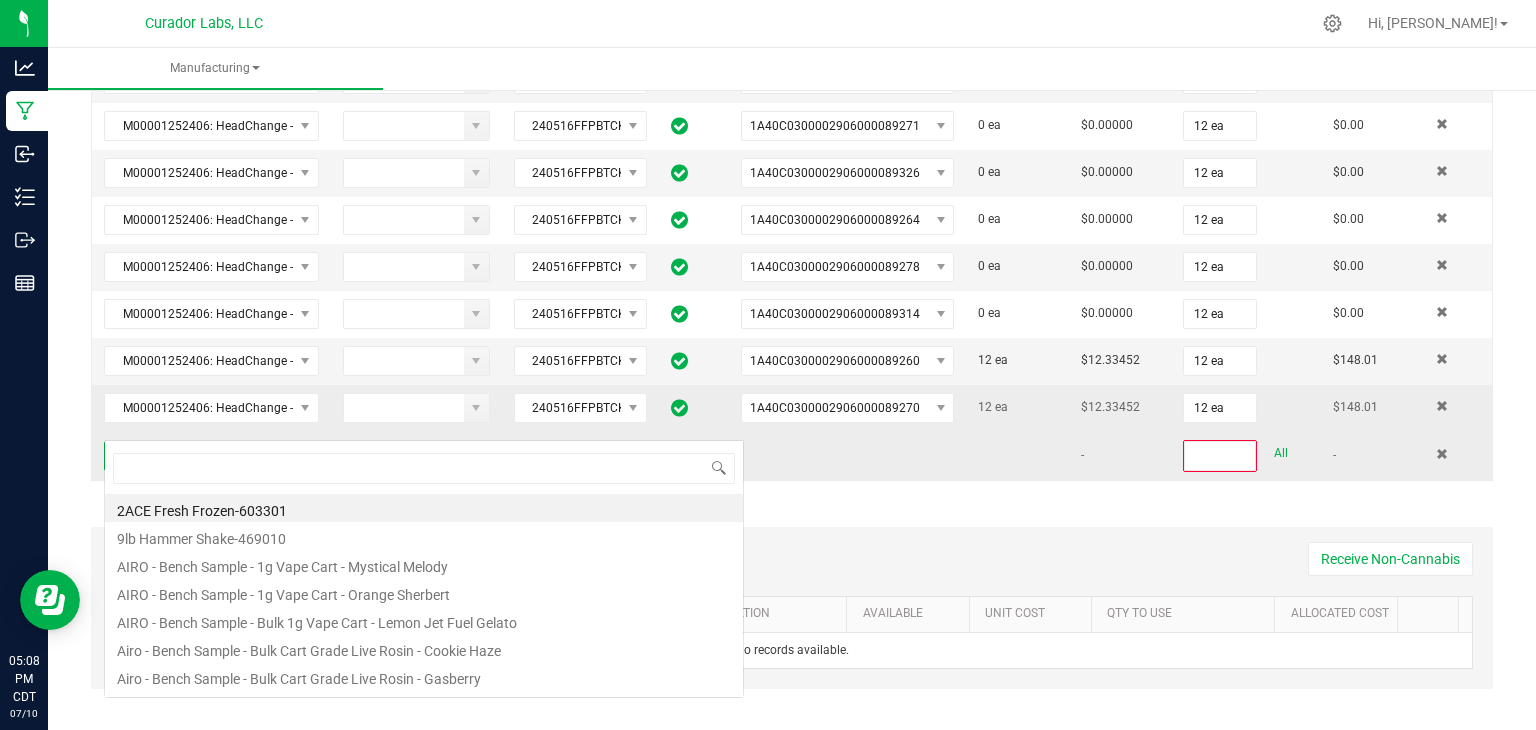 scroll, scrollTop: 99970, scrollLeft: 99790, axis: both 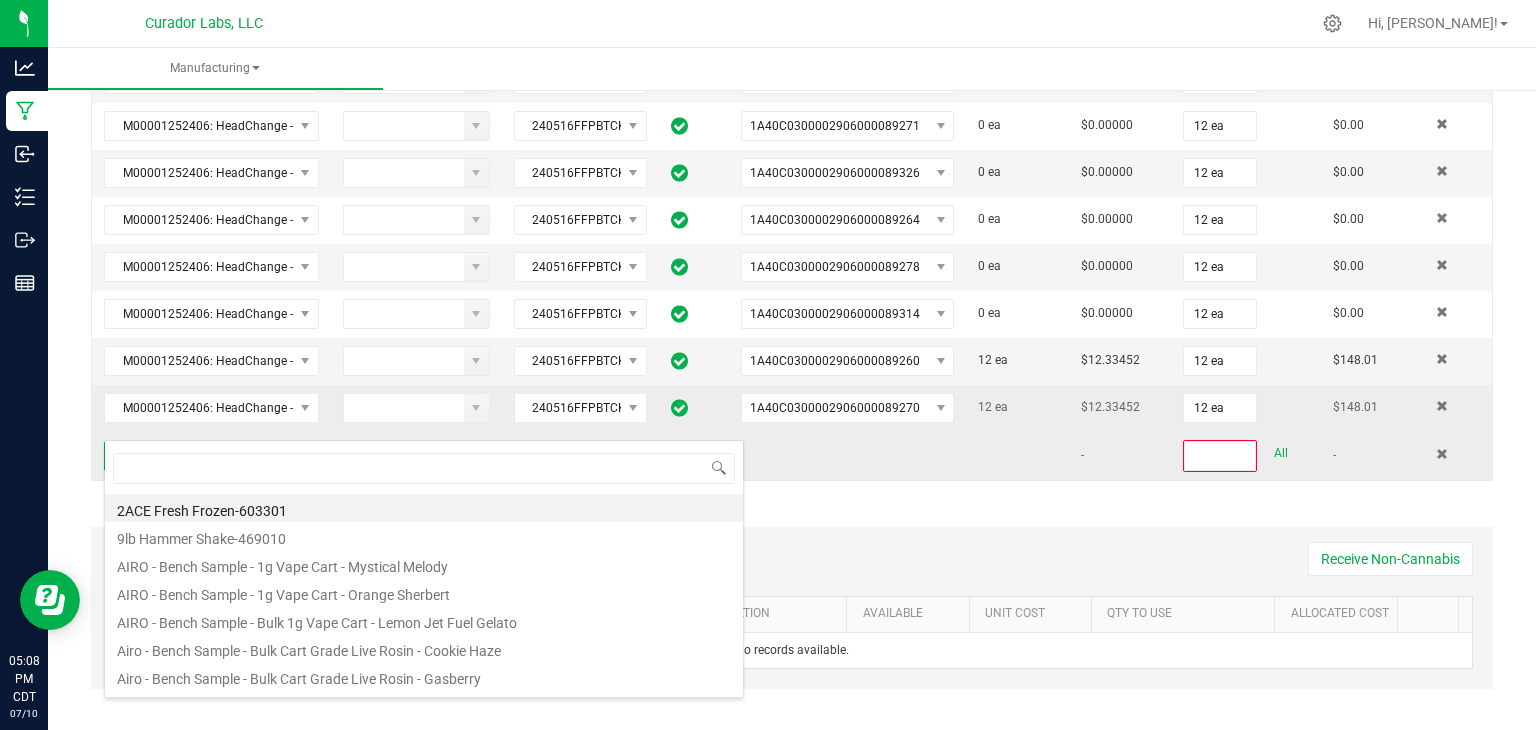 type on "M00001252406: HeadChange - Live Badder 1g - Final Packaging - Pineapple Butter Cookie" 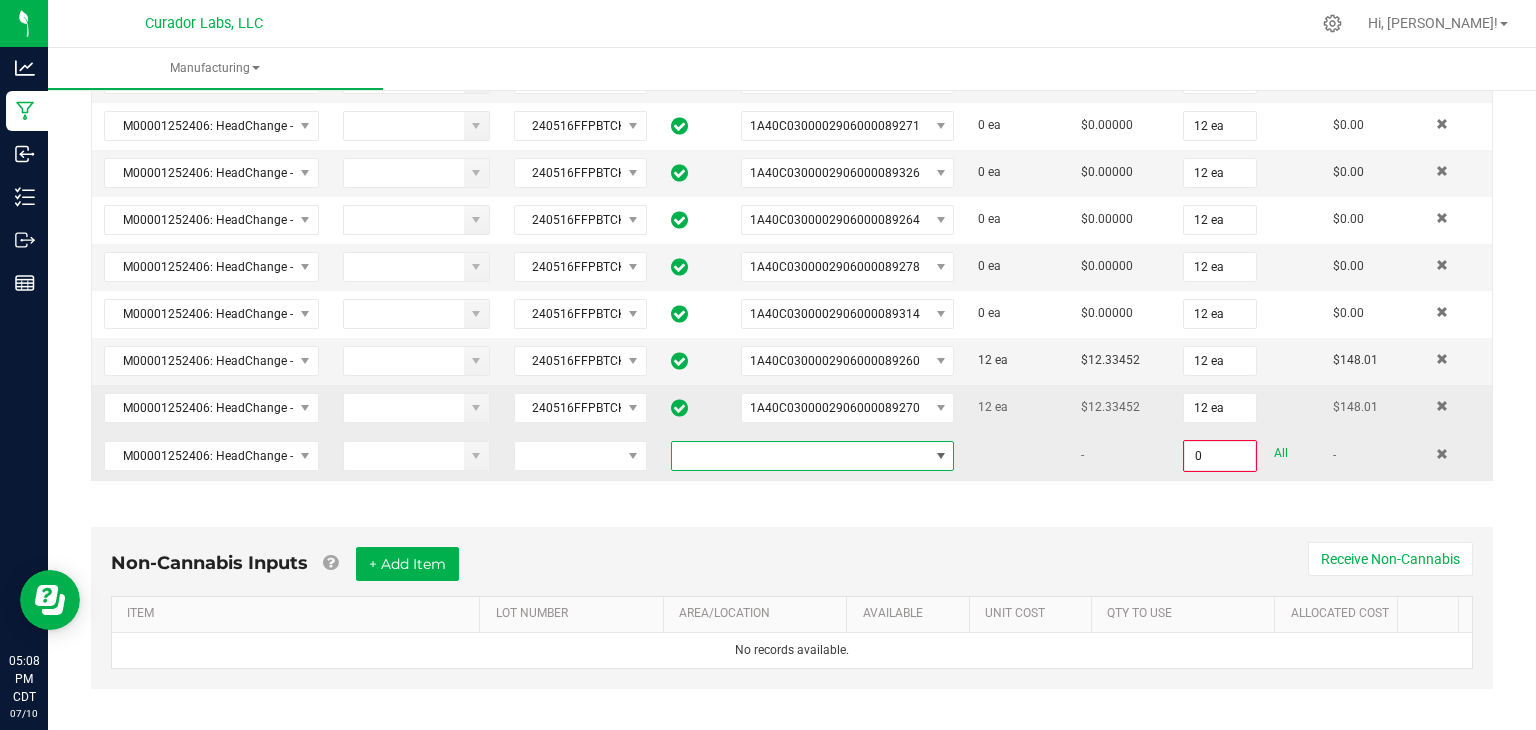 click at bounding box center (800, 456) 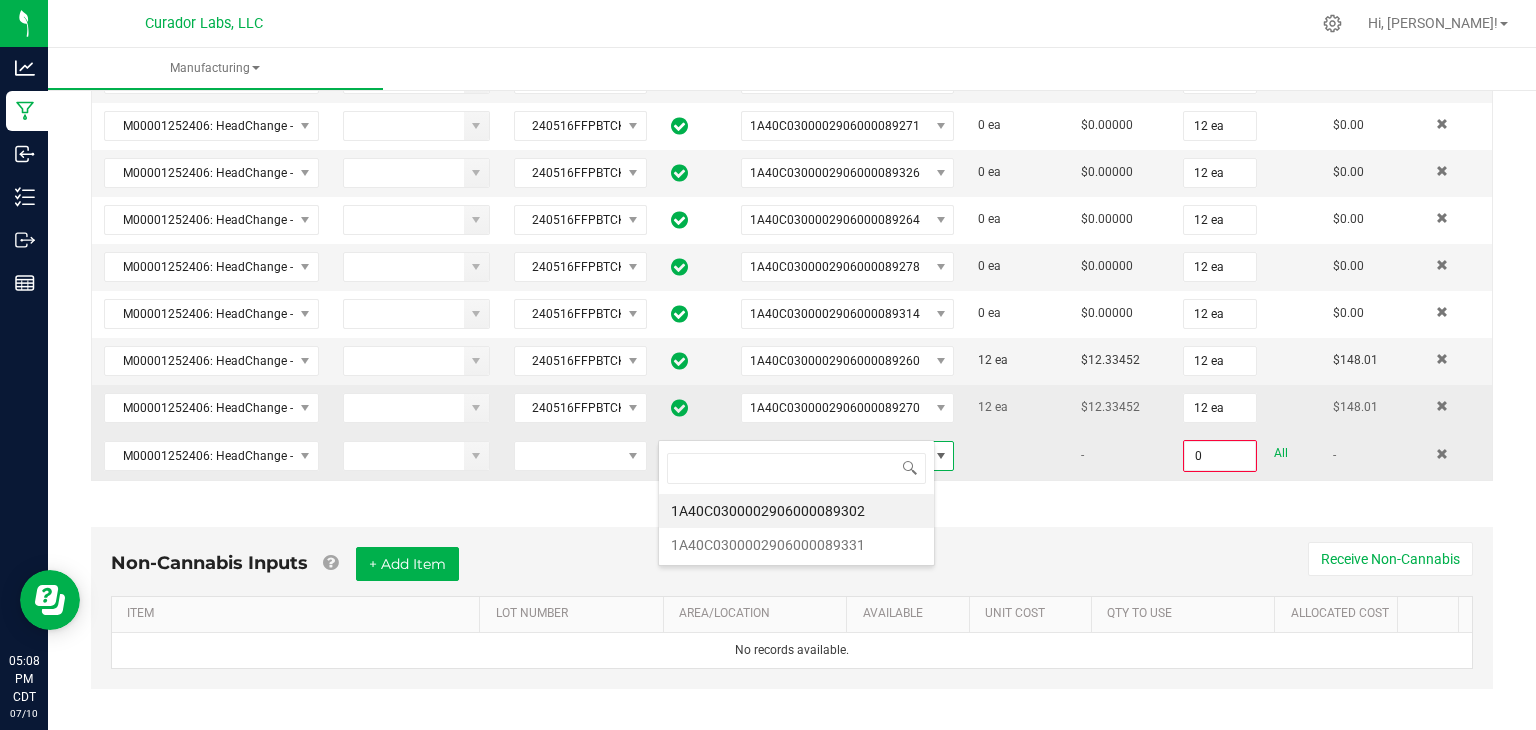 scroll, scrollTop: 99970, scrollLeft: 99723, axis: both 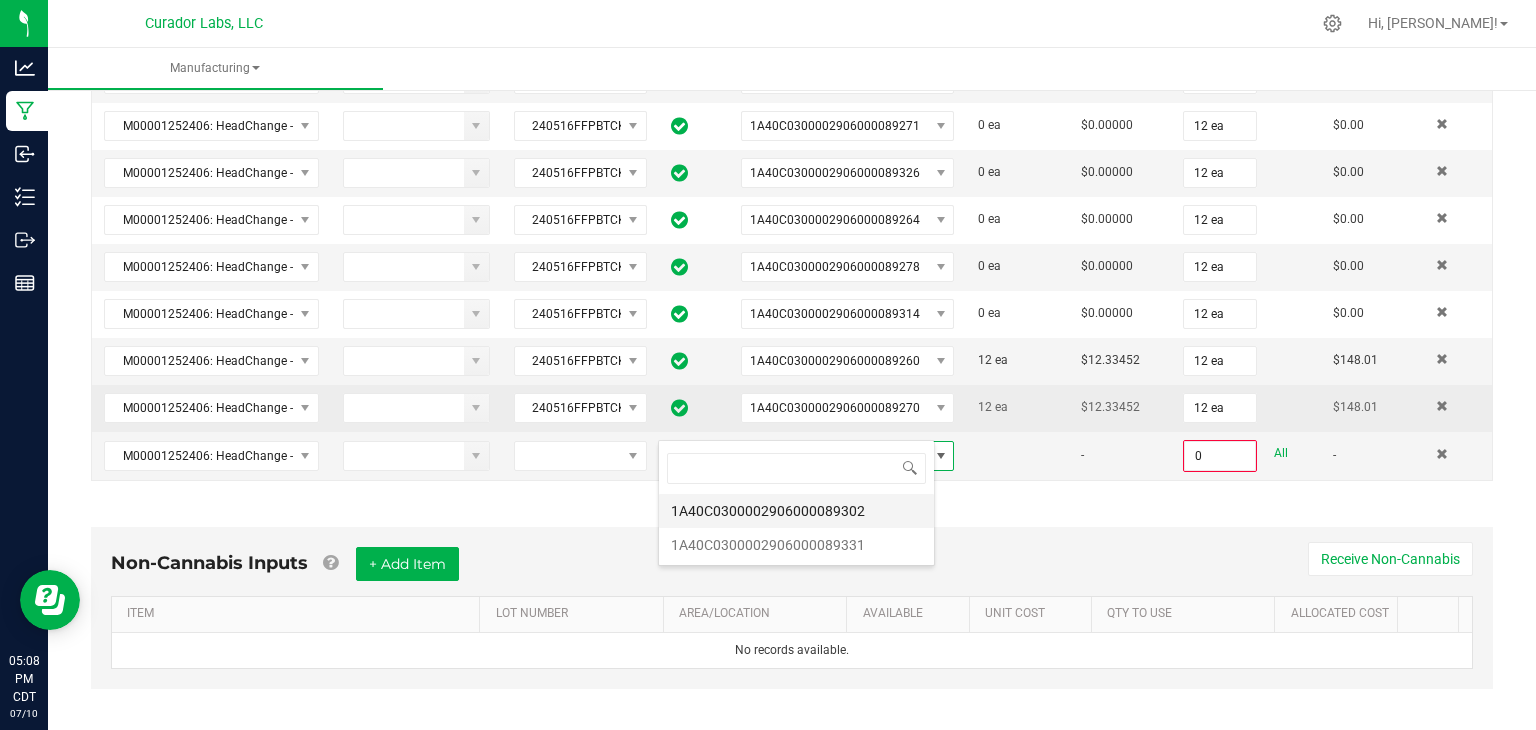 click on "1A40C0300002906000089302" at bounding box center [796, 511] 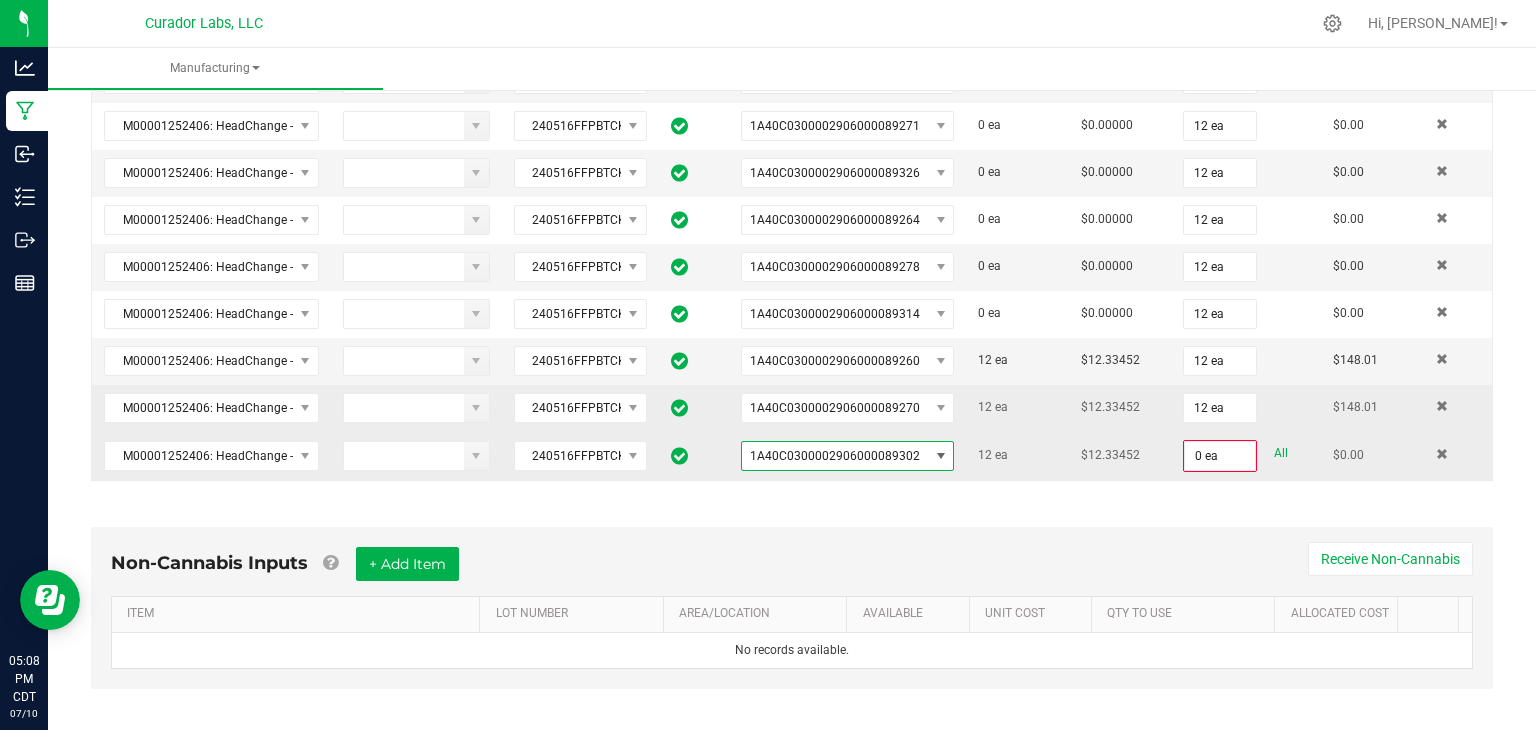click on "All" at bounding box center [1281, 453] 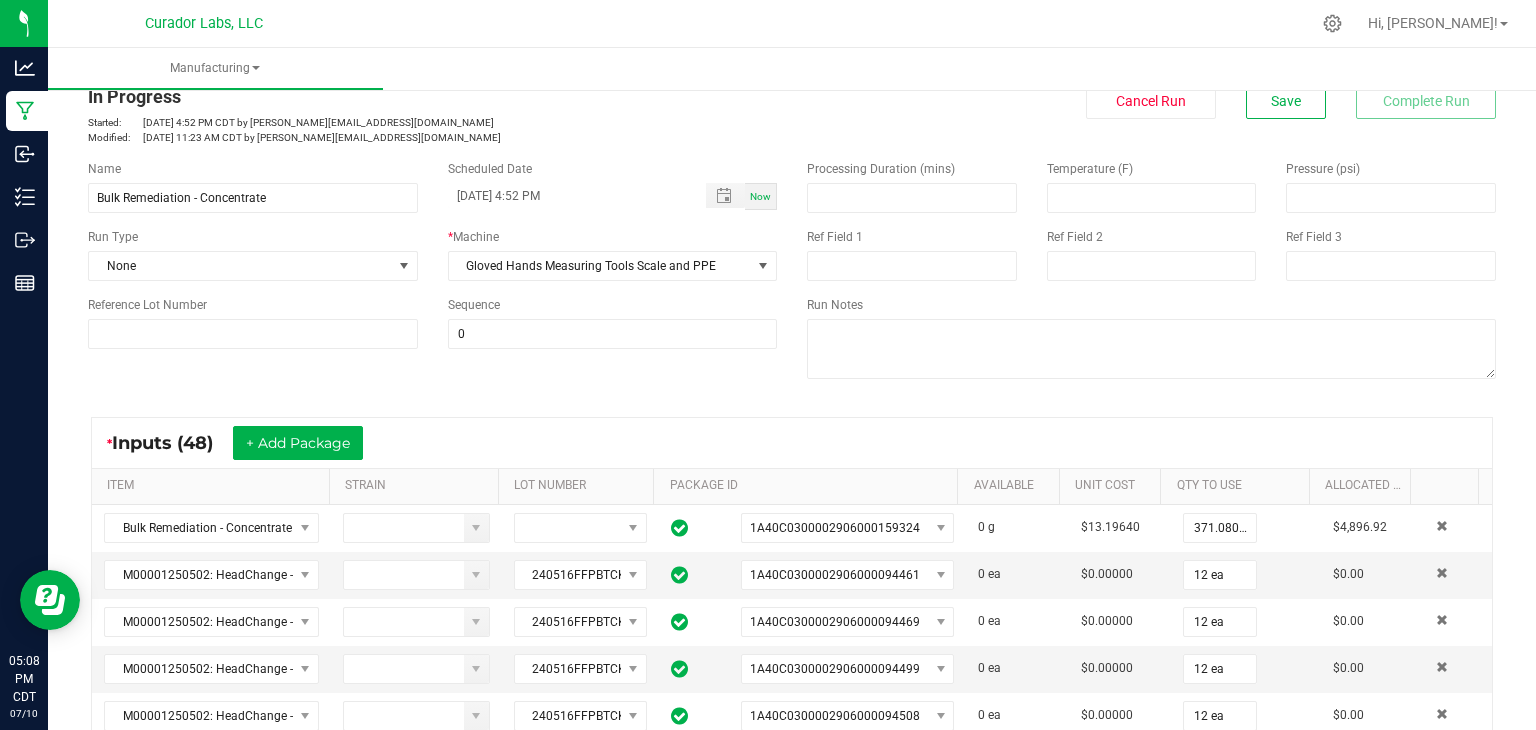 scroll, scrollTop: 0, scrollLeft: 0, axis: both 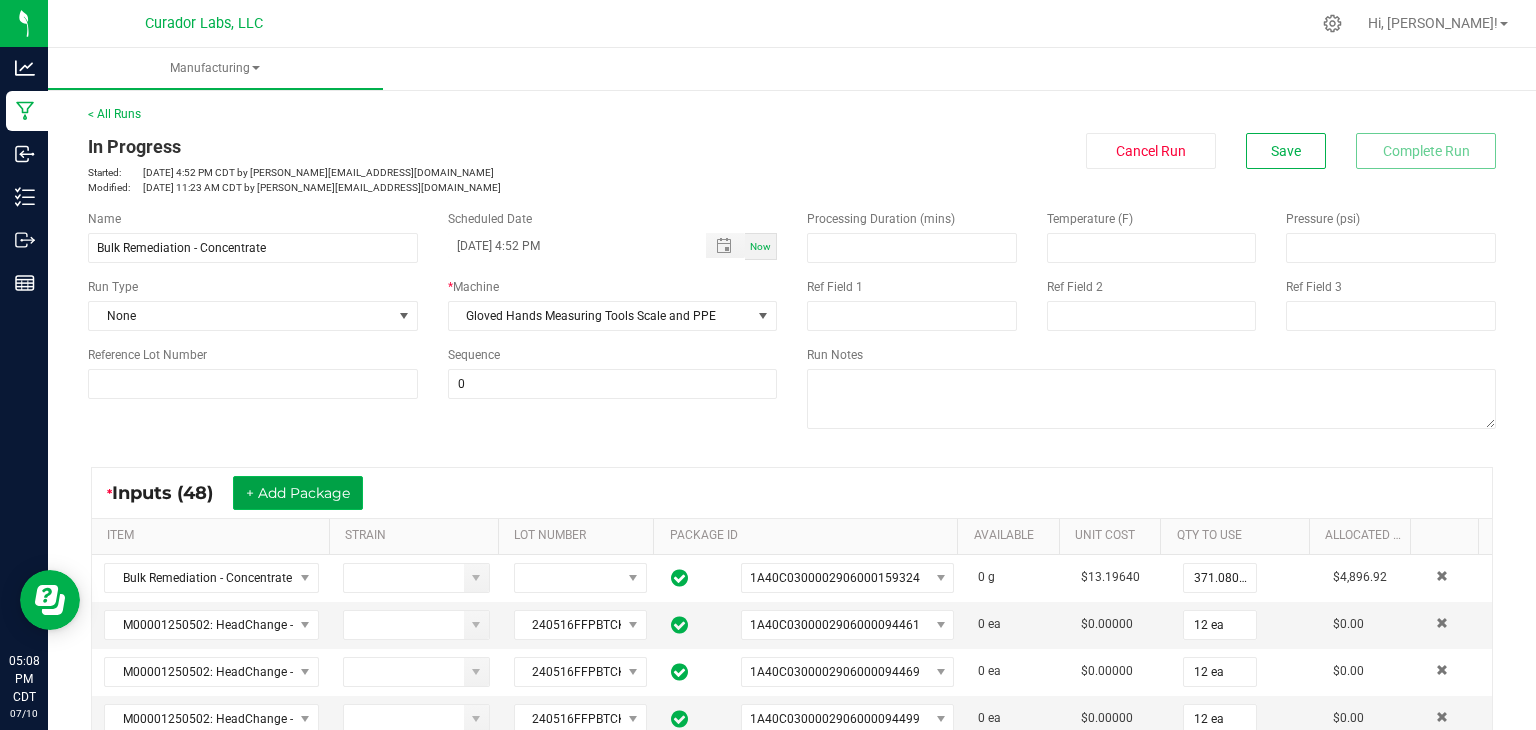 click on "+ Add Package" at bounding box center [298, 493] 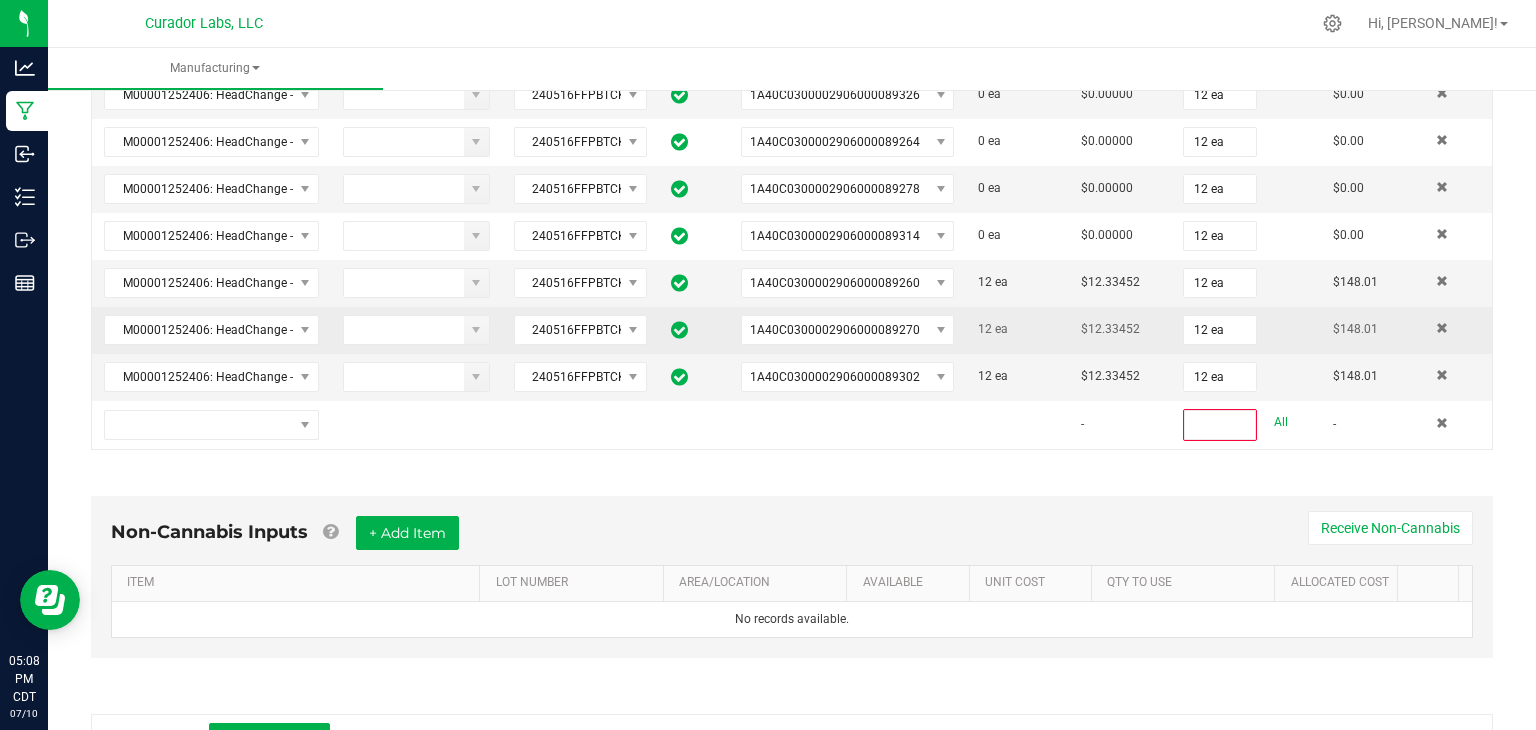 scroll, scrollTop: 2408, scrollLeft: 0, axis: vertical 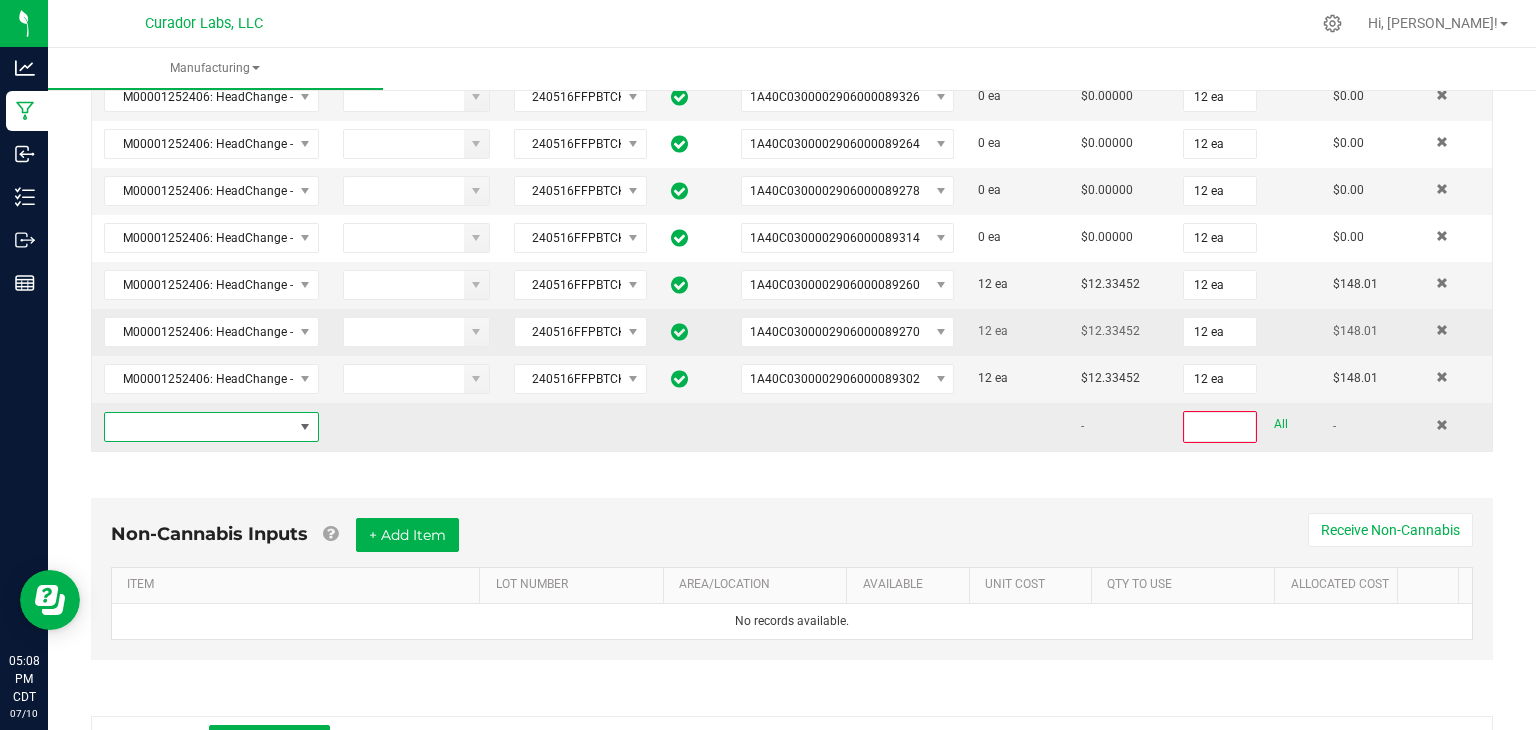 click at bounding box center [199, 427] 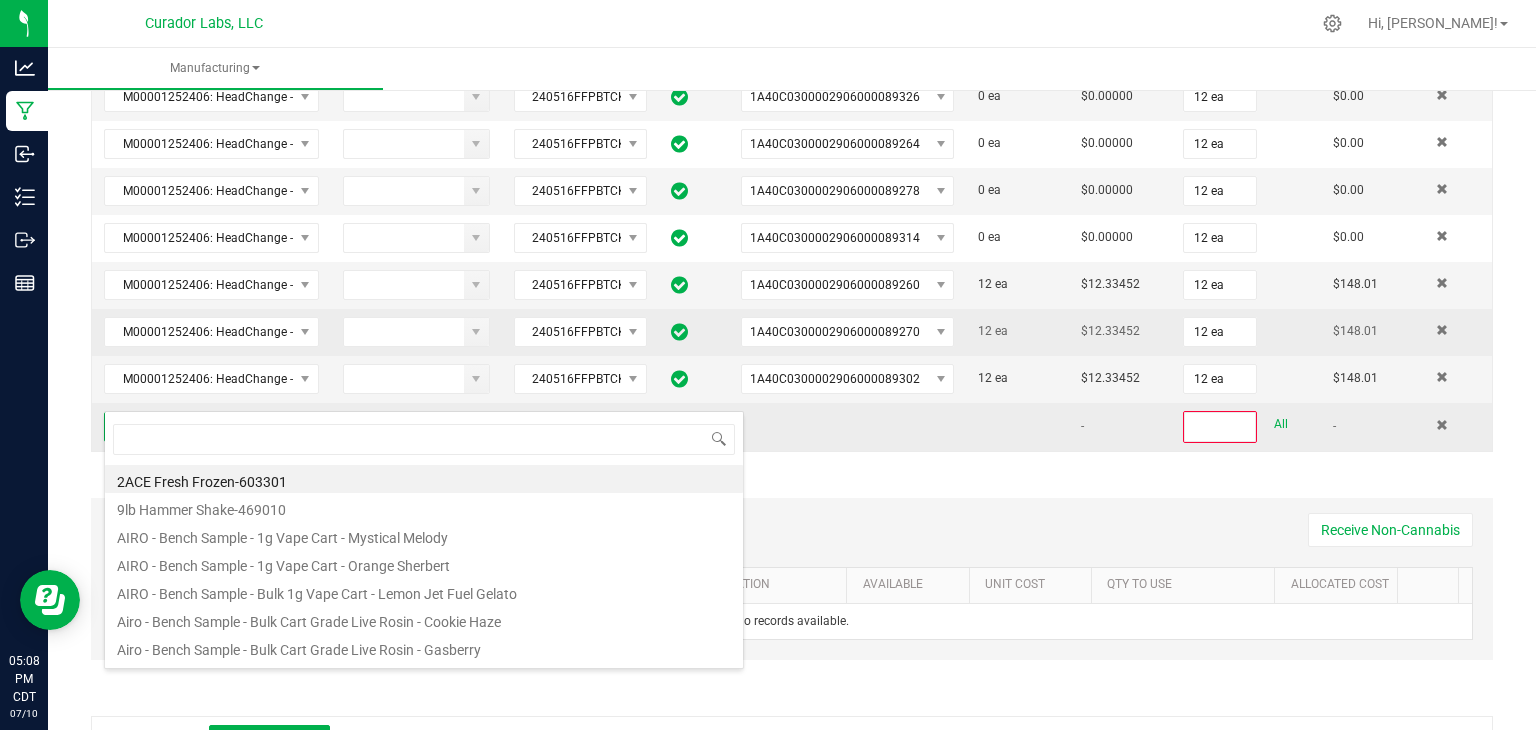 scroll, scrollTop: 99970, scrollLeft: 99790, axis: both 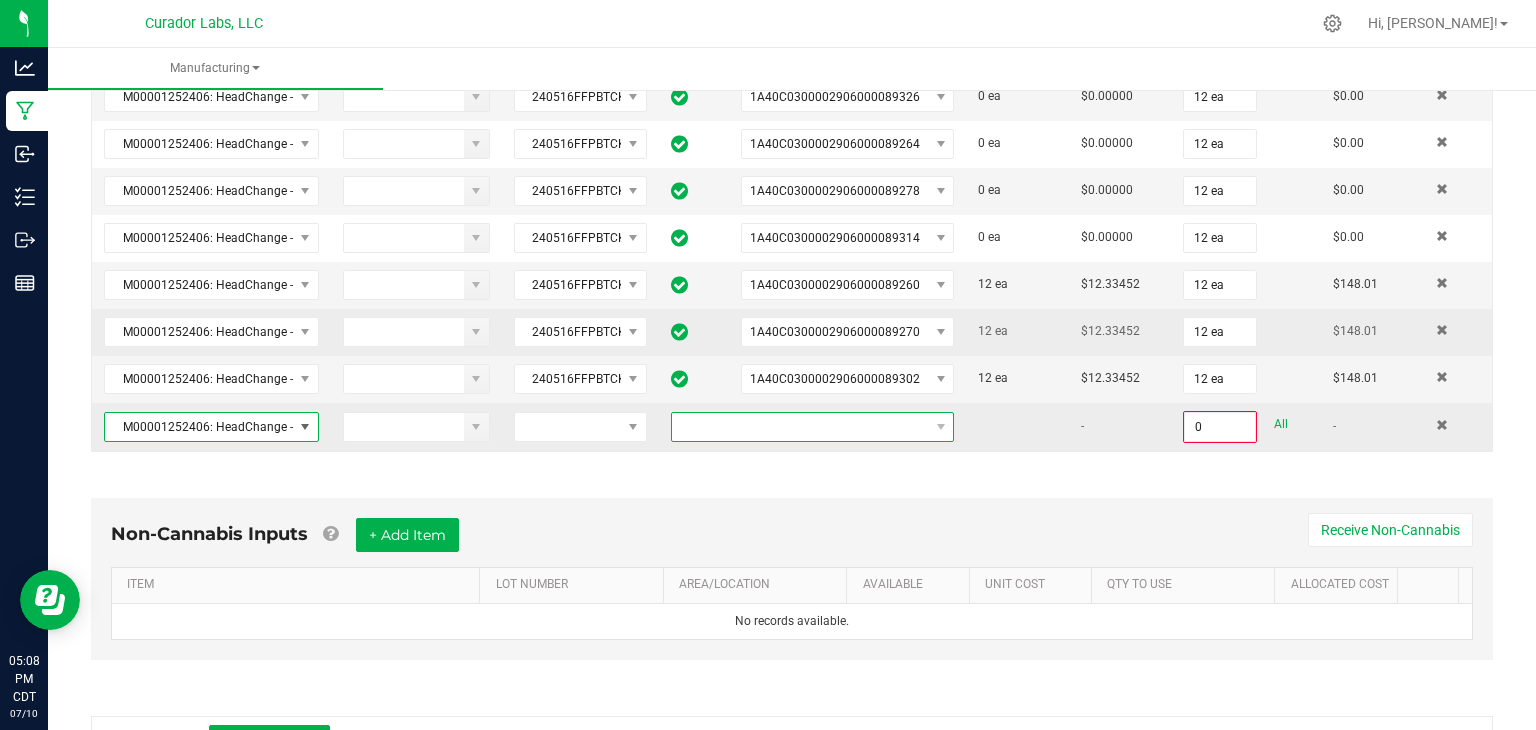 click at bounding box center (800, 427) 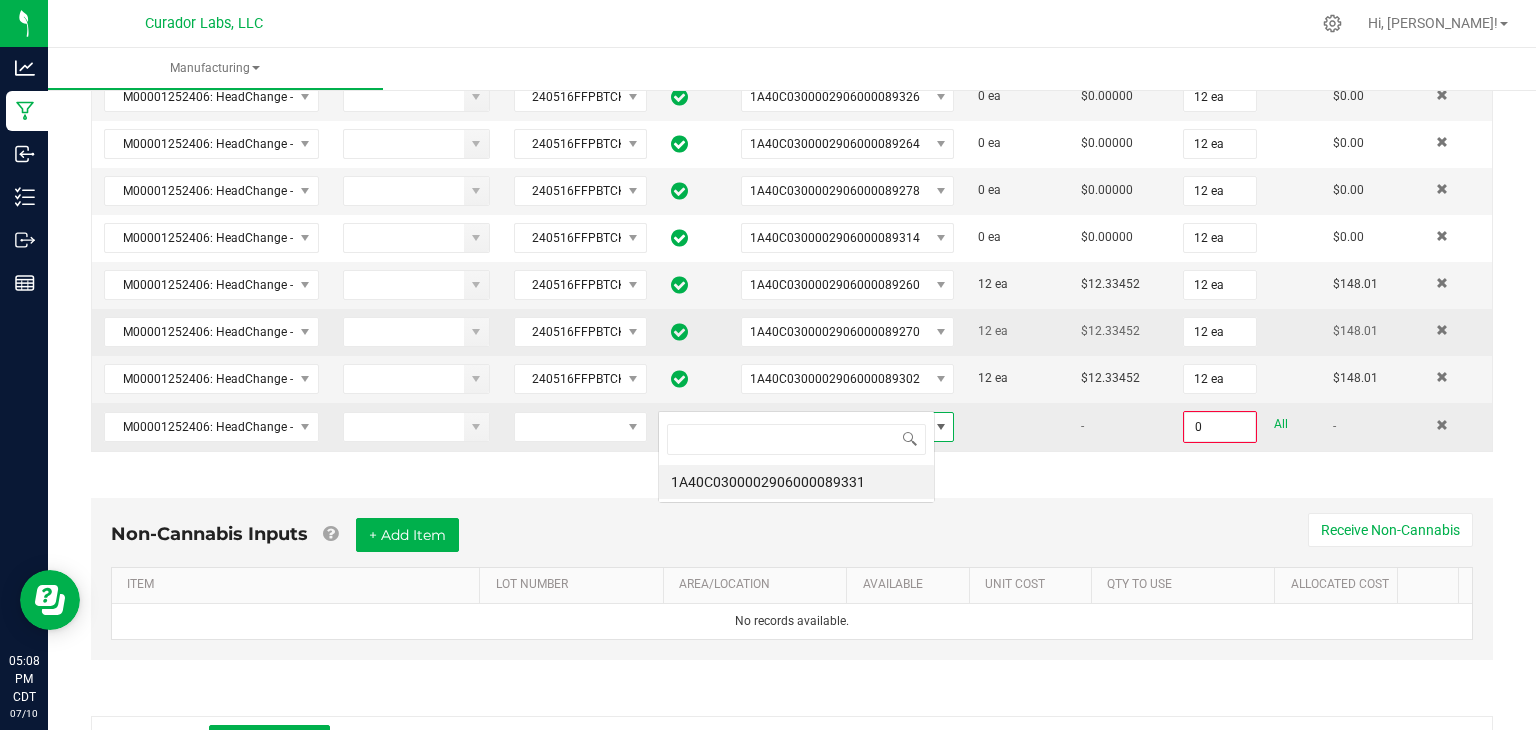 scroll, scrollTop: 99970, scrollLeft: 99723, axis: both 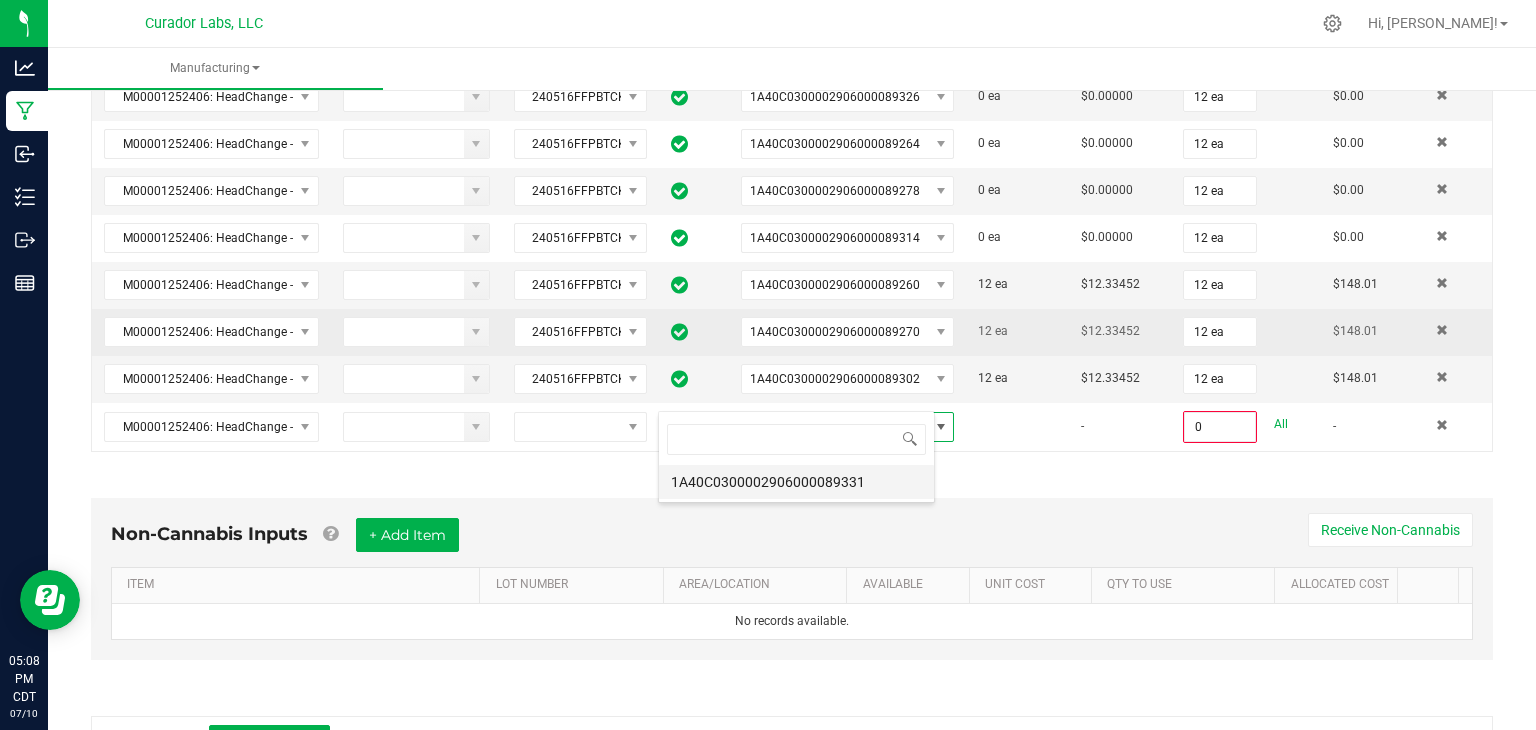 click on "1A40C0300002906000089331" at bounding box center [796, 482] 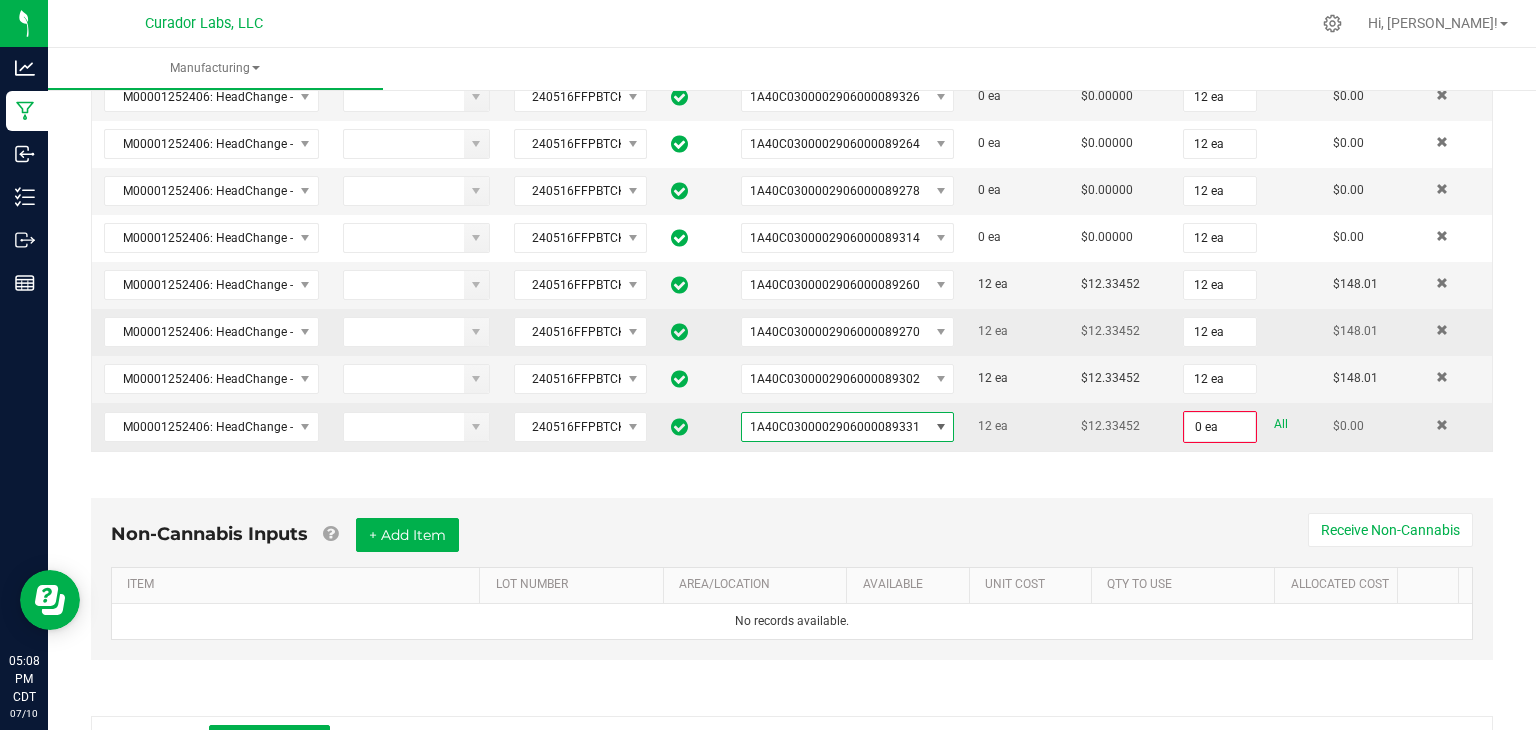 click on "All" at bounding box center (1281, 424) 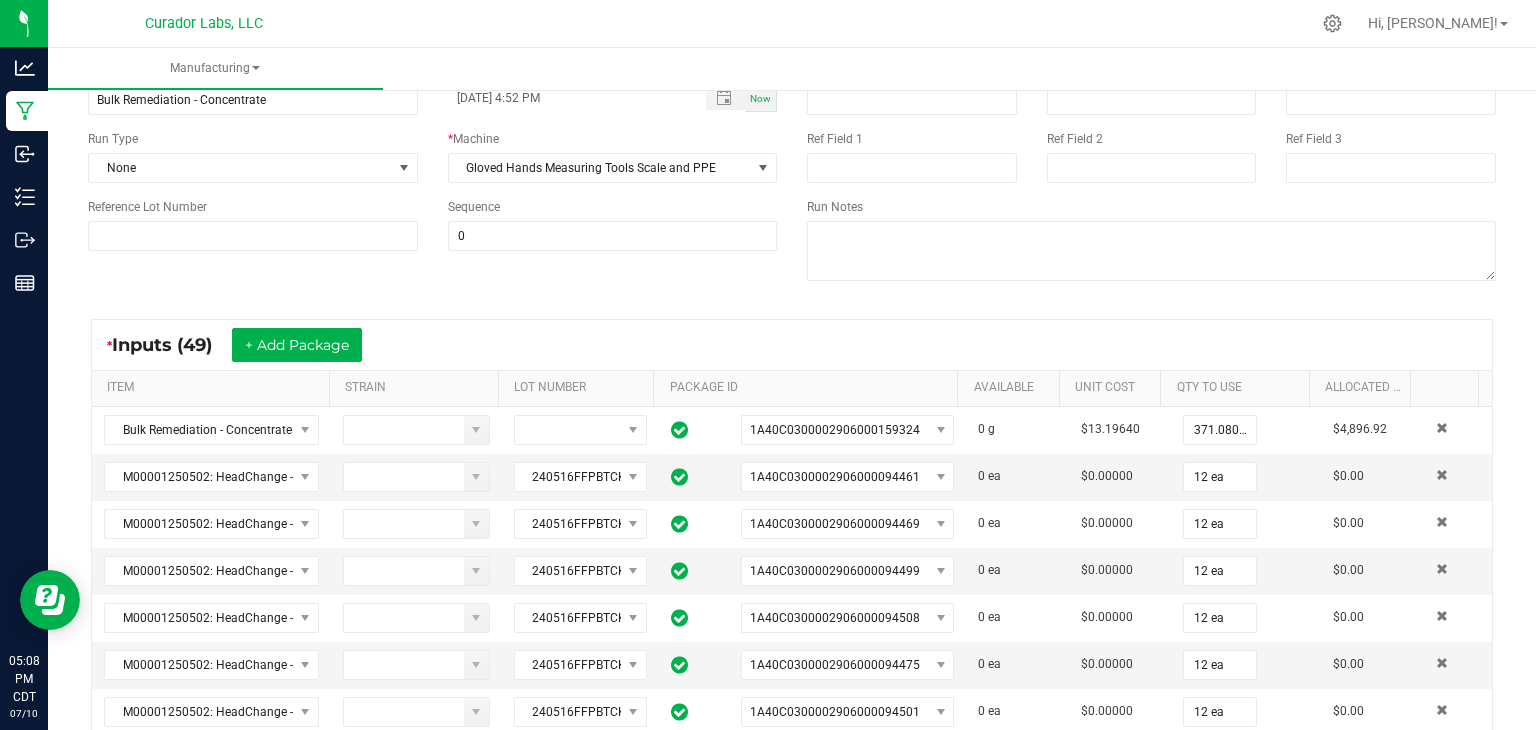 scroll, scrollTop: 136, scrollLeft: 0, axis: vertical 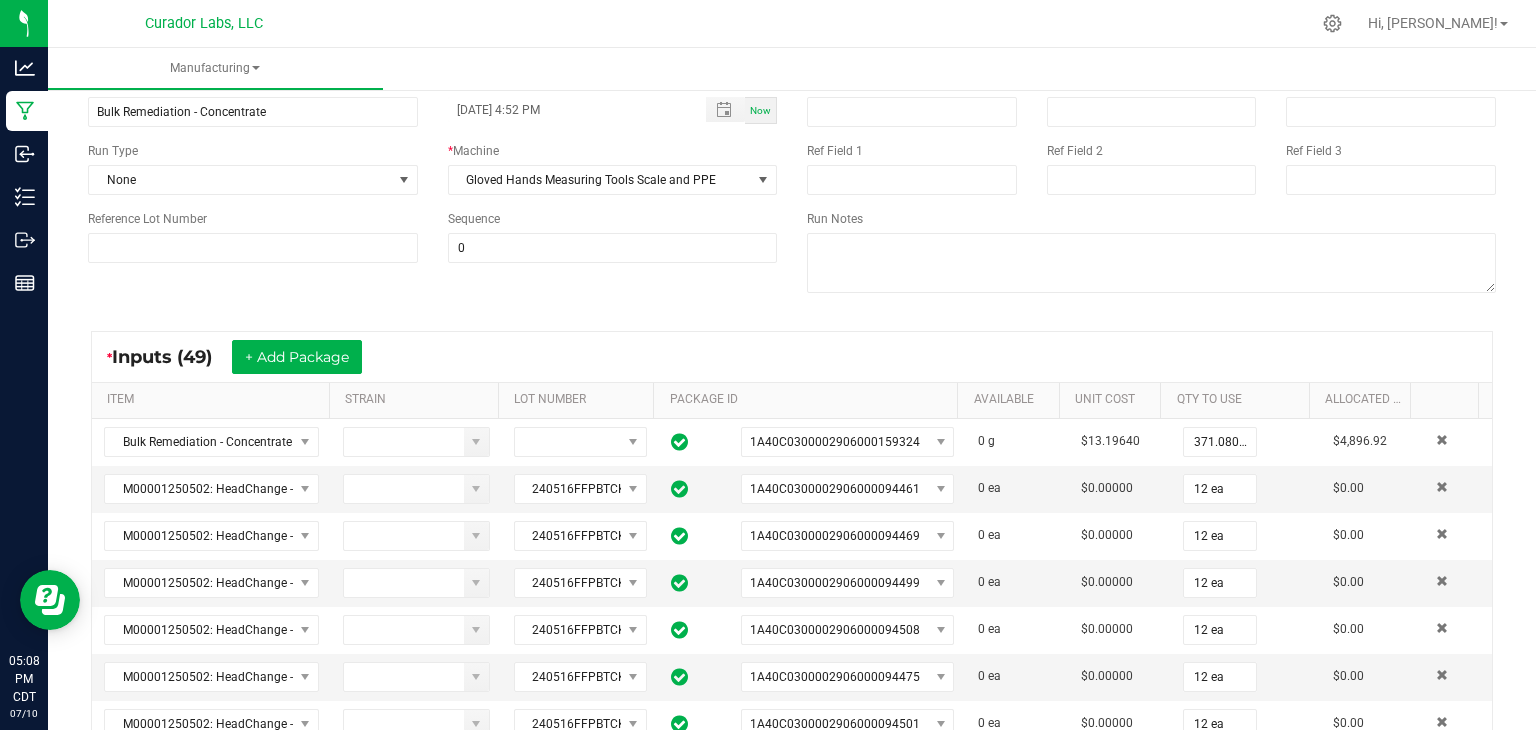 click on "*    Inputs (49)   + Add Package" at bounding box center (242, 357) 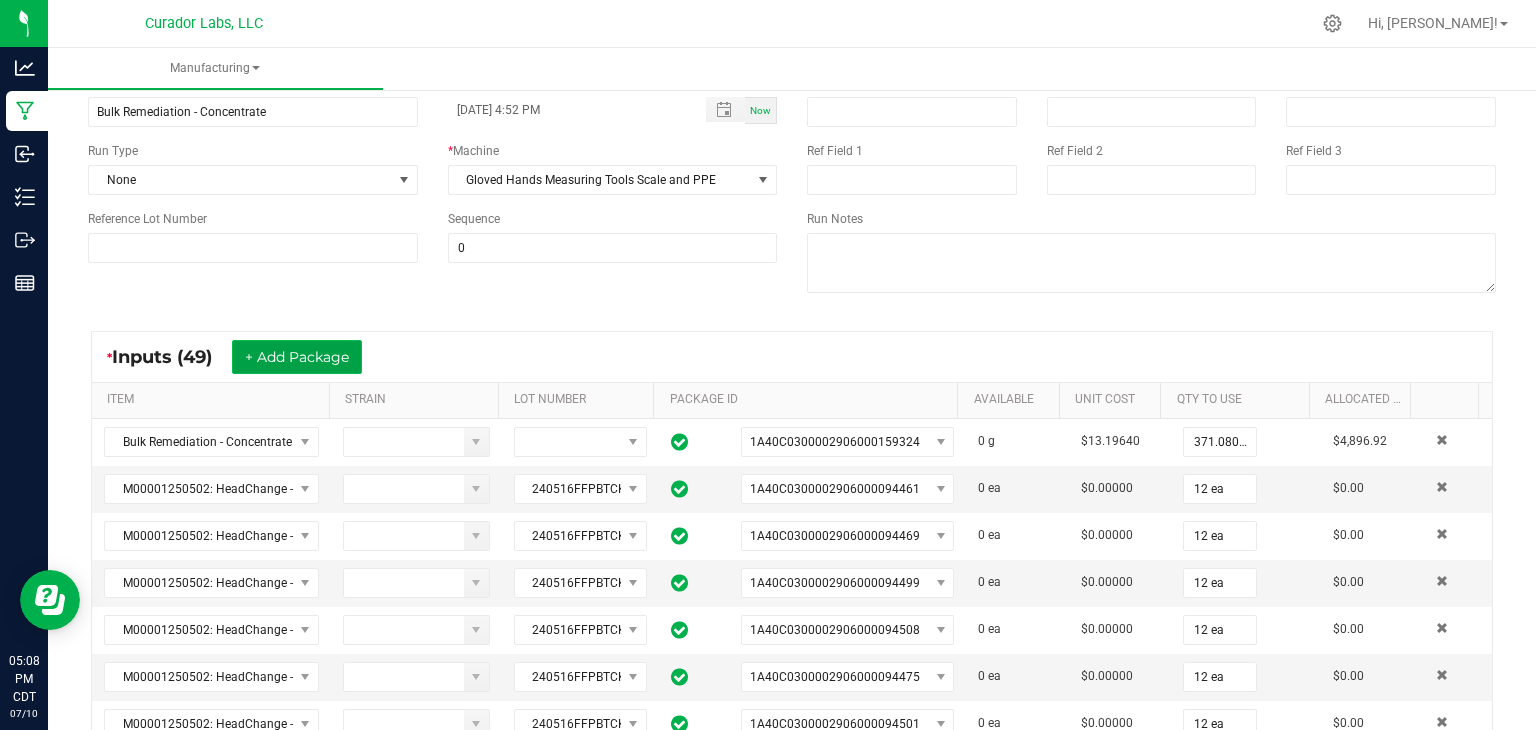 click on "+ Add Package" at bounding box center [297, 357] 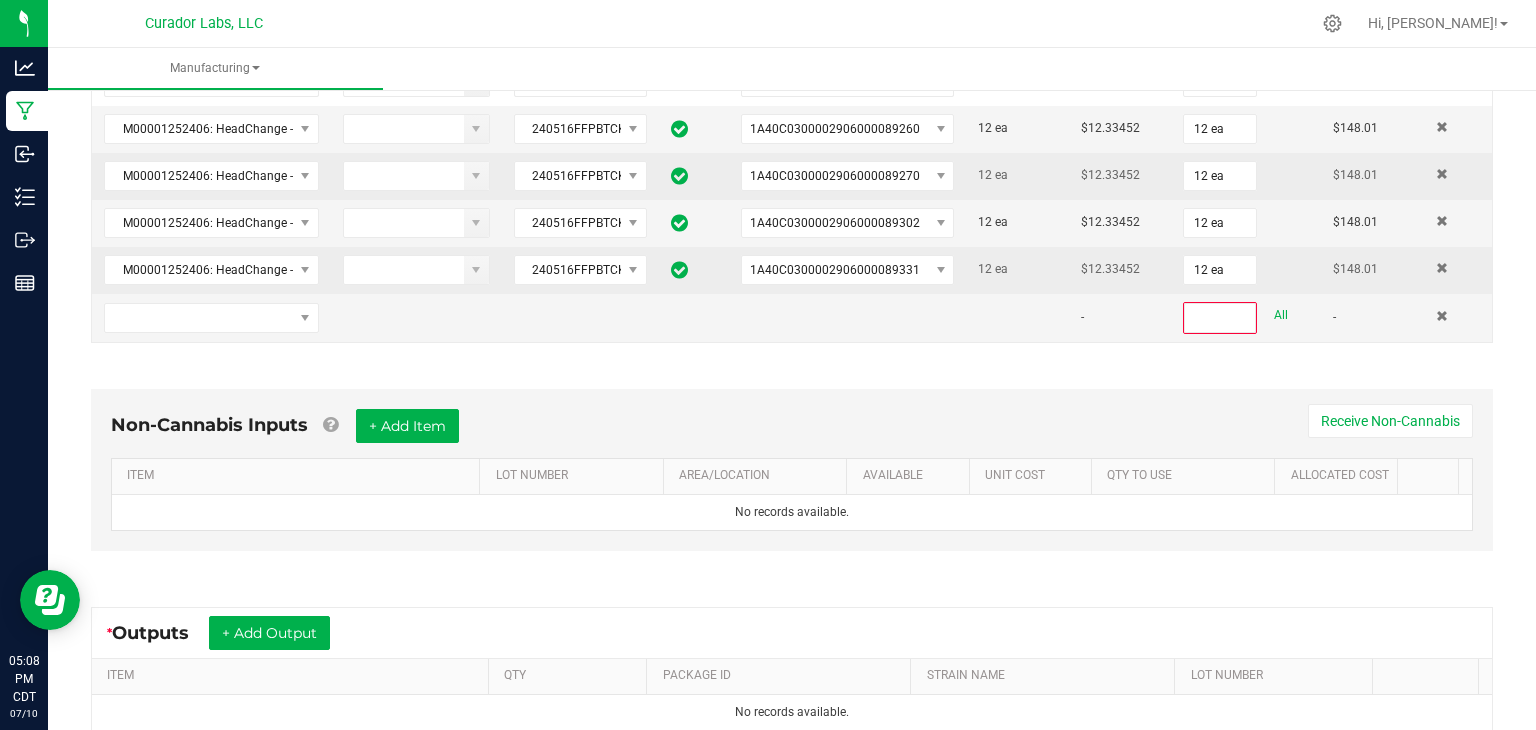 scroll, scrollTop: 2582, scrollLeft: 0, axis: vertical 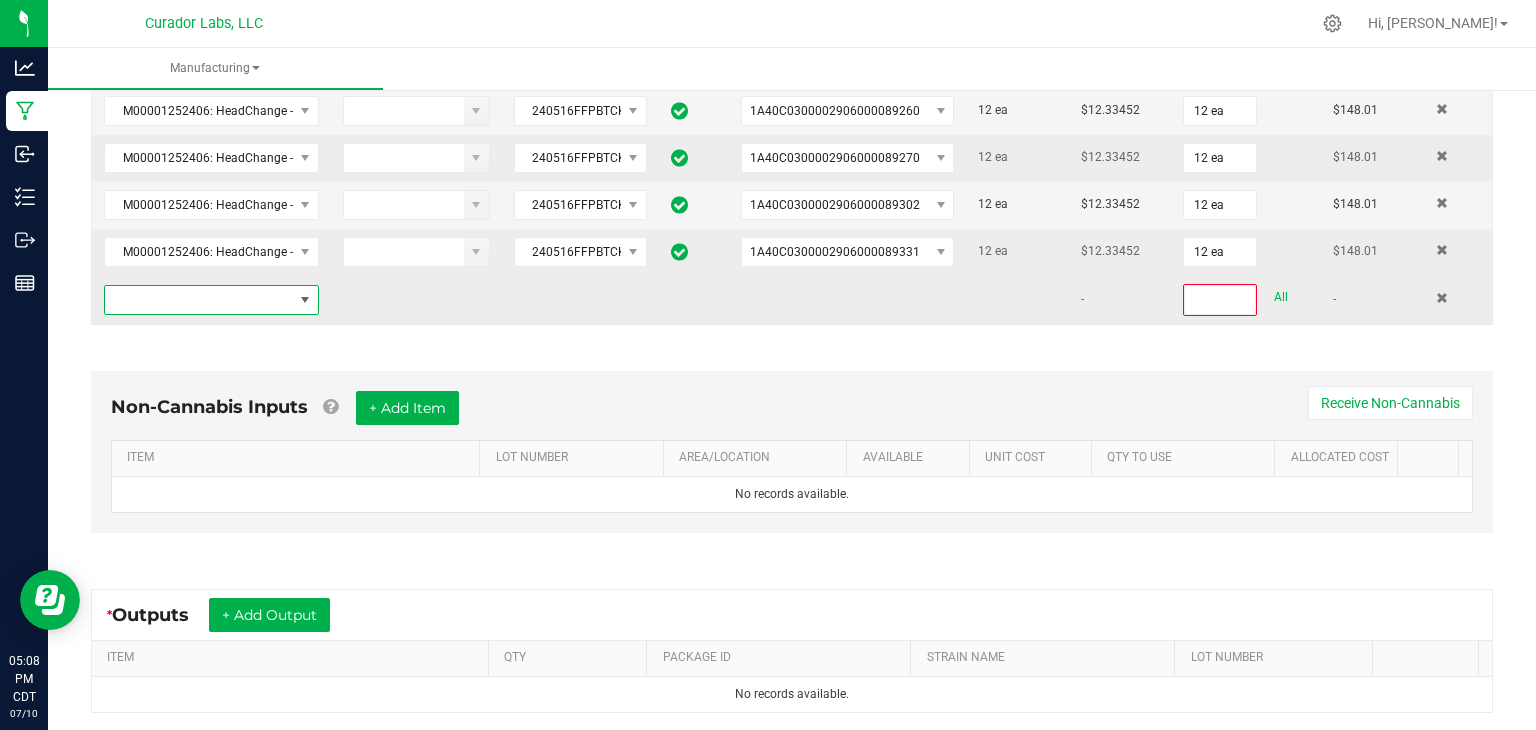 click at bounding box center [199, 300] 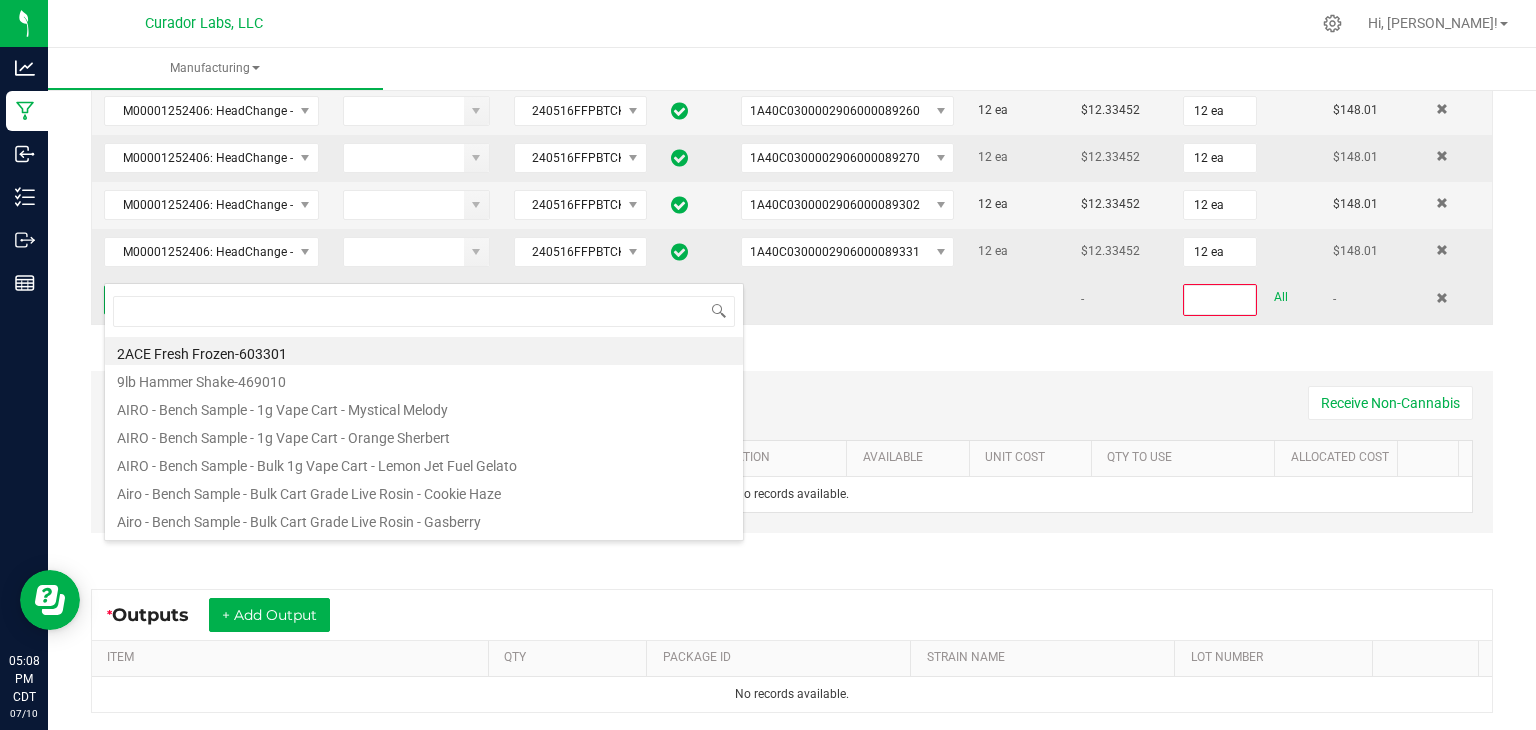 scroll, scrollTop: 99970, scrollLeft: 99790, axis: both 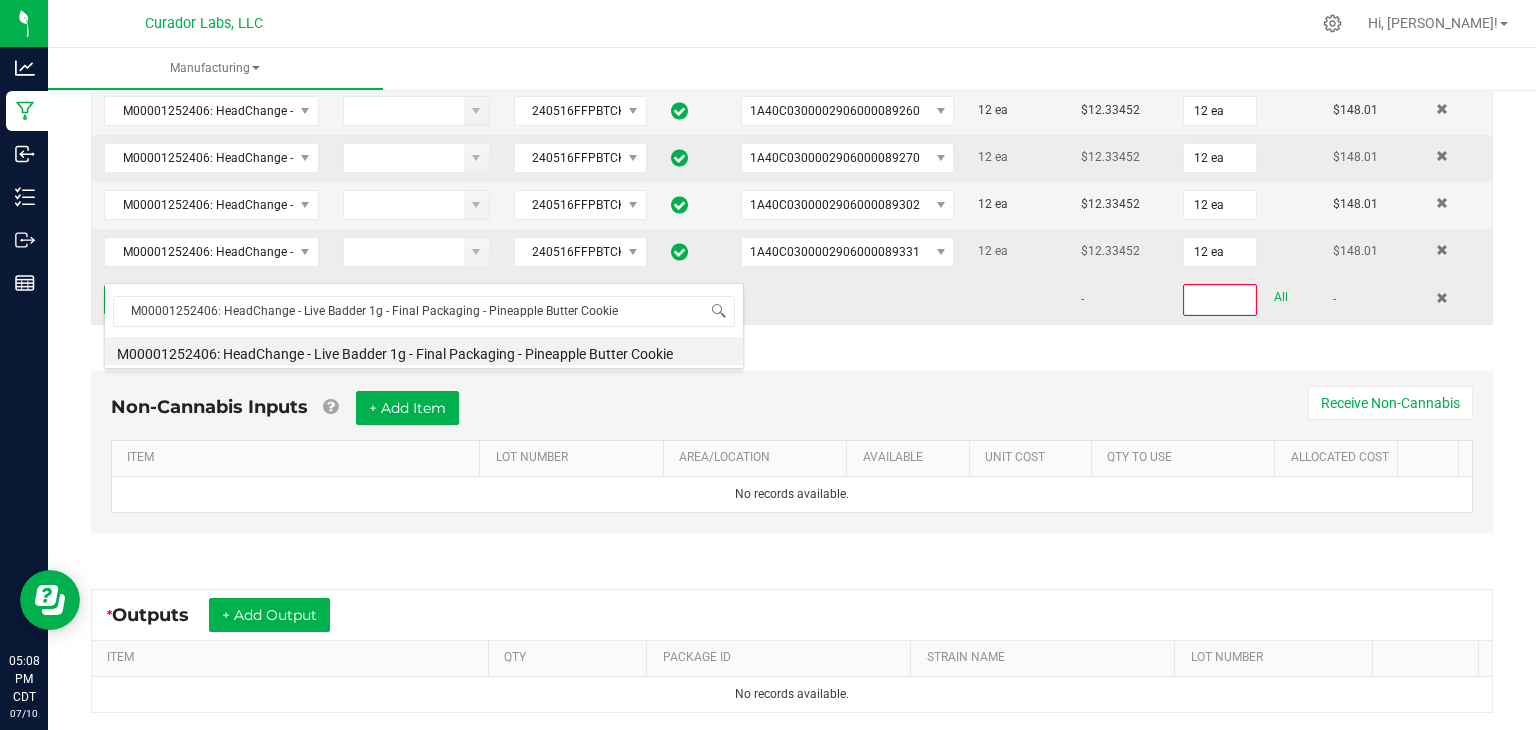 type on "0" 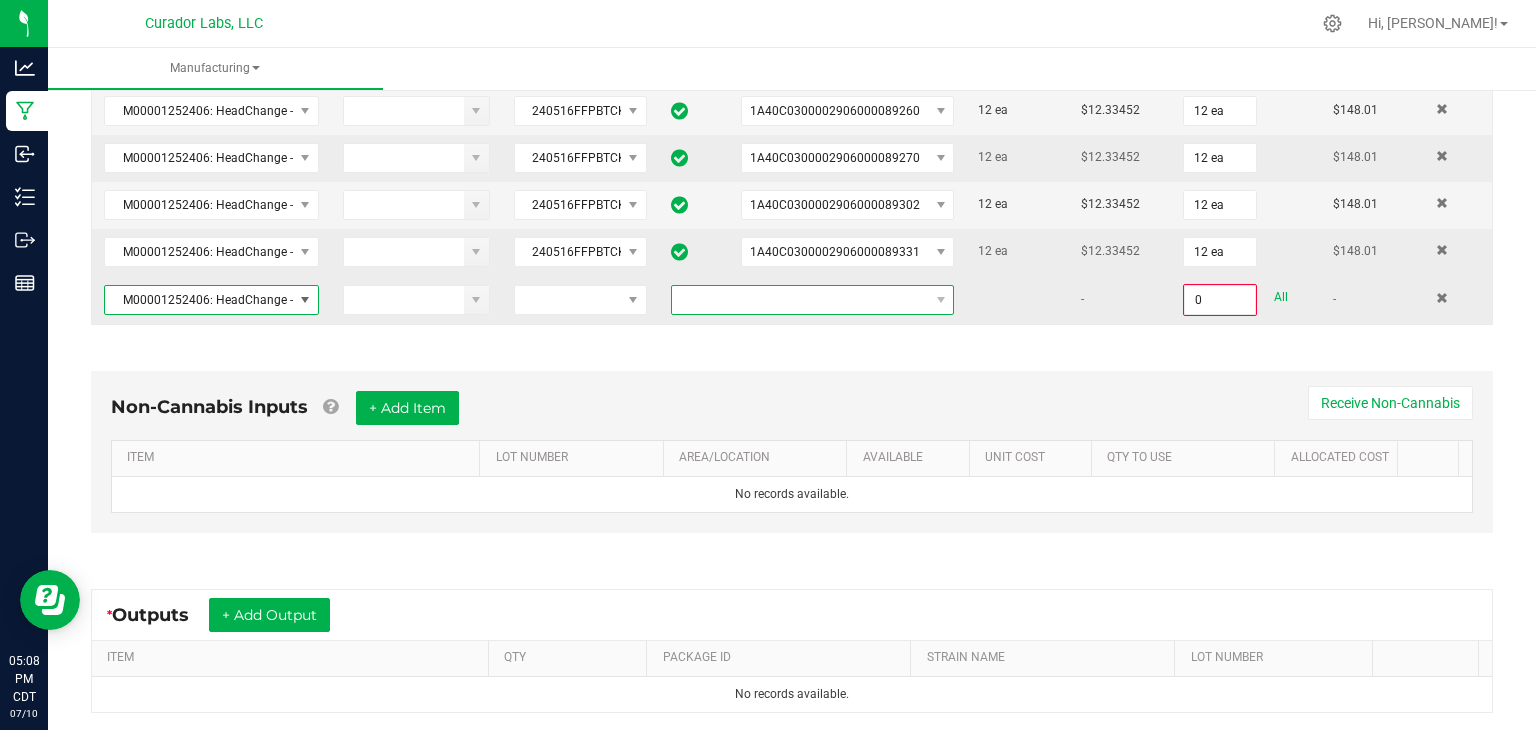 click at bounding box center (800, 300) 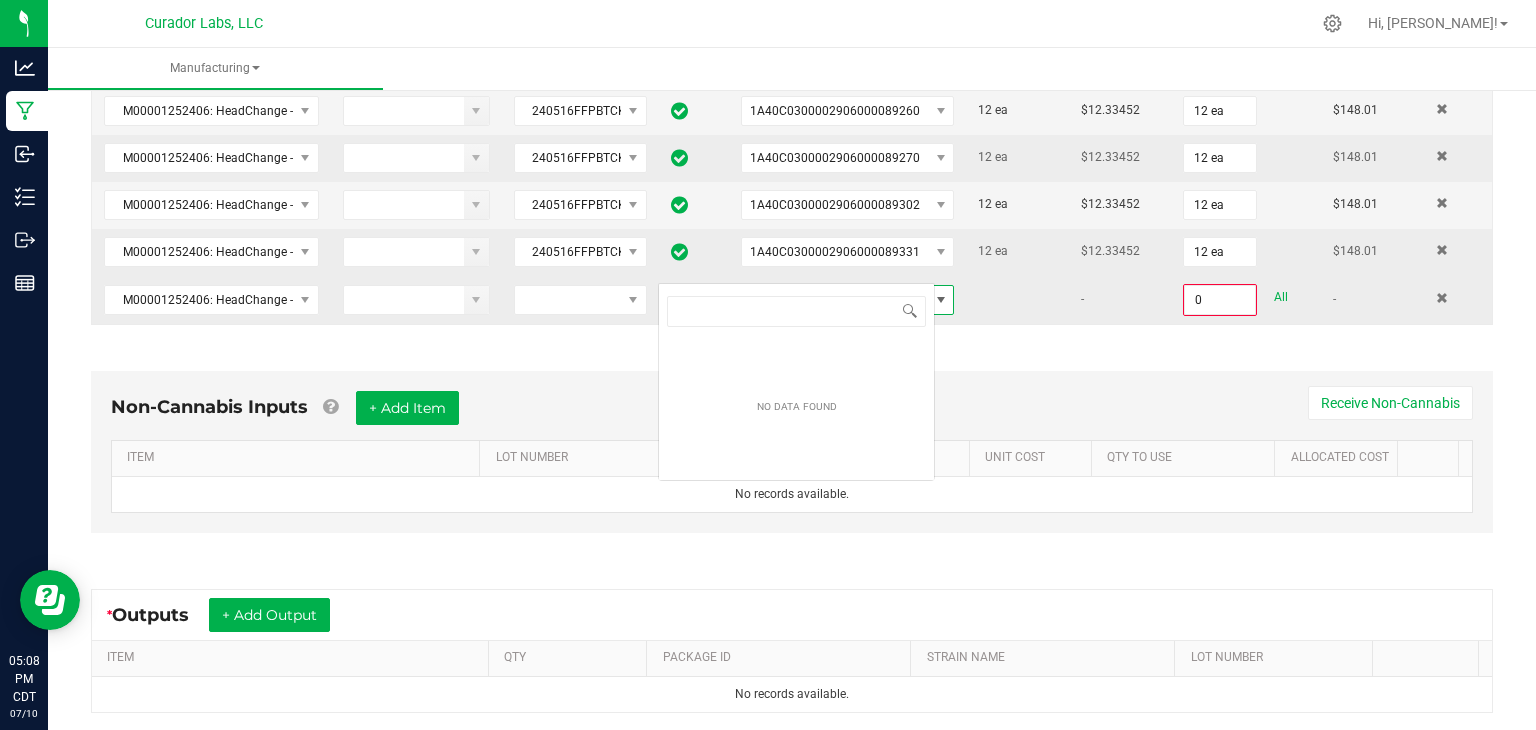 scroll, scrollTop: 99970, scrollLeft: 99723, axis: both 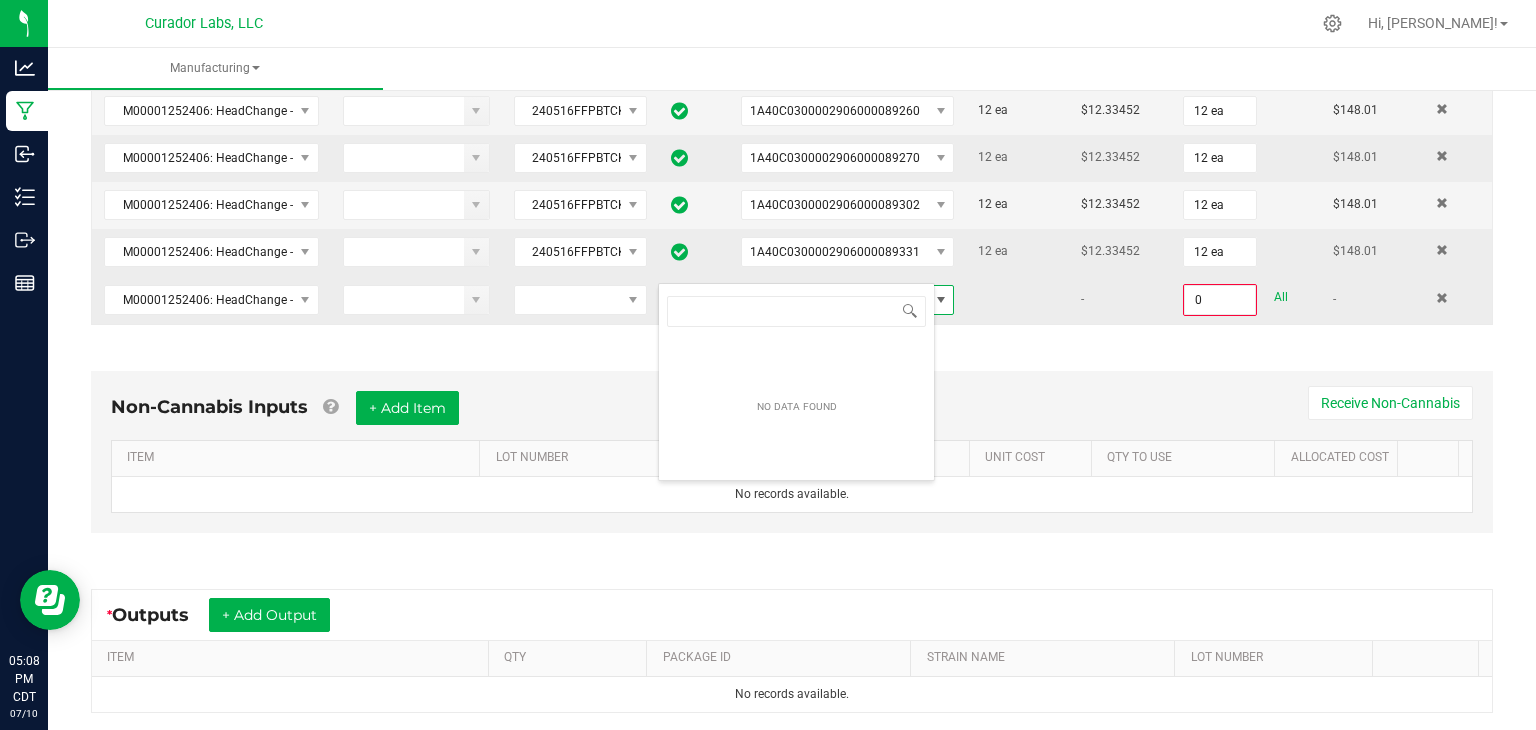 click at bounding box center (1017, 300) 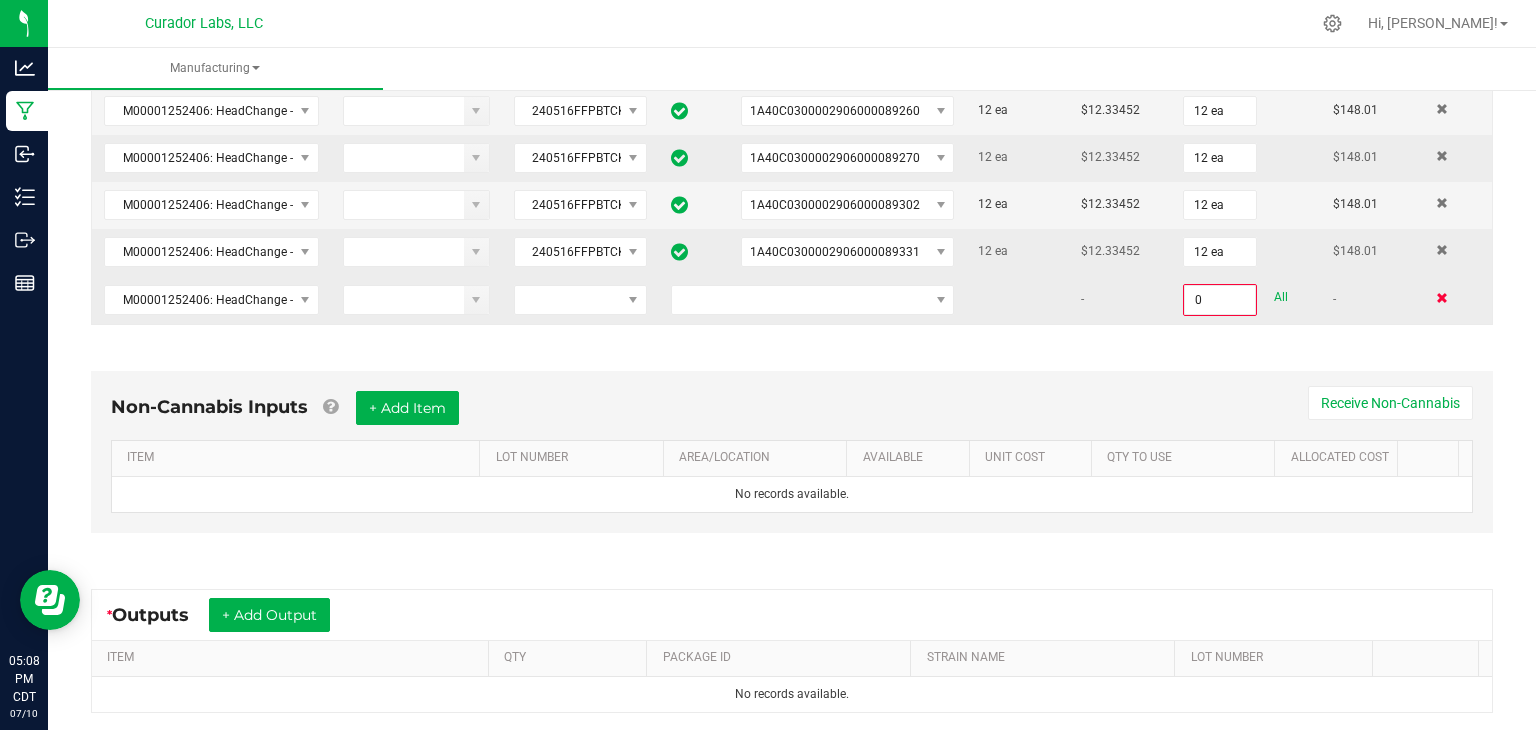 click at bounding box center (1442, 298) 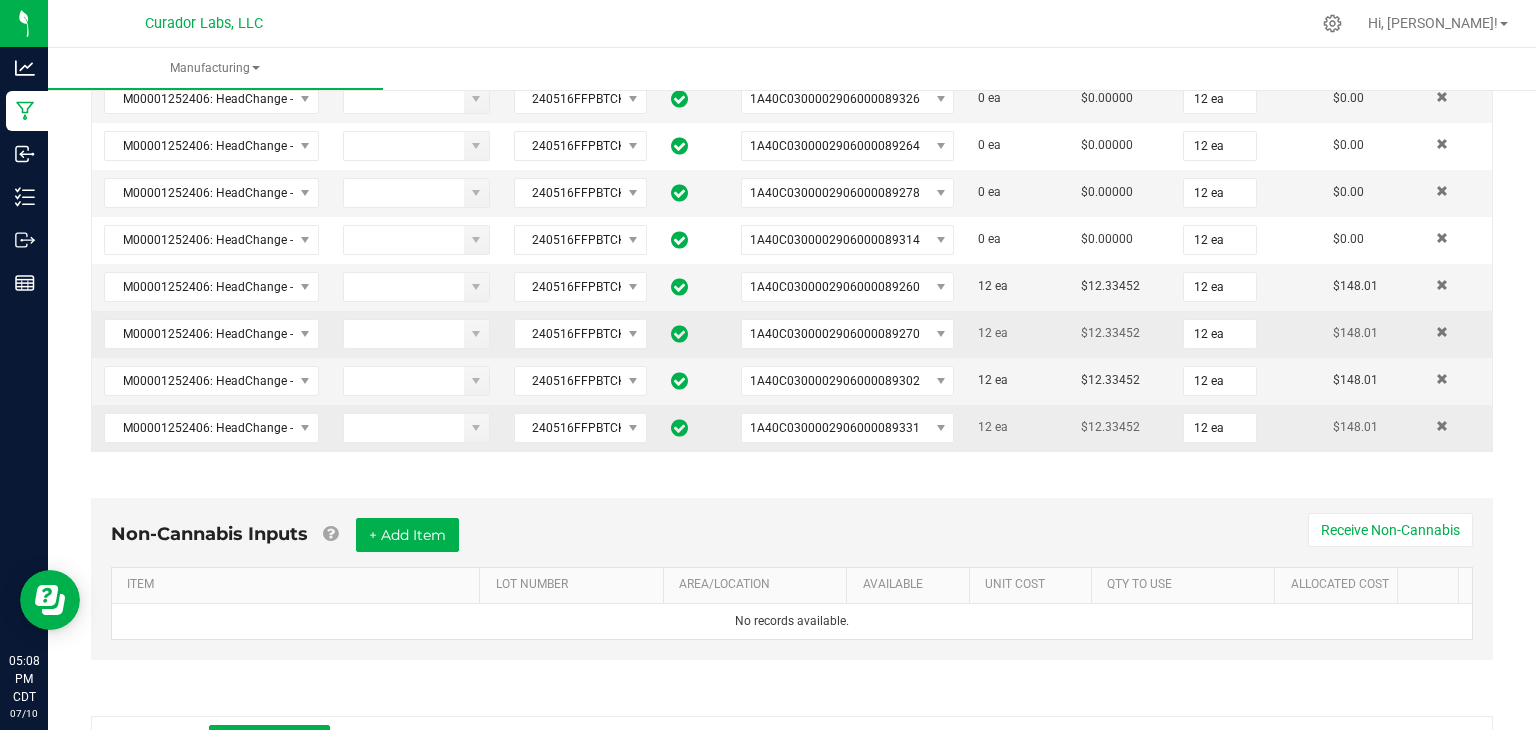 scroll, scrollTop: 2404, scrollLeft: 0, axis: vertical 